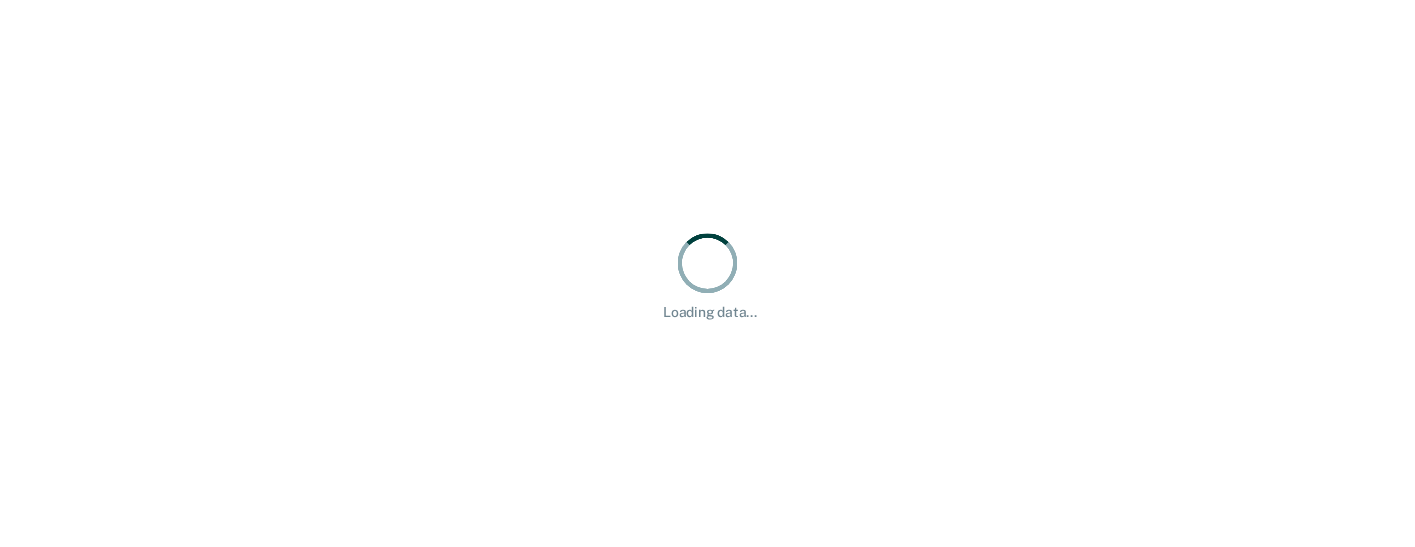 scroll, scrollTop: 0, scrollLeft: 0, axis: both 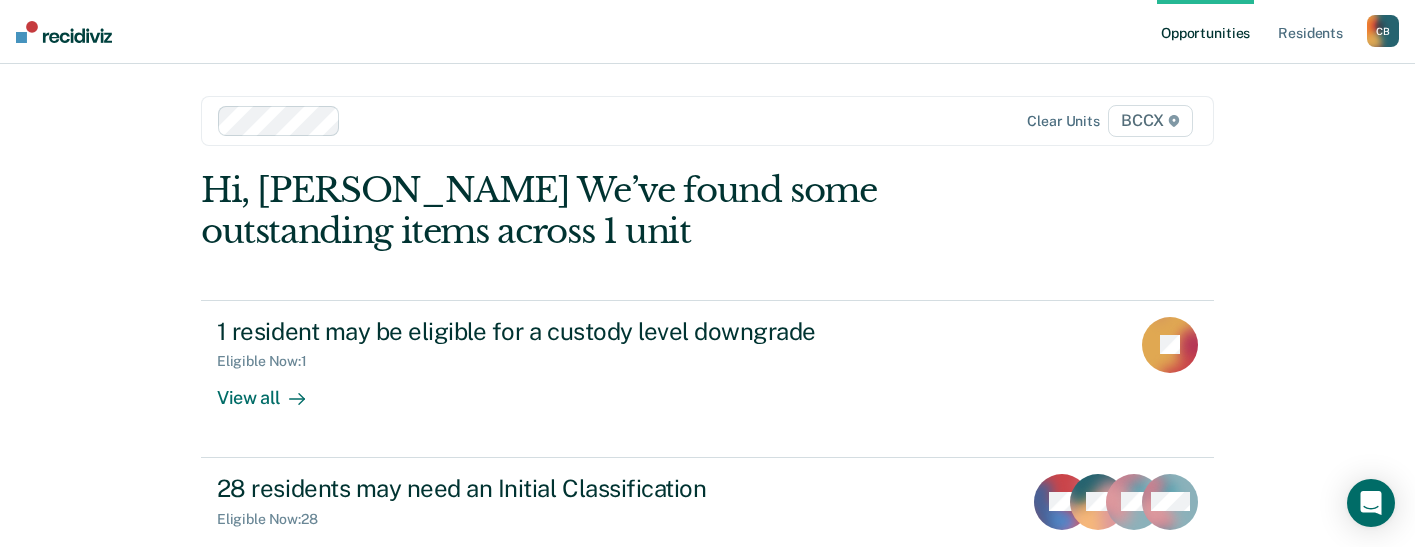 click on "Opportunities Resident s [PERSON_NAME] [PERSON_NAME] Profile How it works Log Out Clear   units BCCX   Hi, [PERSON_NAME] We’ve found some outstanding items across 1 unit 1 resident may be eligible for a custody level downgrade Eligible Now :  1 View all   JA 28  residents may need an Initial Classification Eligible Now :  28 View all   RR GT AG + 25" at bounding box center (707, 273) 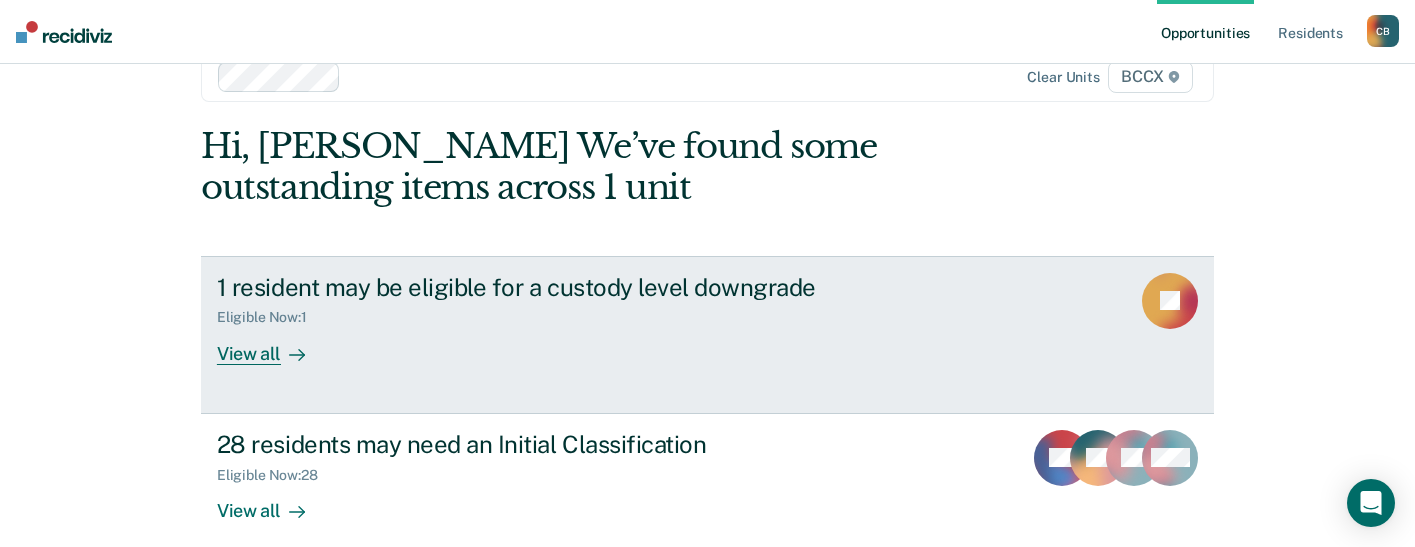 scroll, scrollTop: 68, scrollLeft: 0, axis: vertical 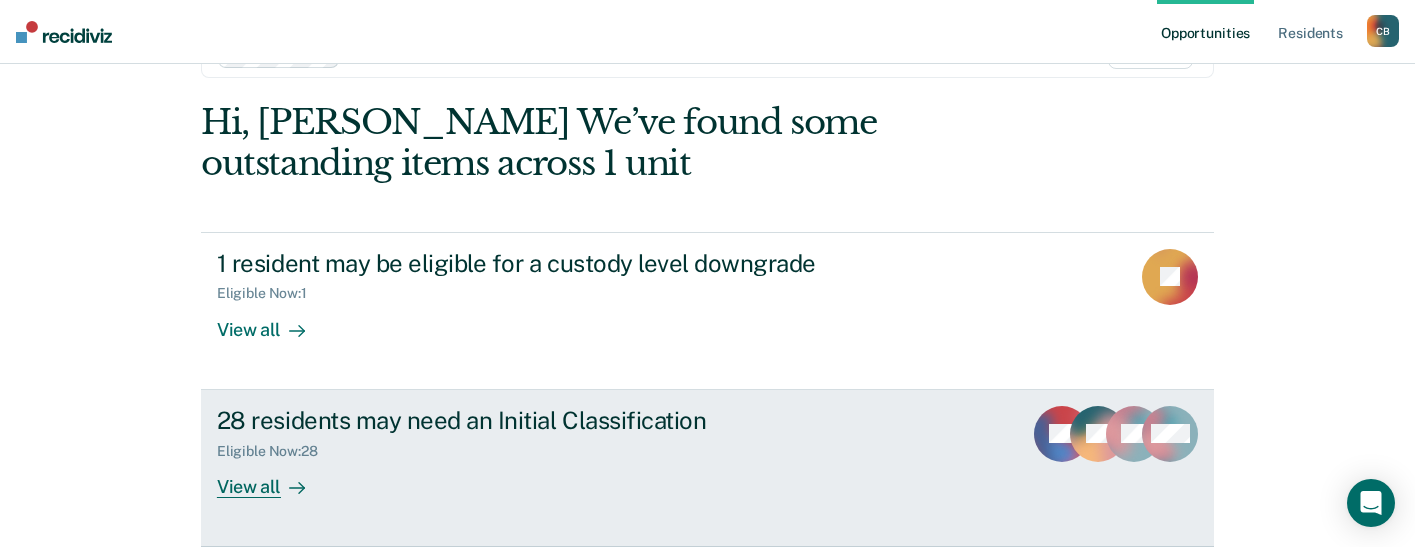 click on "View all" at bounding box center (273, 478) 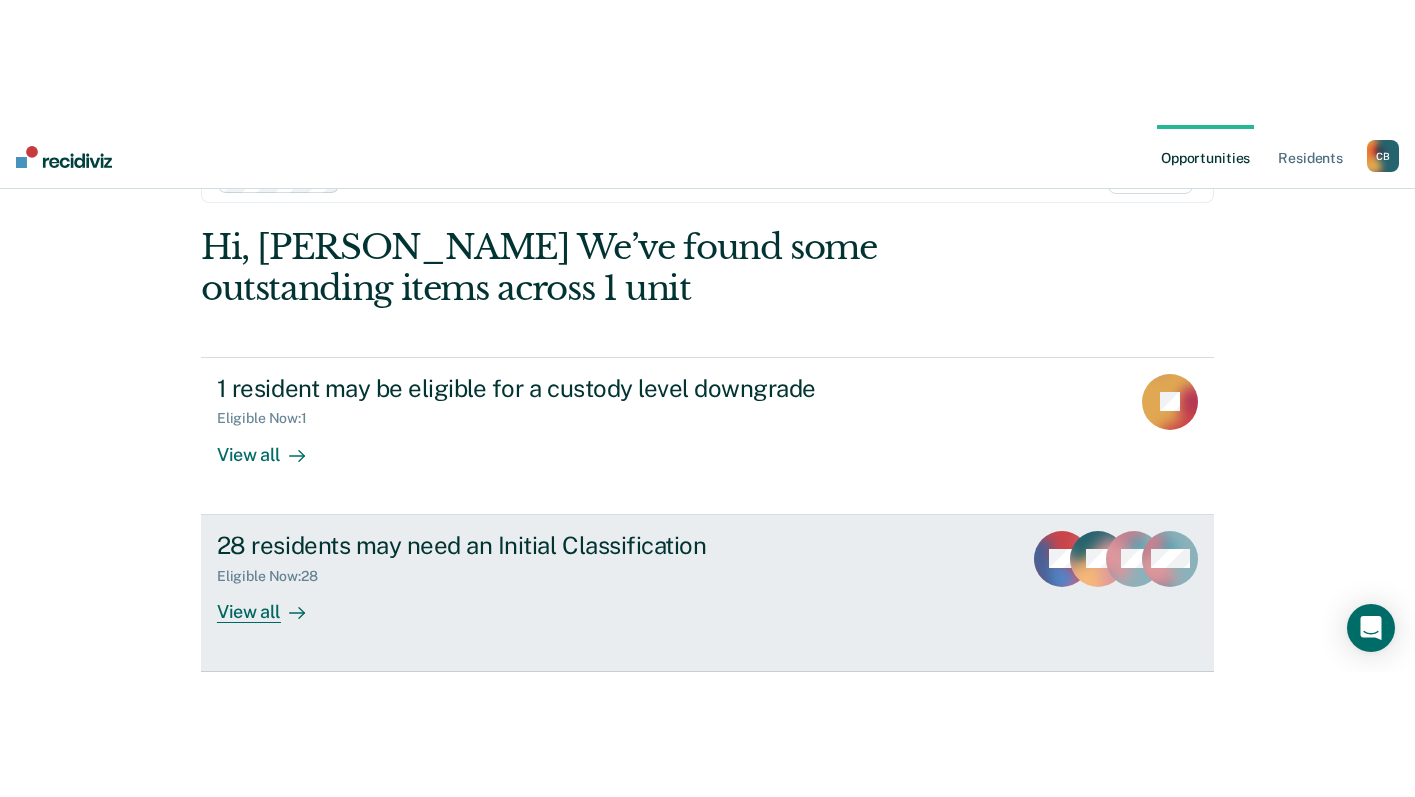 scroll, scrollTop: 0, scrollLeft: 0, axis: both 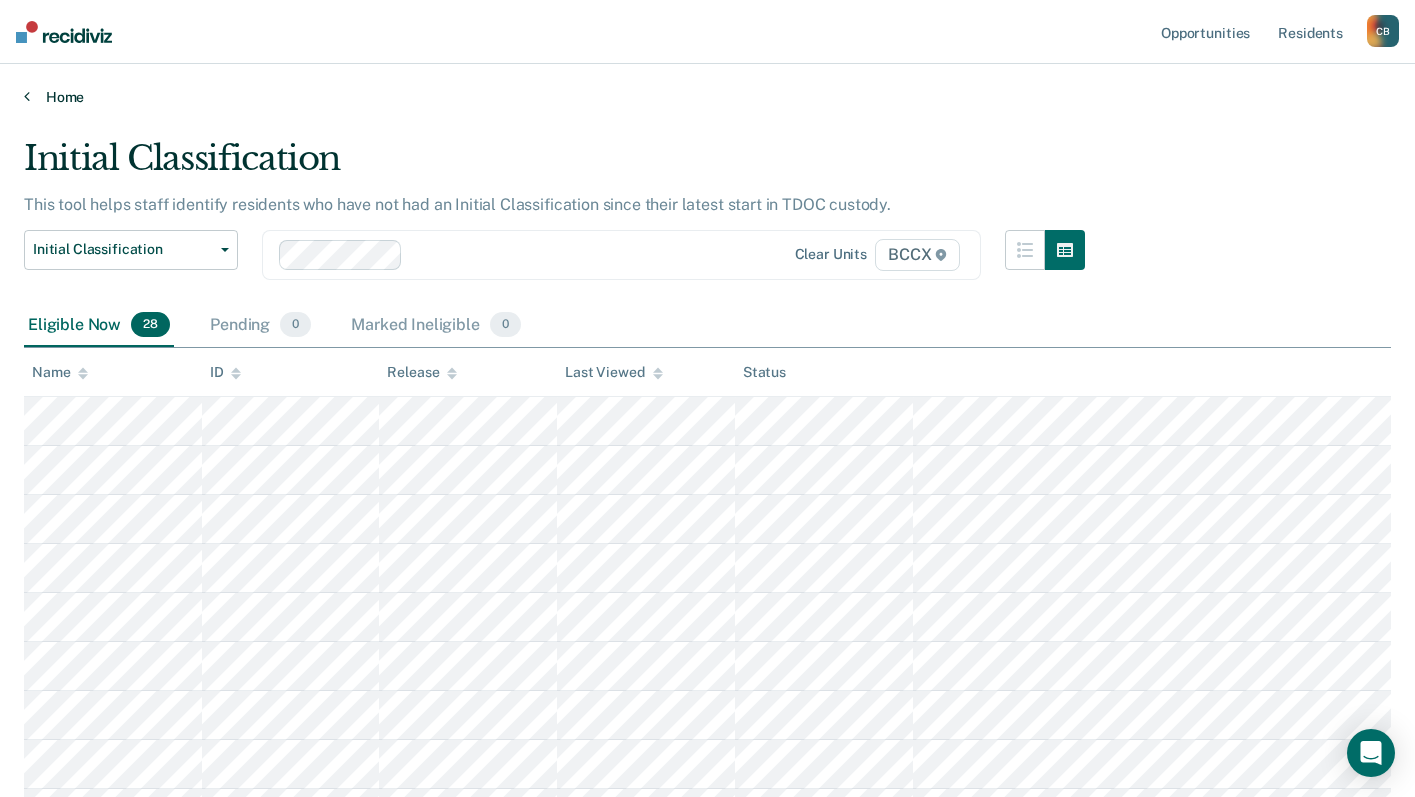 click on "Home" at bounding box center [707, 97] 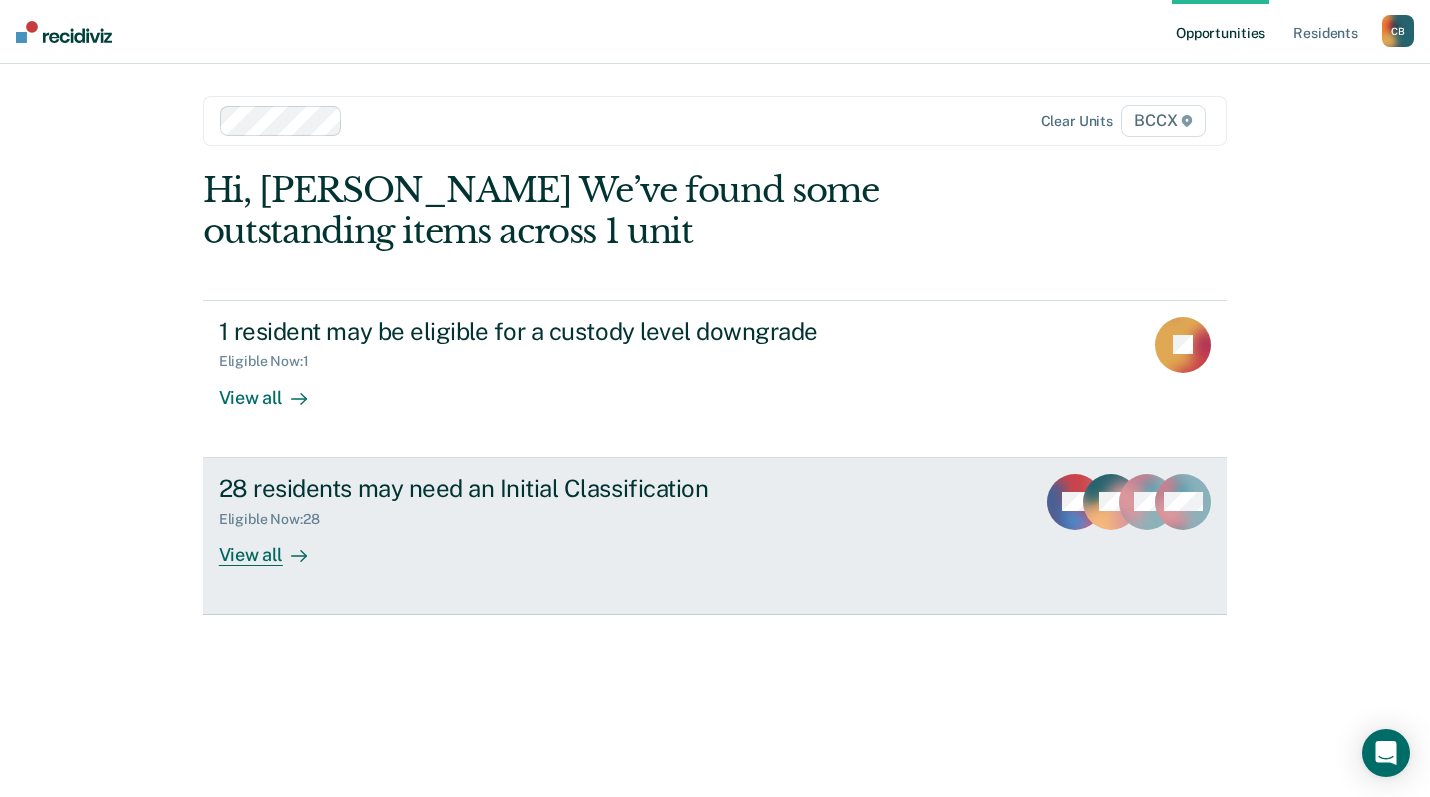 click on "View all" at bounding box center [275, 546] 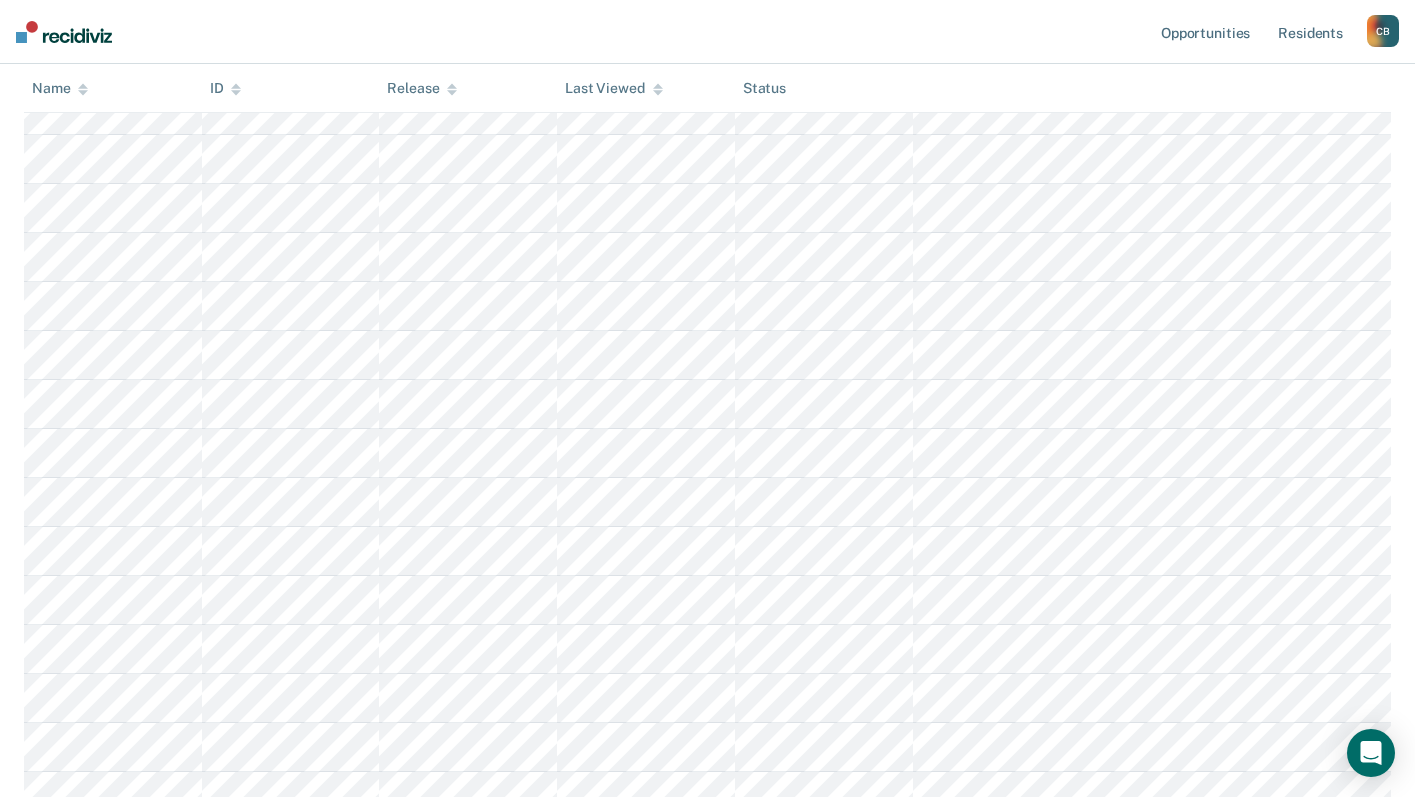 scroll, scrollTop: 300, scrollLeft: 0, axis: vertical 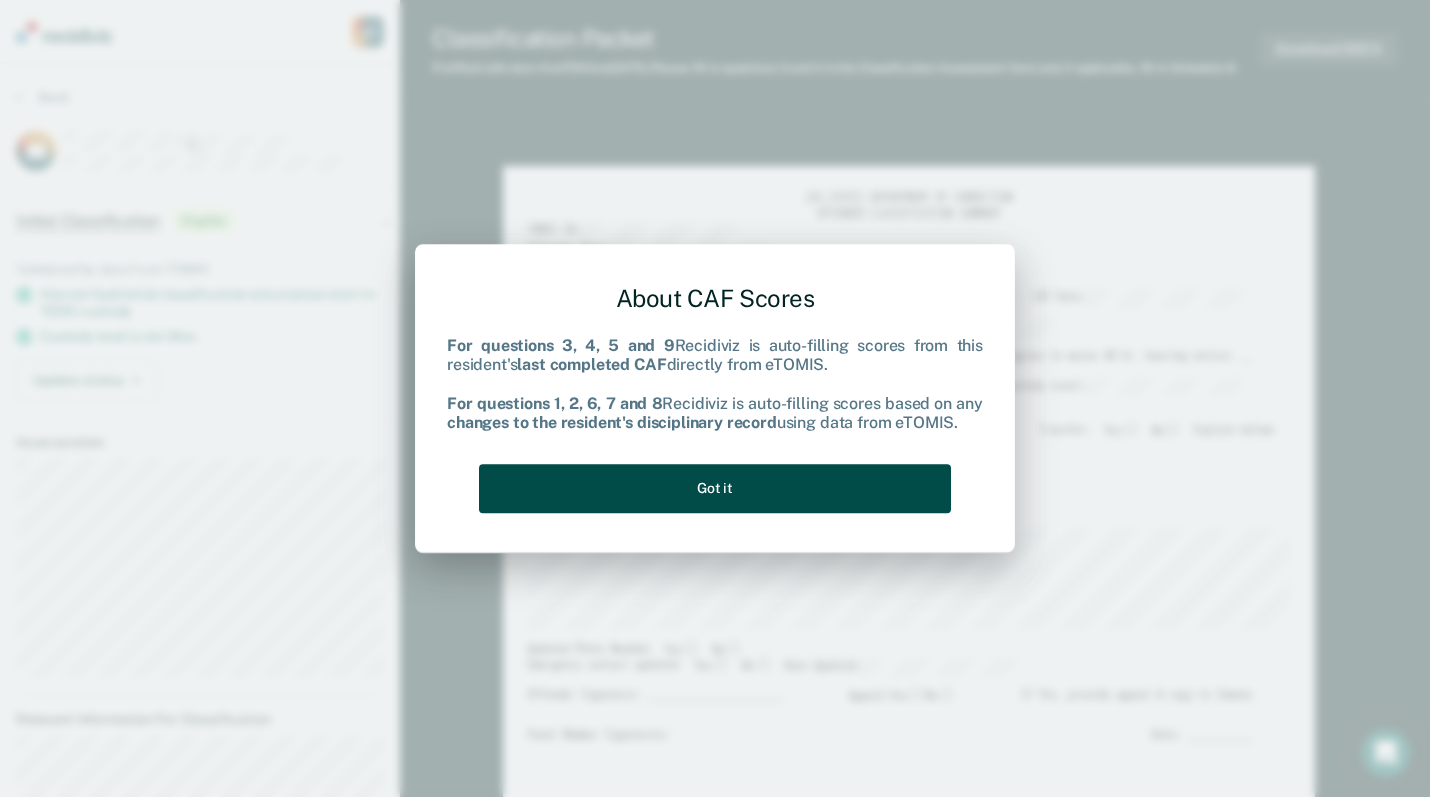 click on "Got it" at bounding box center (715, 488) 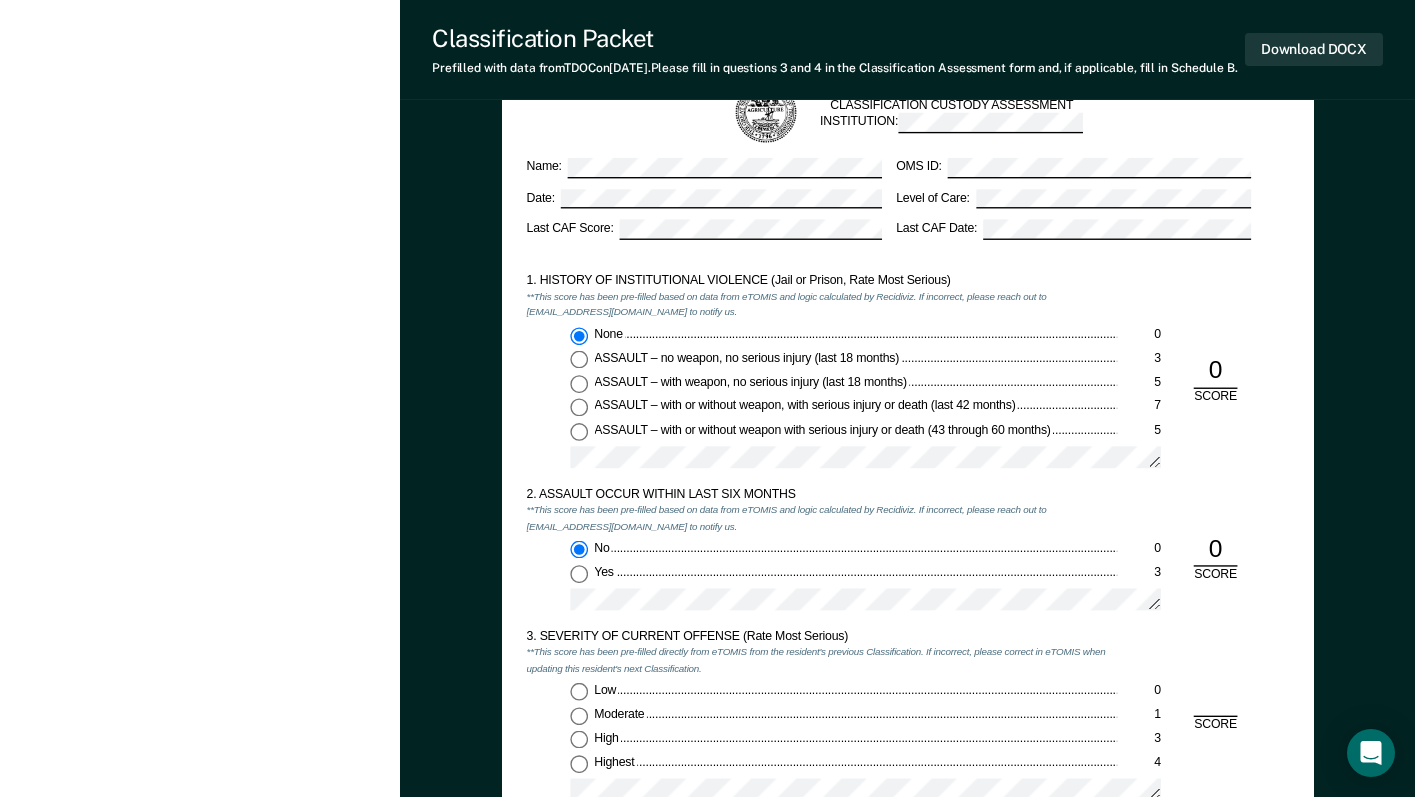 scroll, scrollTop: 1400, scrollLeft: 0, axis: vertical 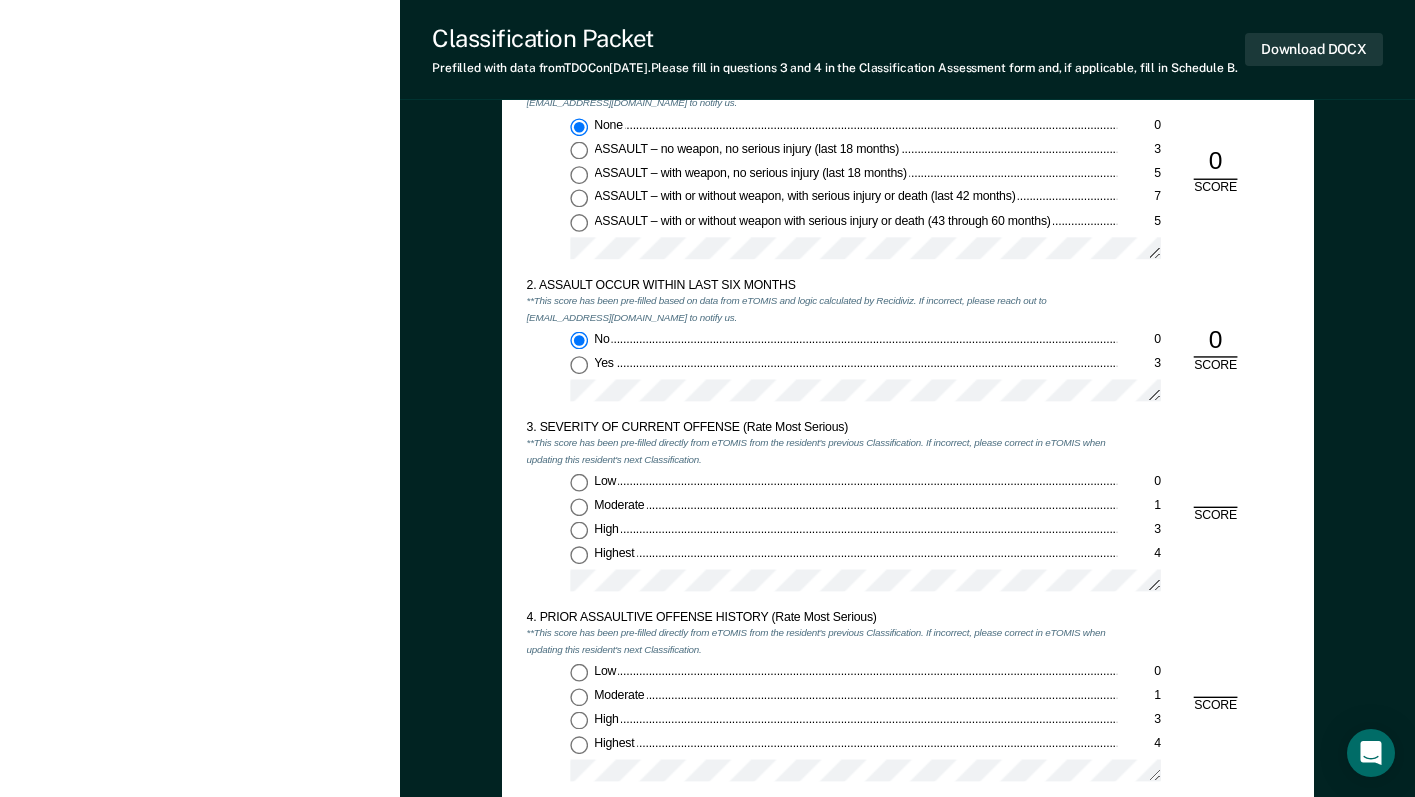 click on "Highest 4" at bounding box center (579, 555) 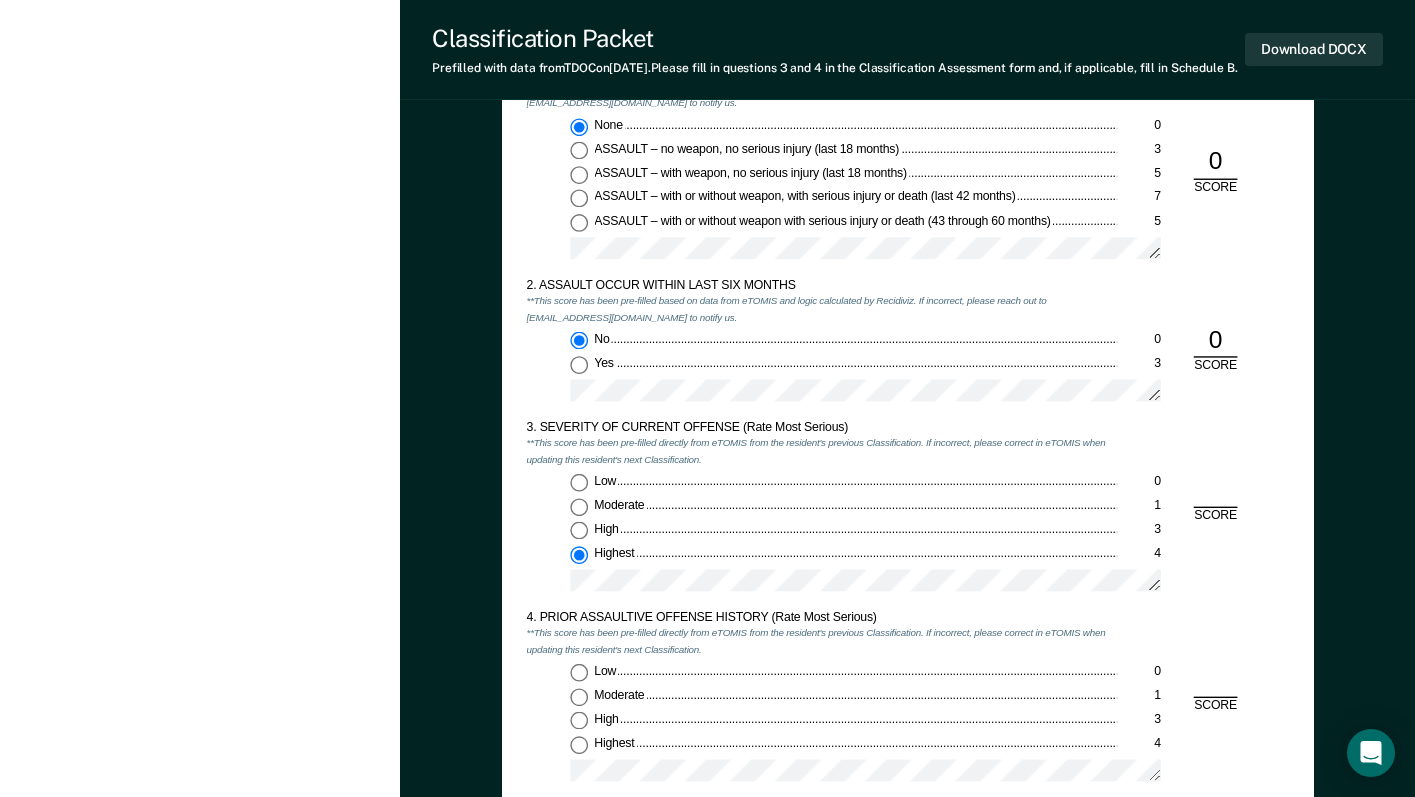 type on "x" 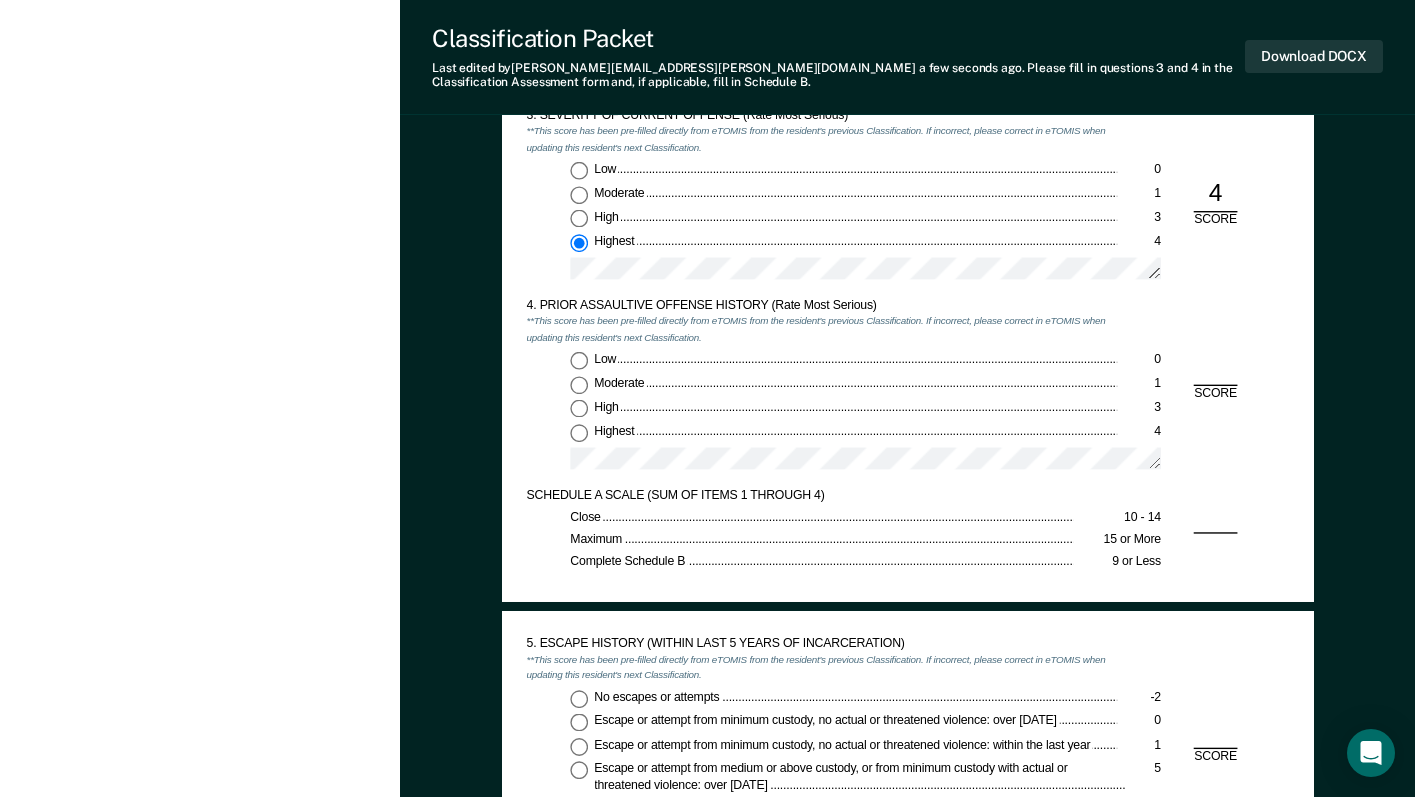 scroll, scrollTop: 1800, scrollLeft: 0, axis: vertical 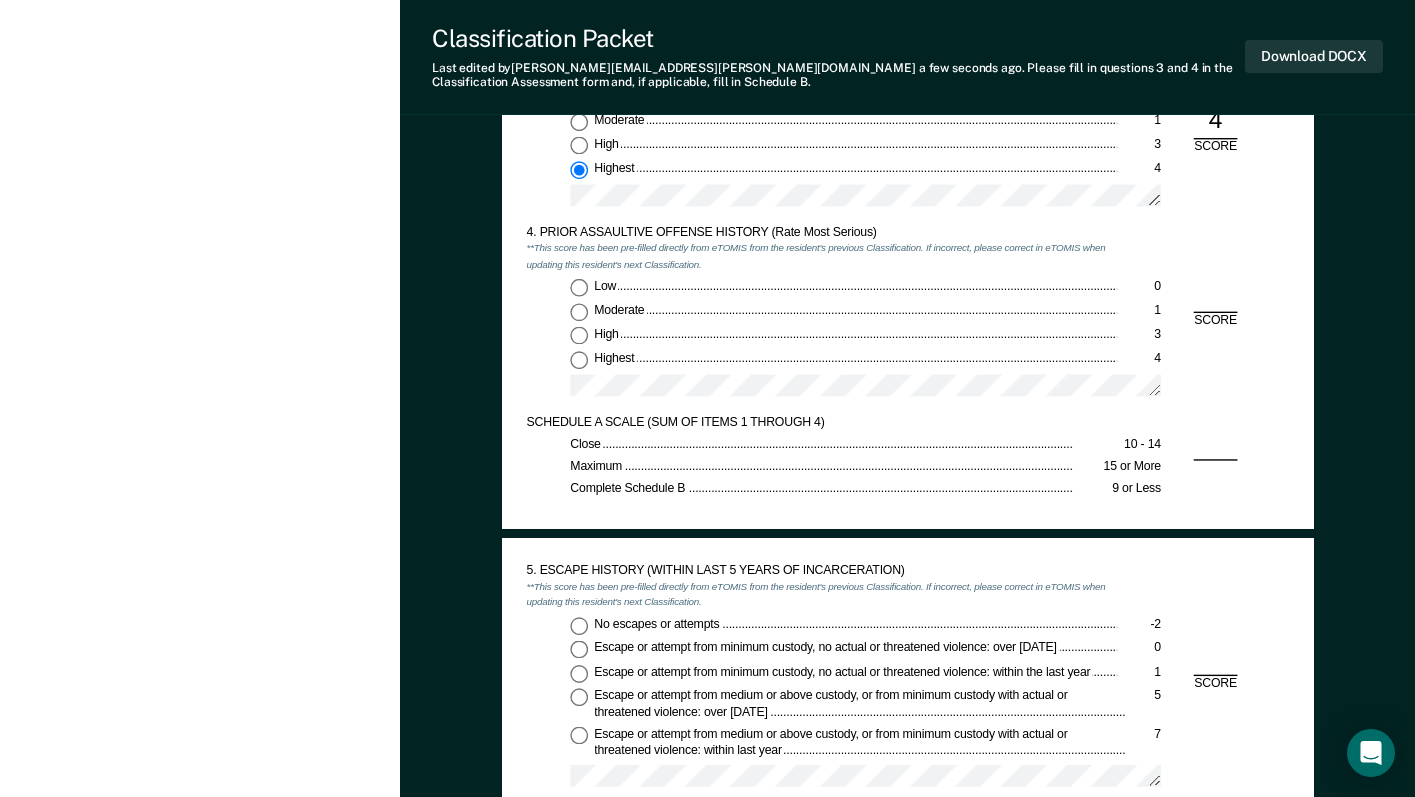 click on "Low 0" at bounding box center [579, 288] 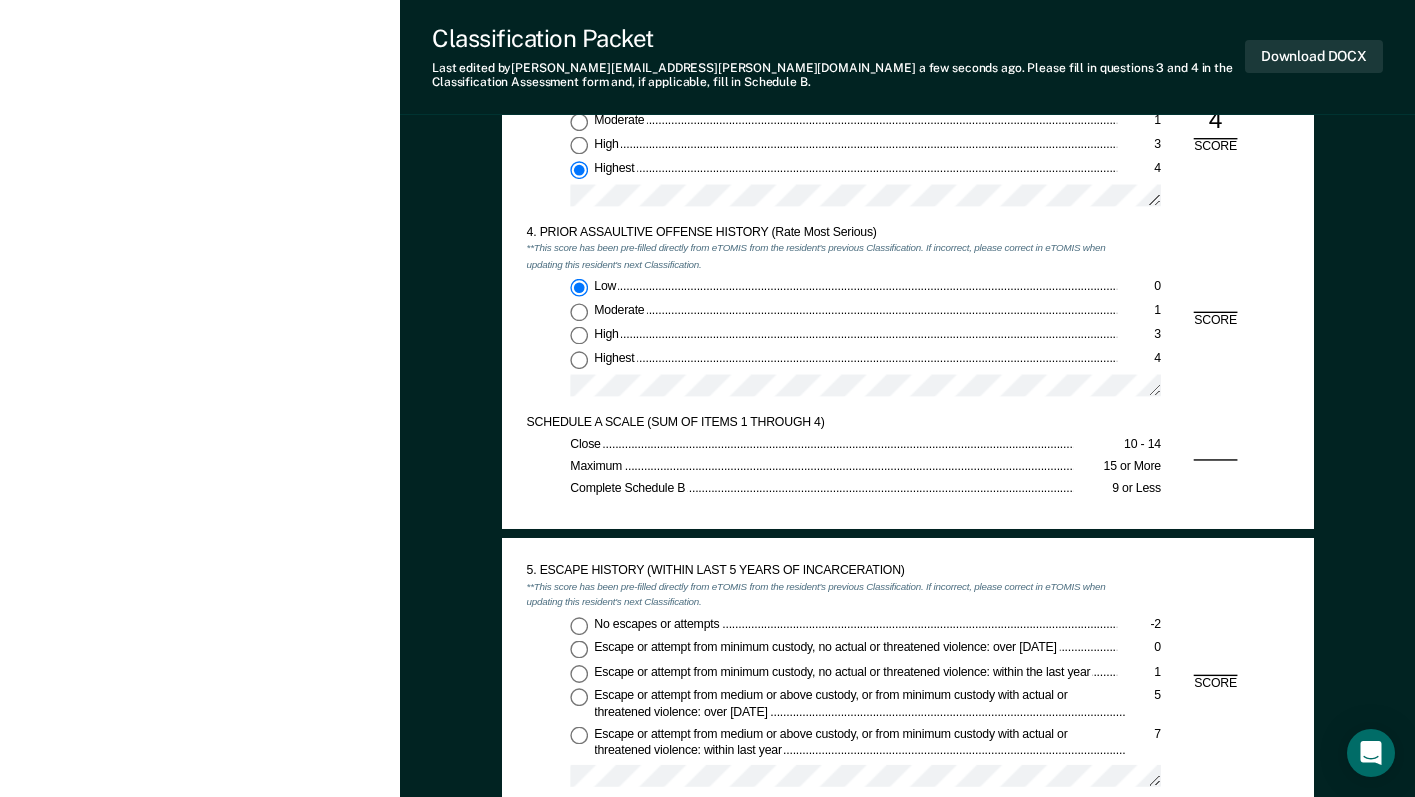 type on "x" 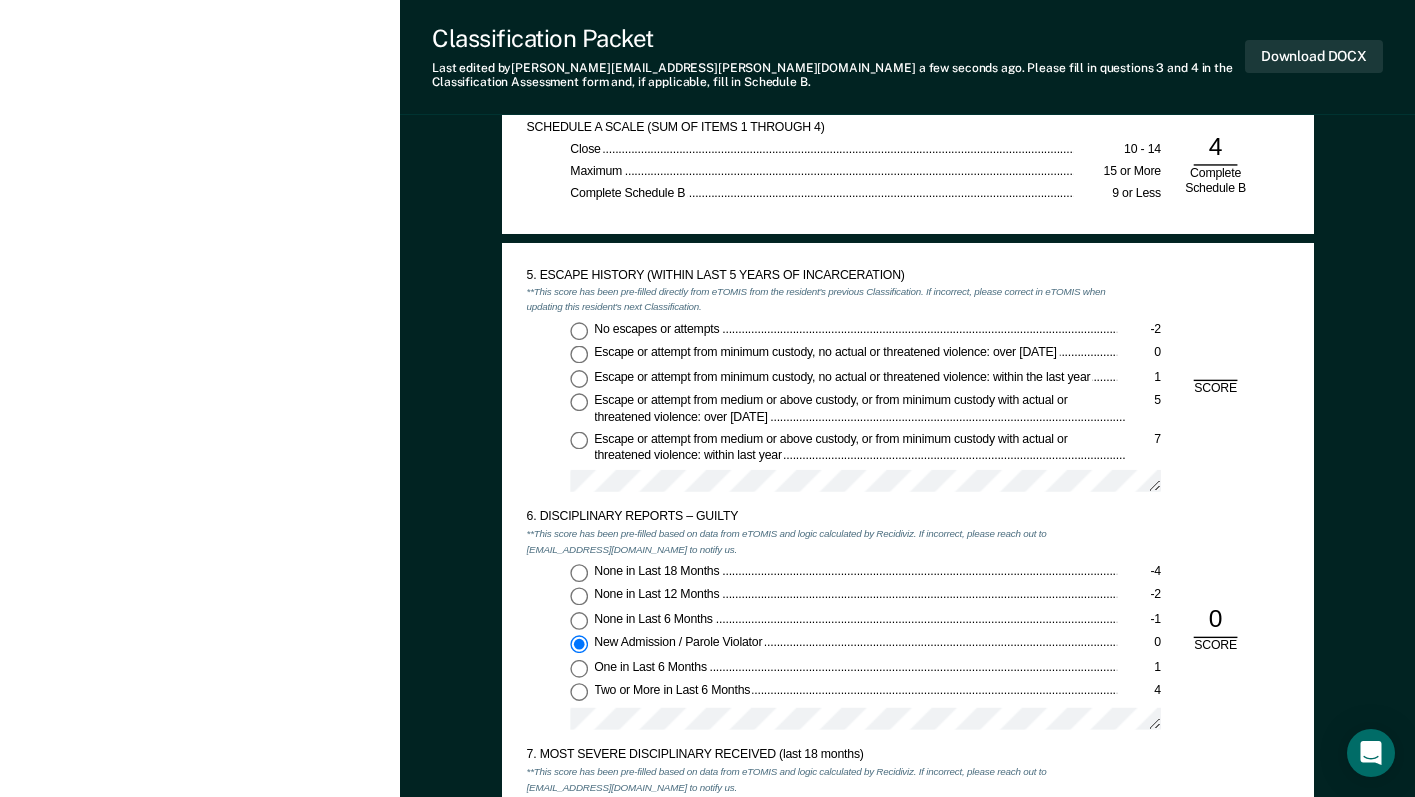 scroll, scrollTop: 2100, scrollLeft: 0, axis: vertical 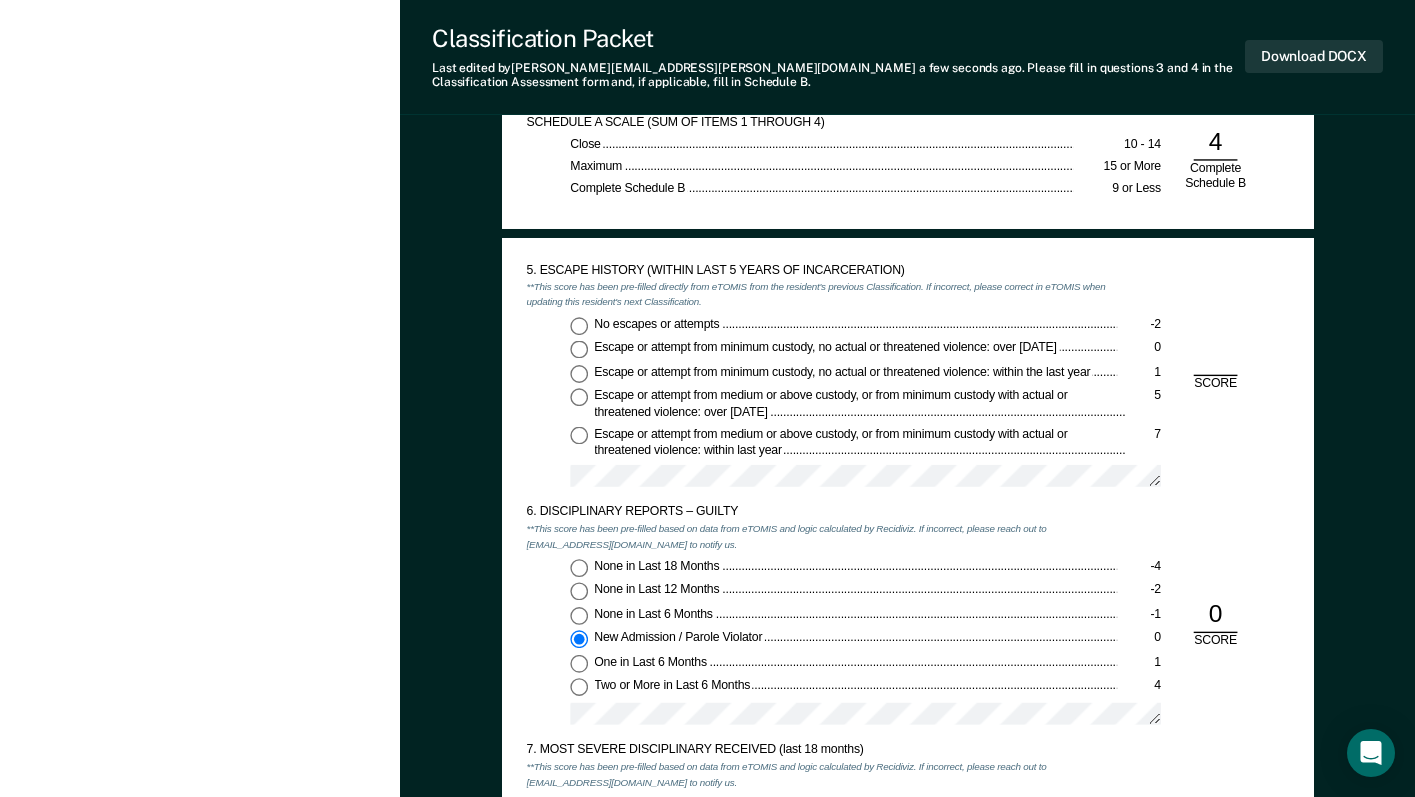 click on "No escapes or attempts -2" at bounding box center [579, 326] 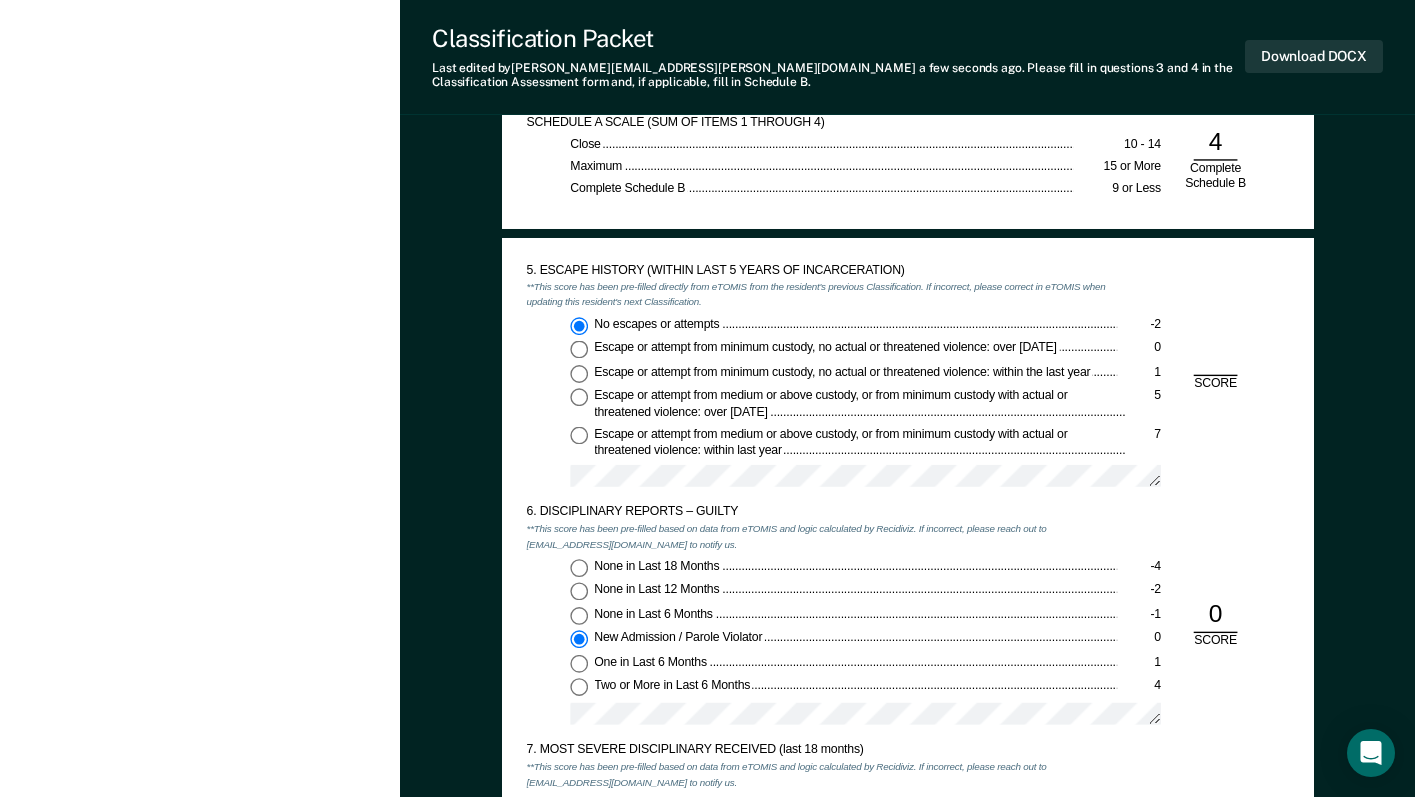 type on "x" 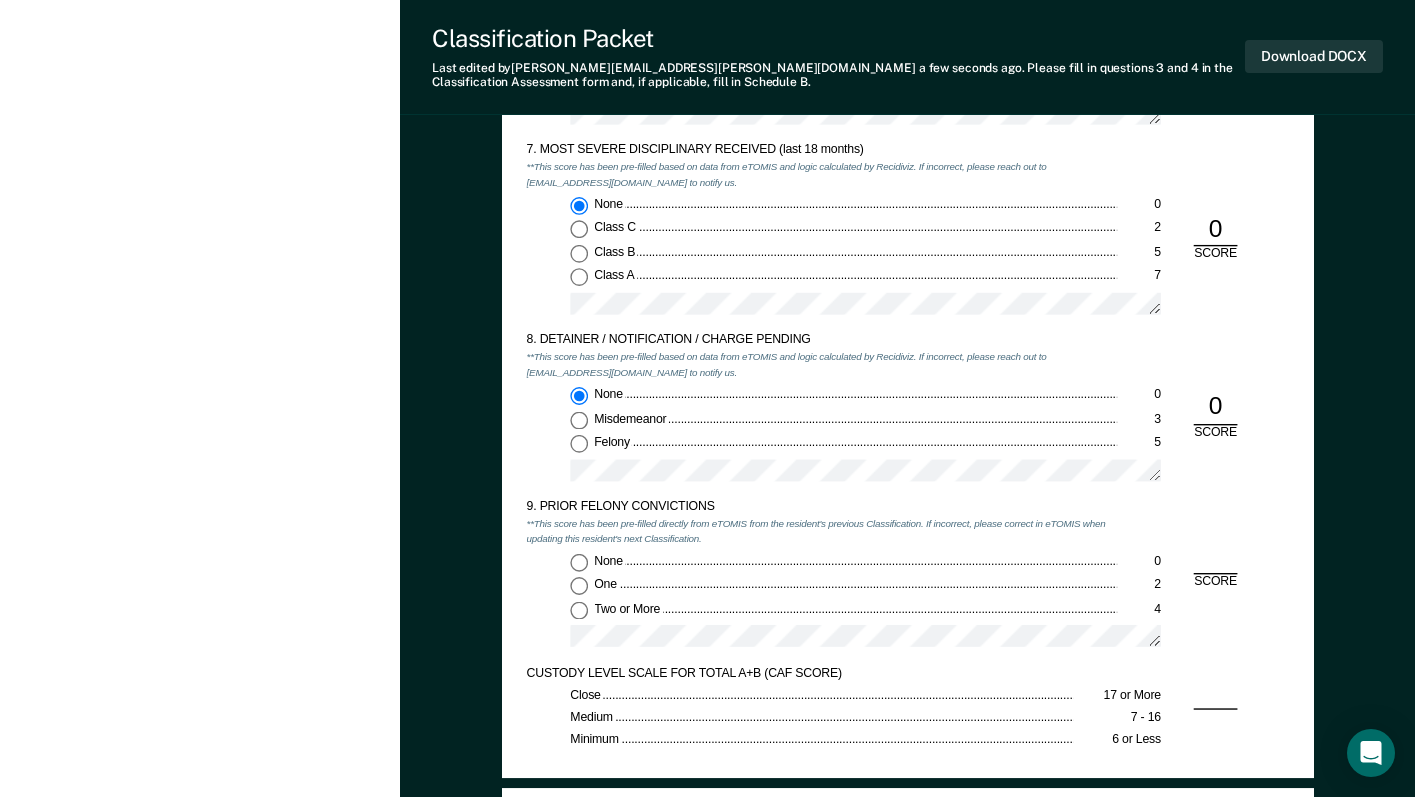 scroll, scrollTop: 2900, scrollLeft: 0, axis: vertical 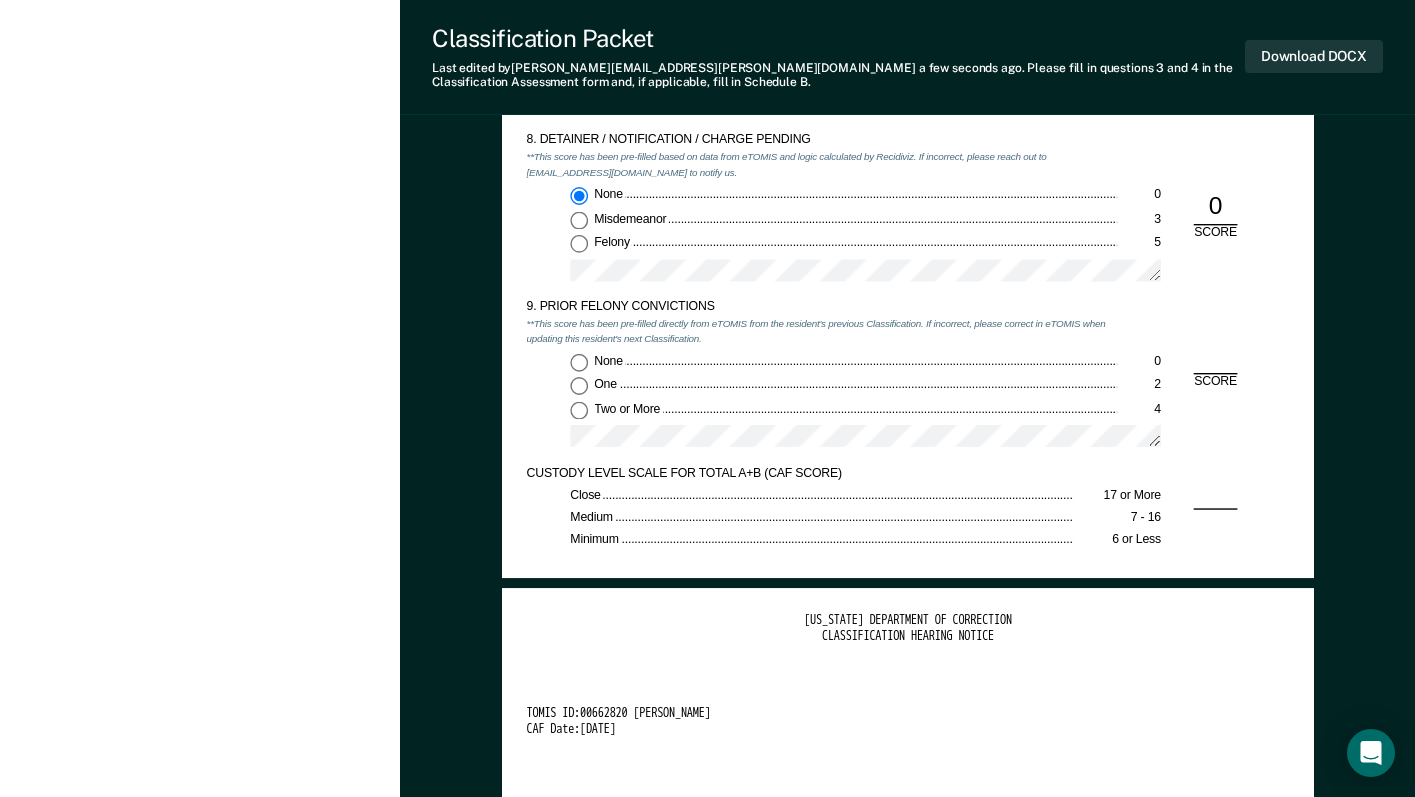 click on "None 0" at bounding box center (579, 362) 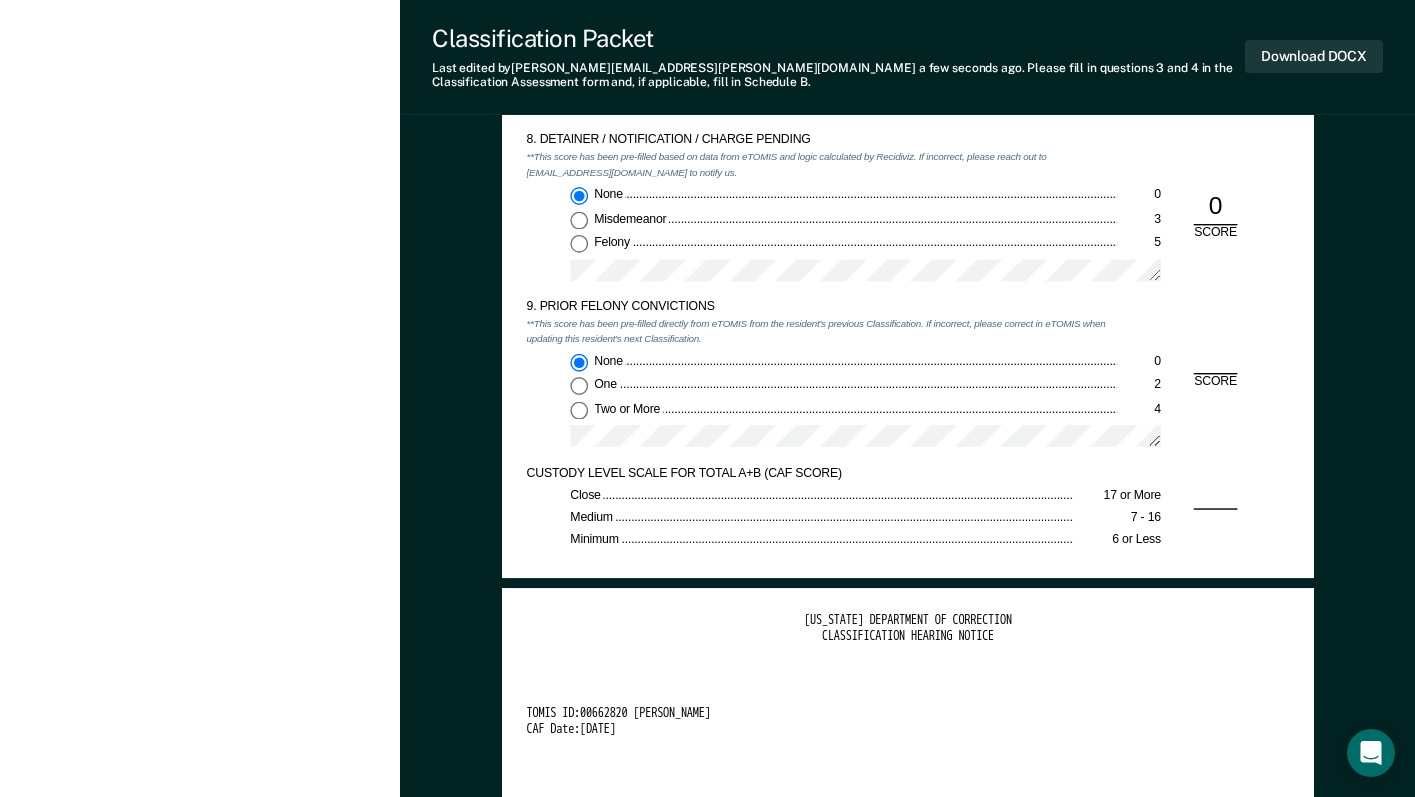 type on "x" 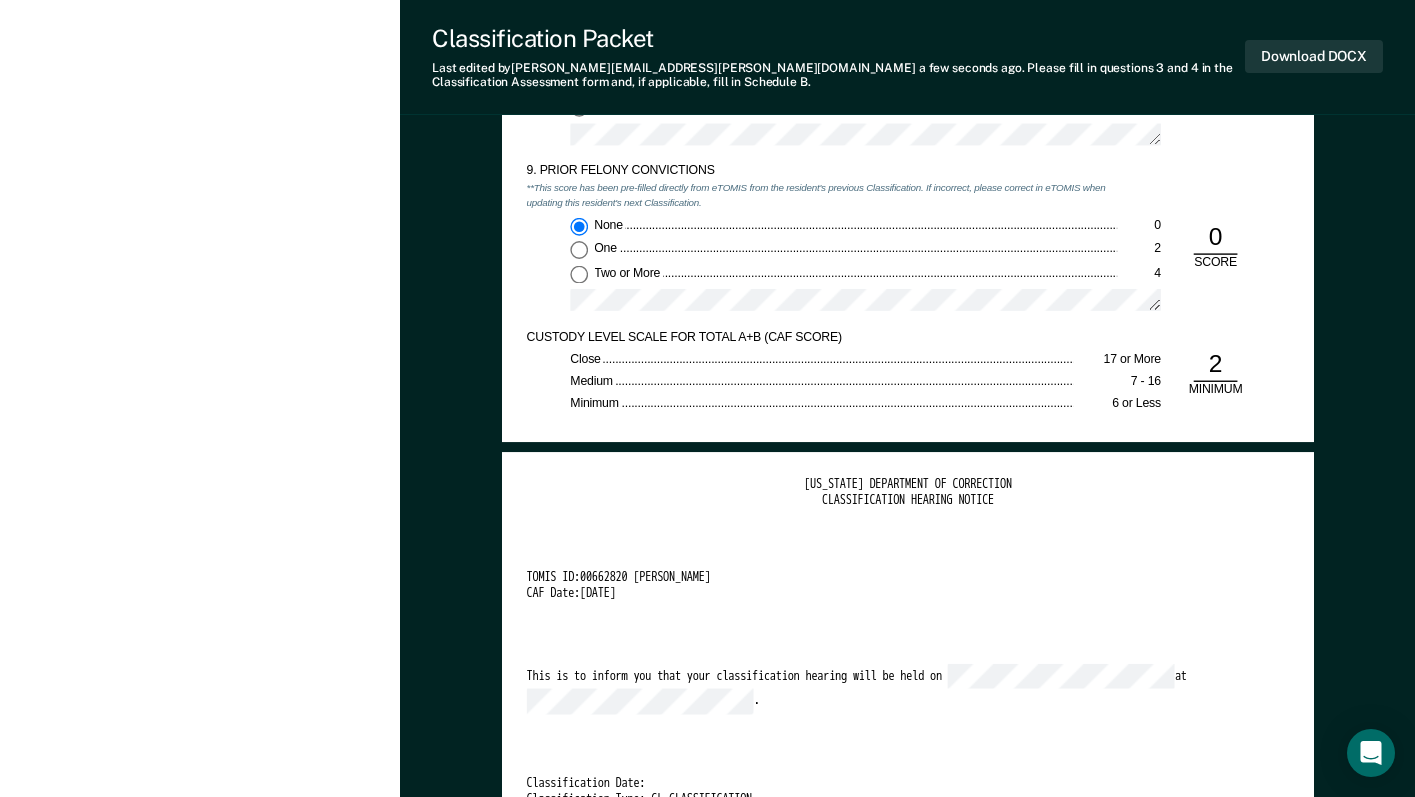 scroll, scrollTop: 3000, scrollLeft: 0, axis: vertical 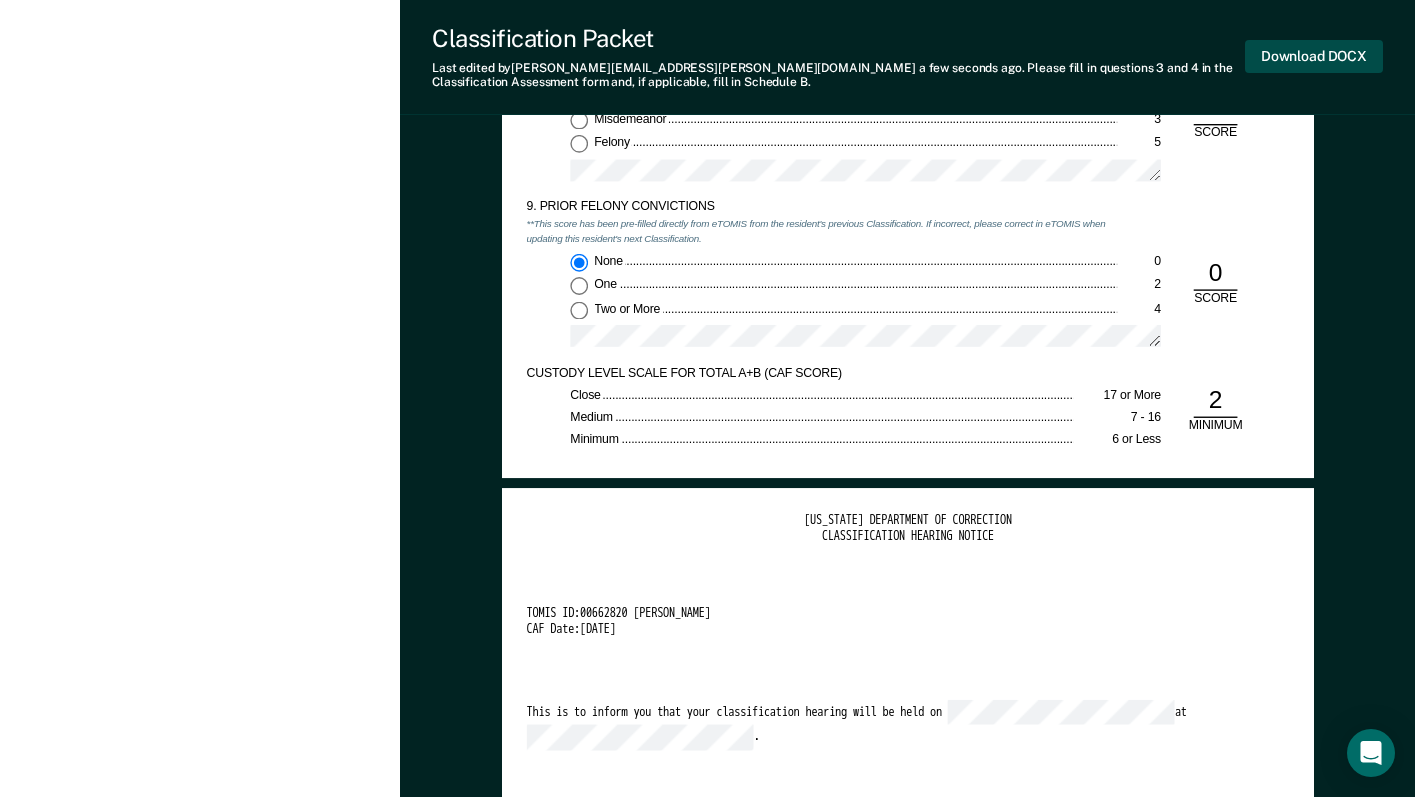 click on "Download DOCX" at bounding box center (1314, 56) 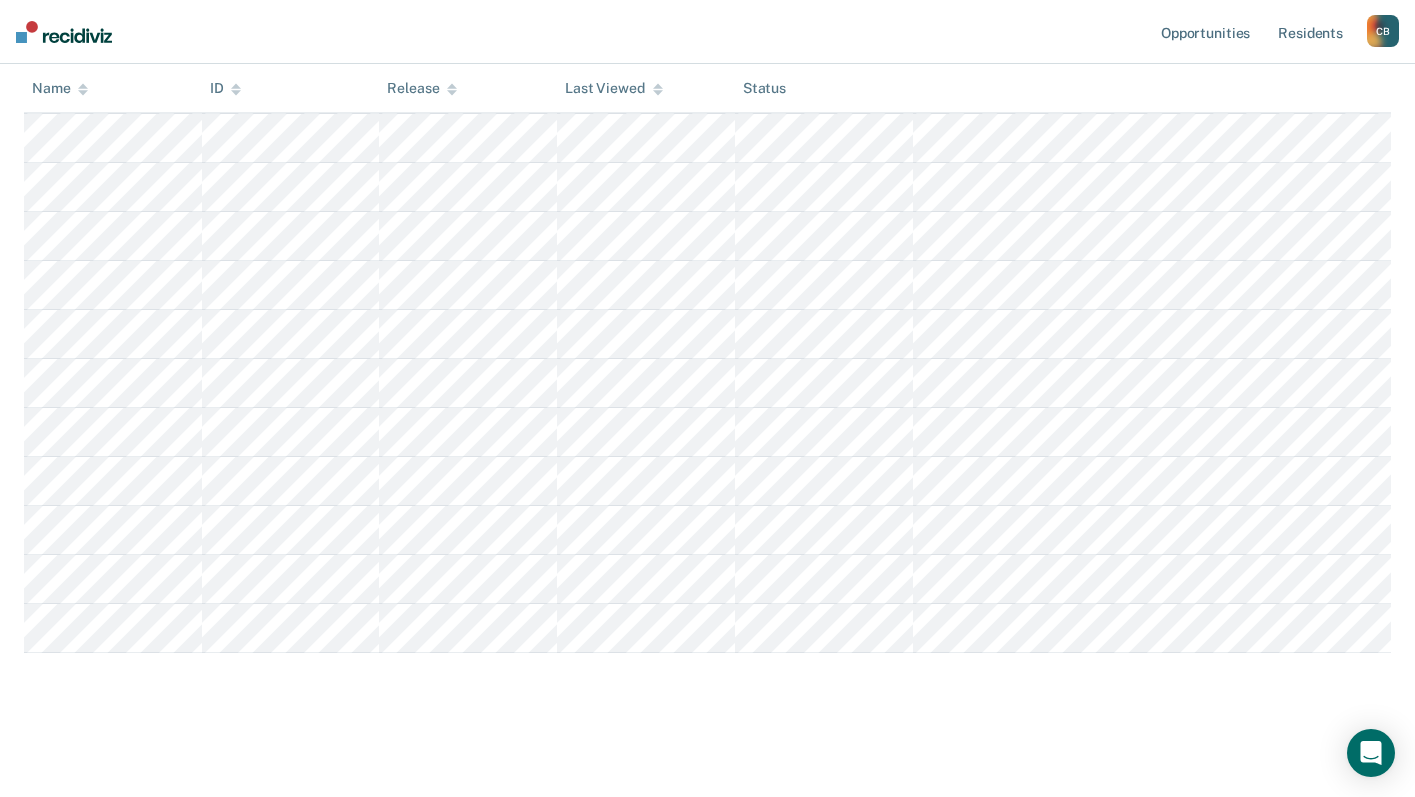 scroll, scrollTop: 300, scrollLeft: 0, axis: vertical 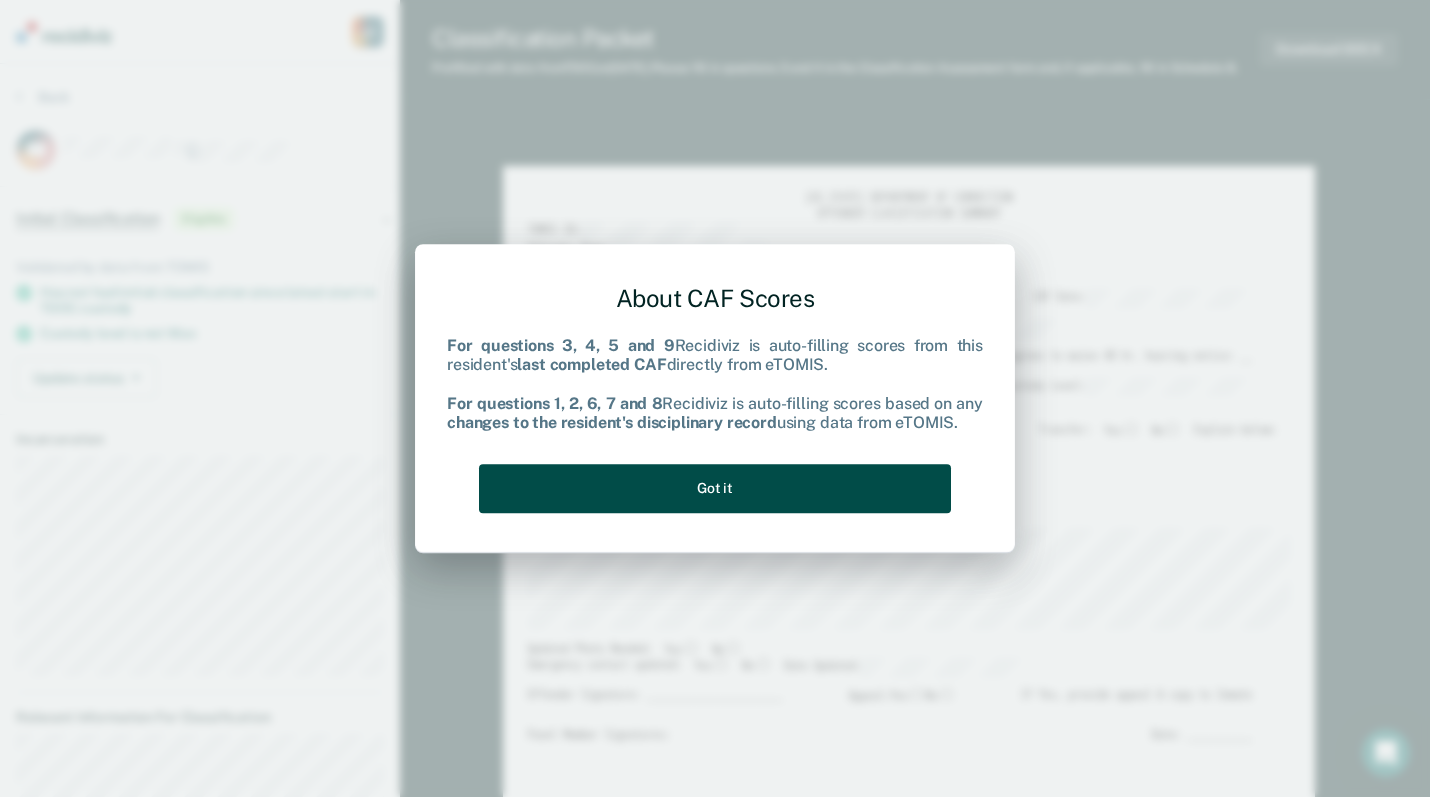 click on "Got it" at bounding box center (715, 488) 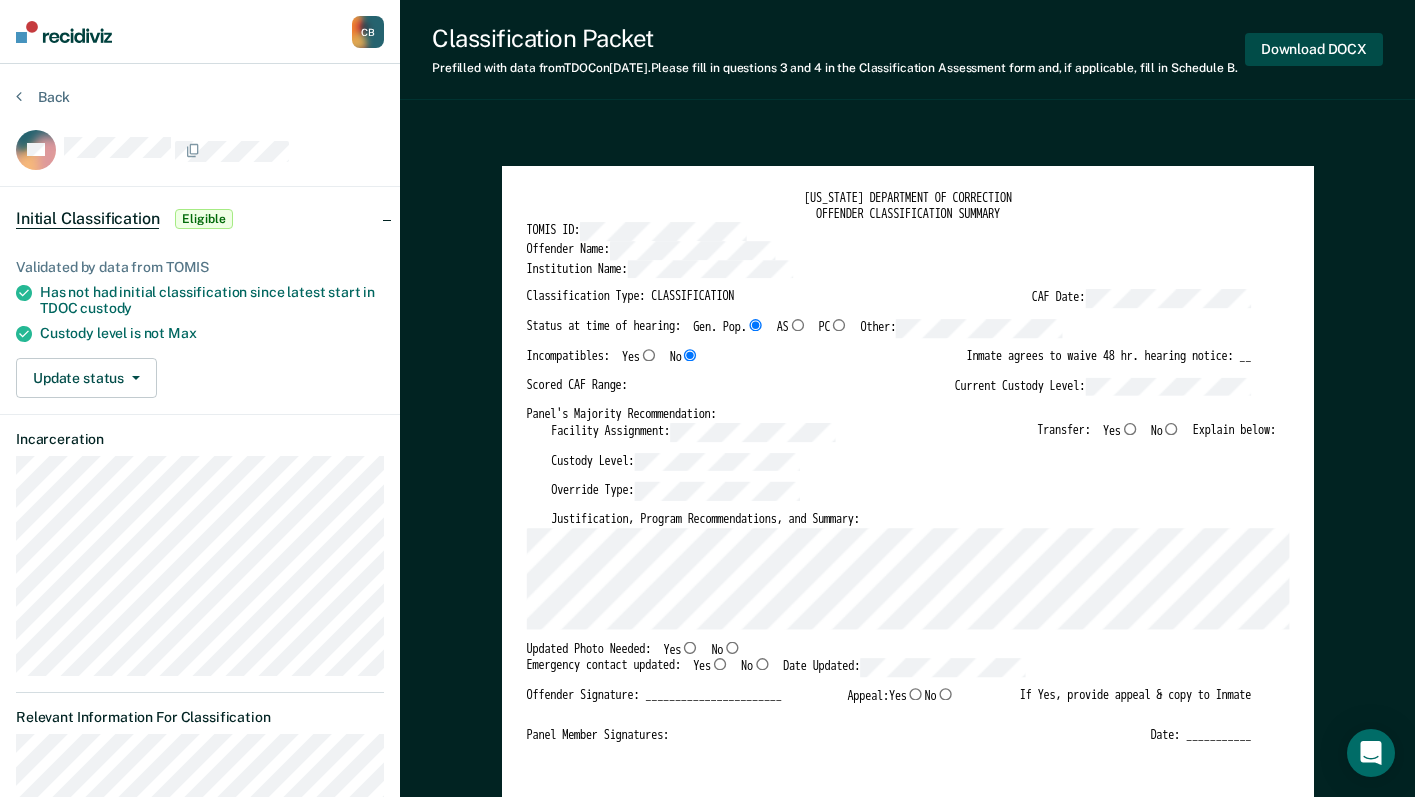 click on "Download DOCX" at bounding box center (1314, 49) 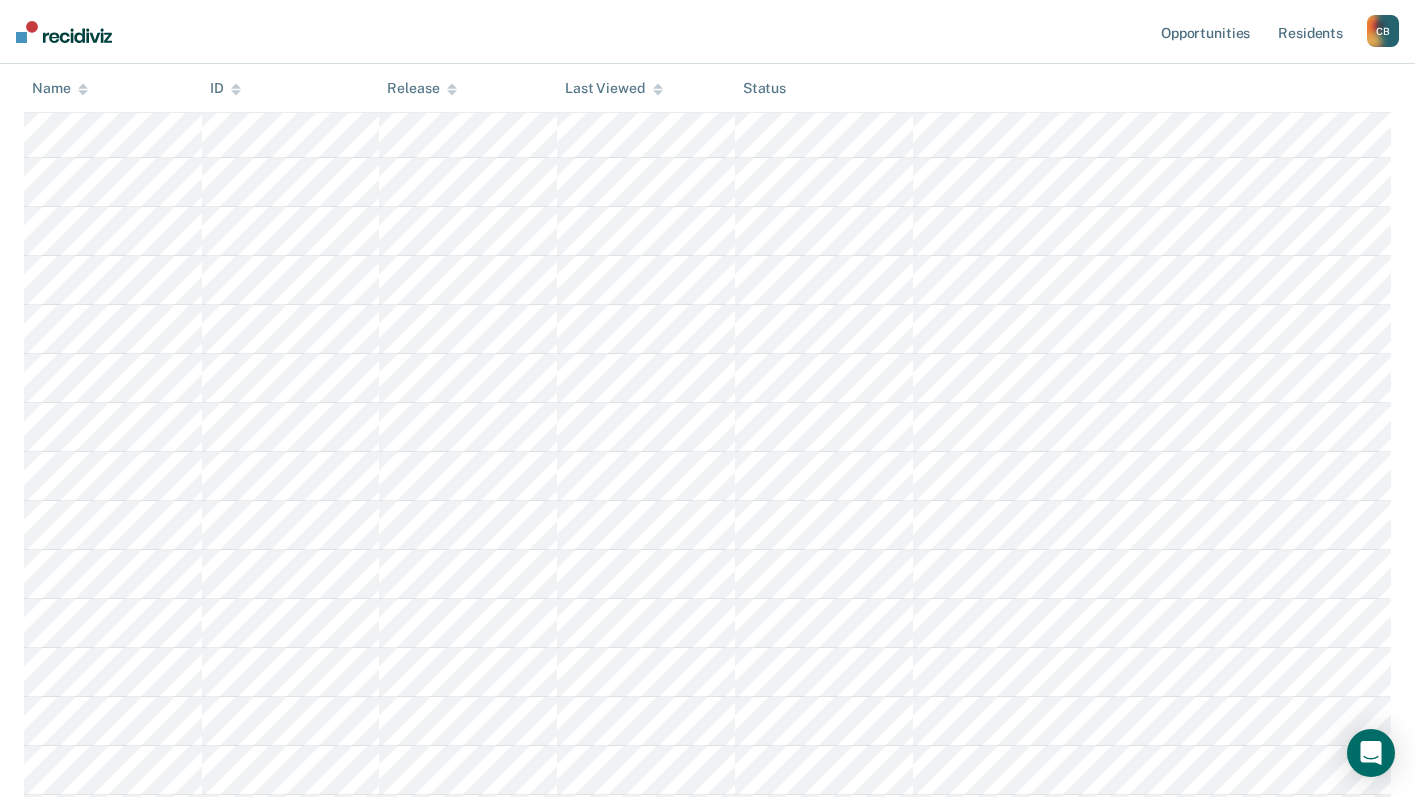 scroll, scrollTop: 600, scrollLeft: 0, axis: vertical 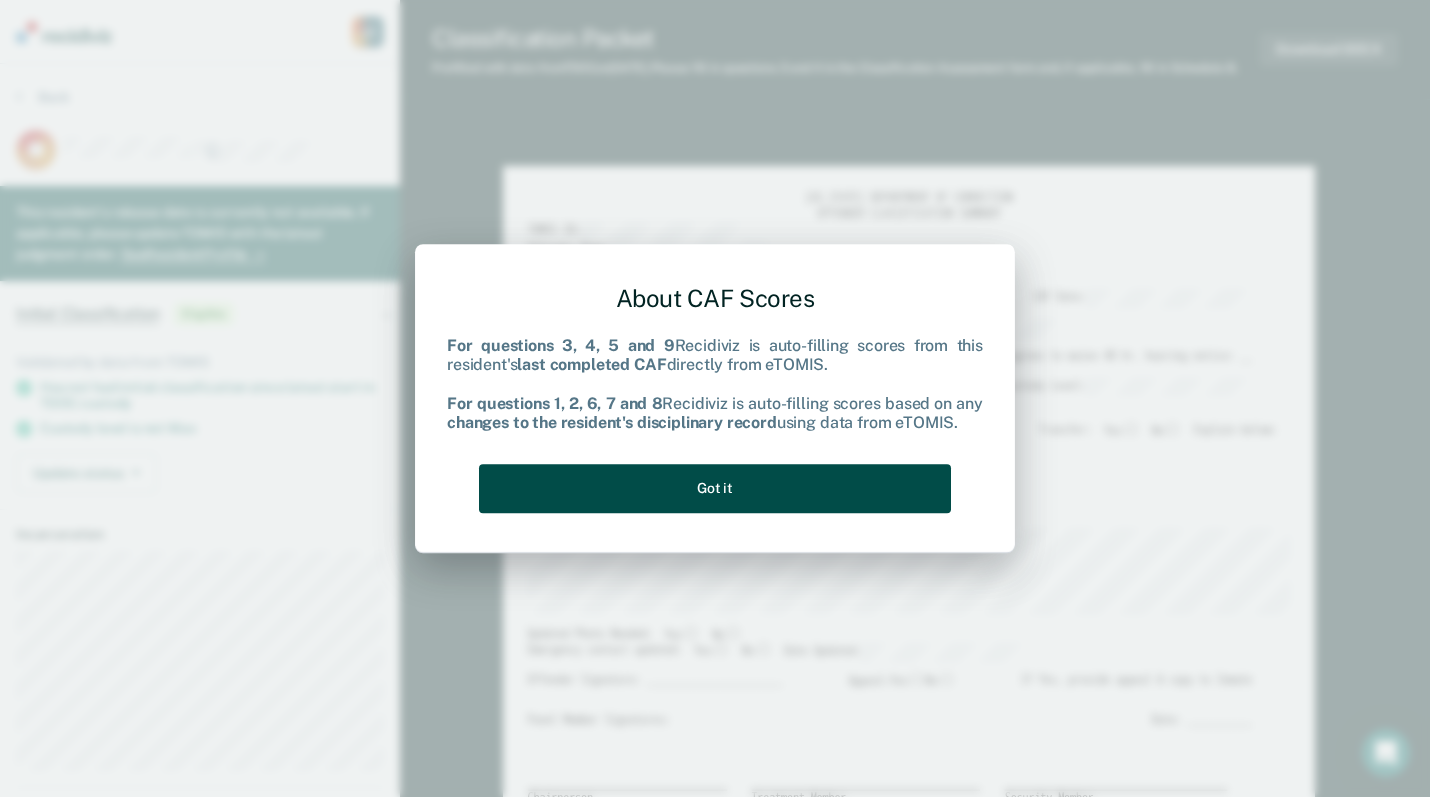 click on "Got it" at bounding box center (715, 488) 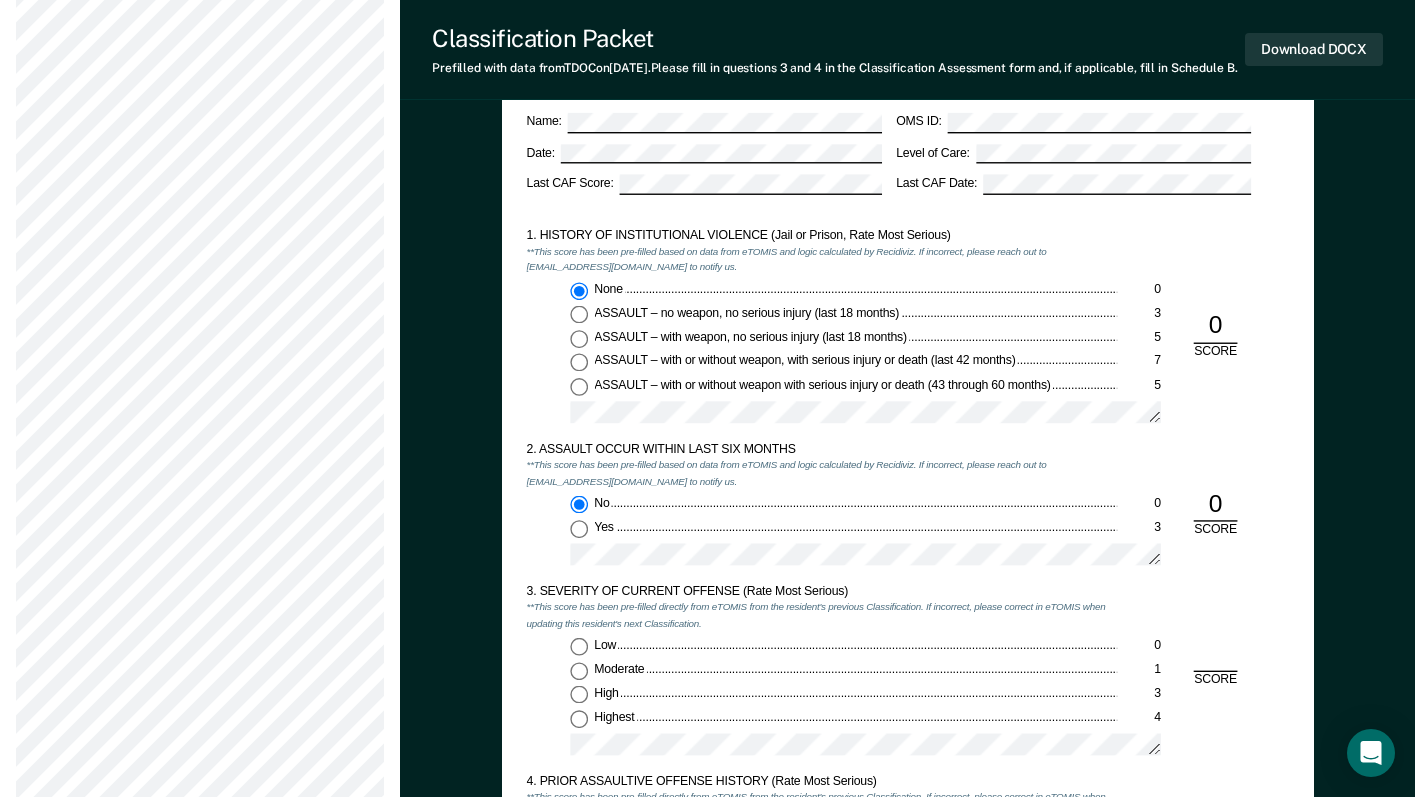 scroll, scrollTop: 1400, scrollLeft: 0, axis: vertical 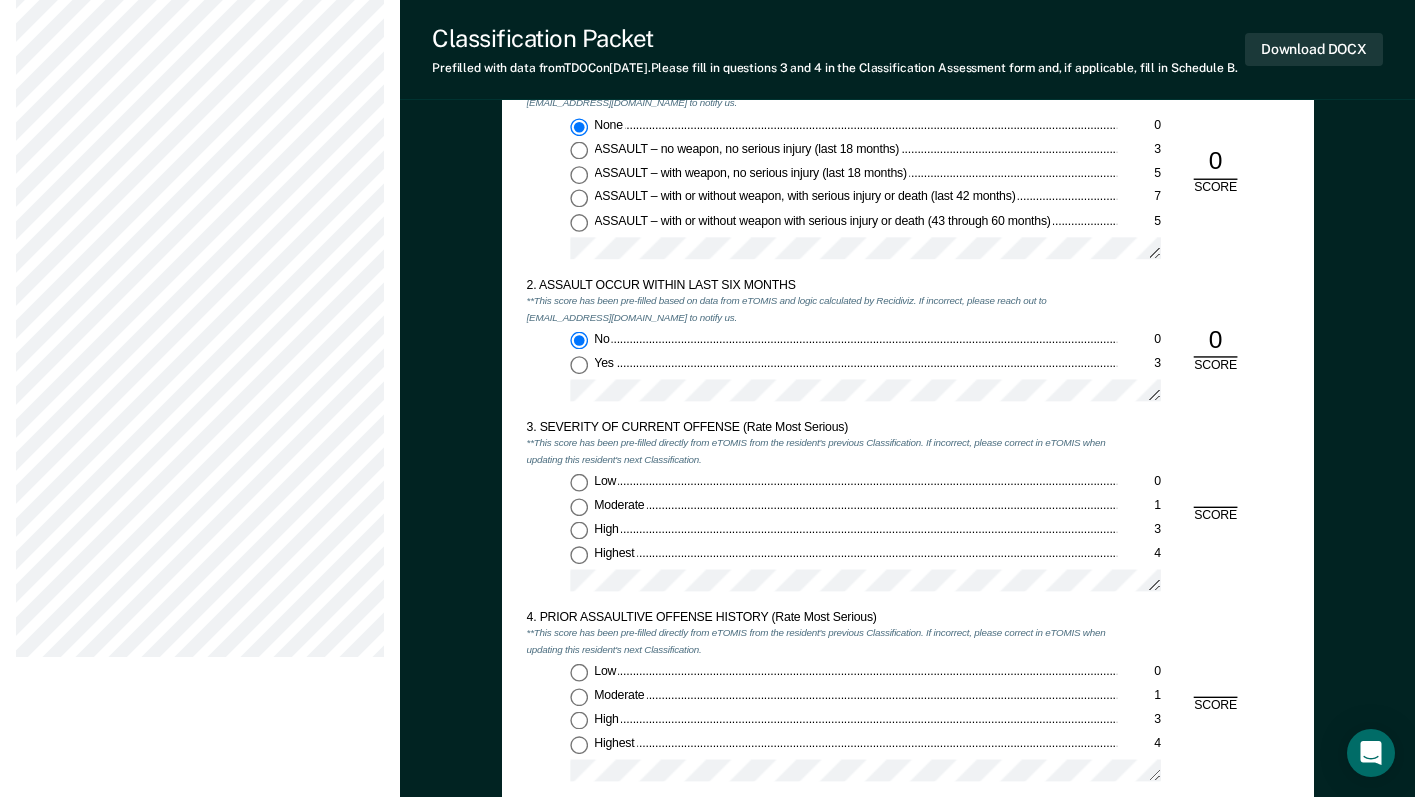 click on "Highest 4" at bounding box center (579, 555) 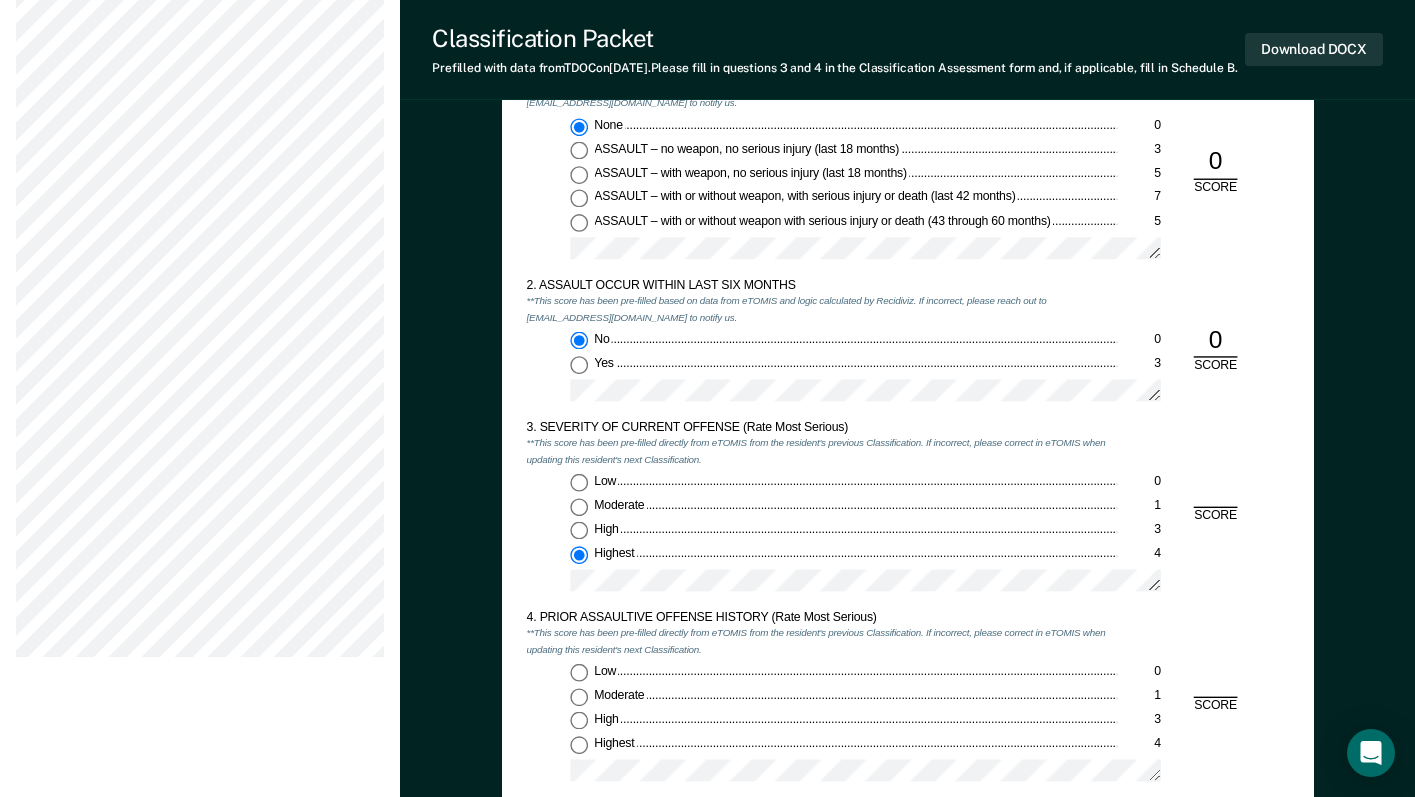 type on "x" 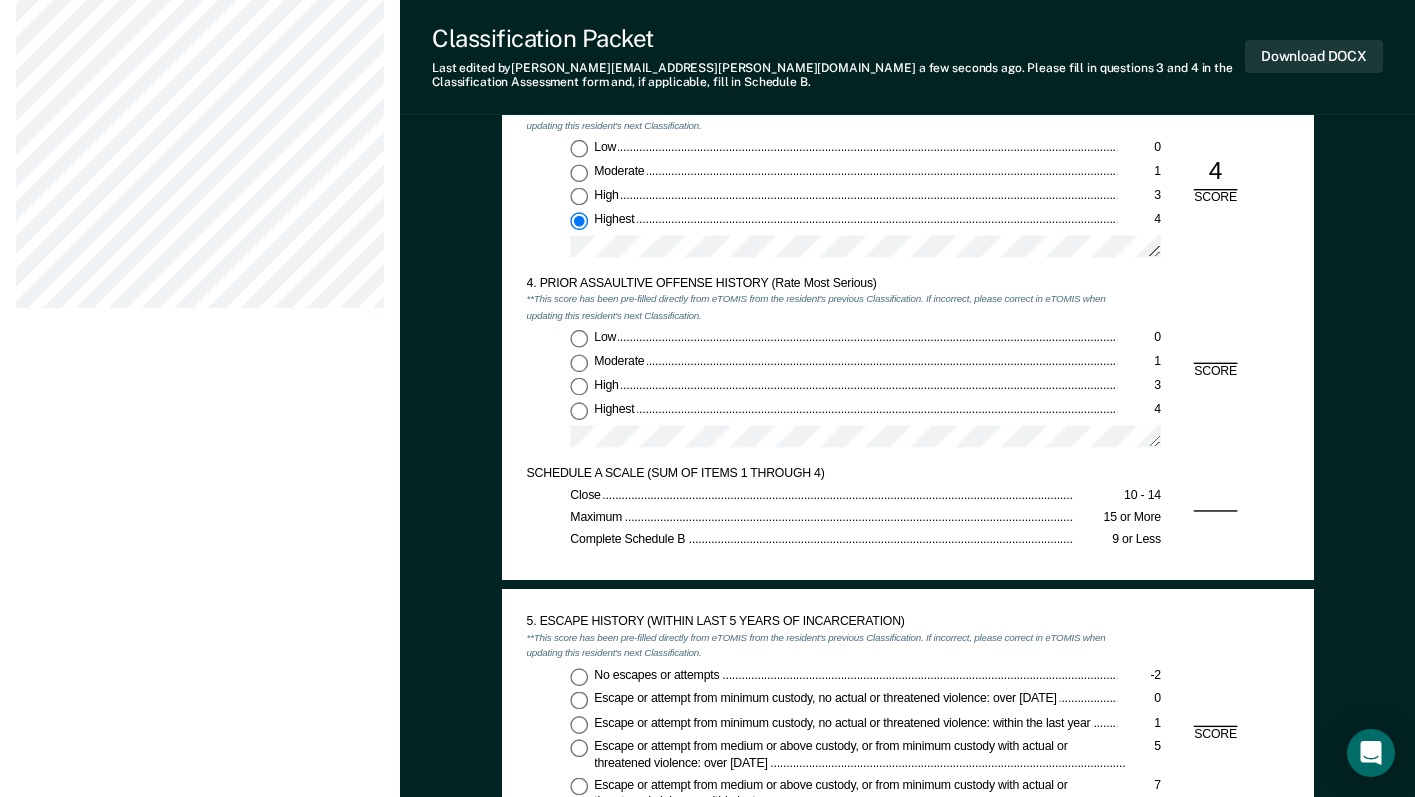 scroll, scrollTop: 1800, scrollLeft: 0, axis: vertical 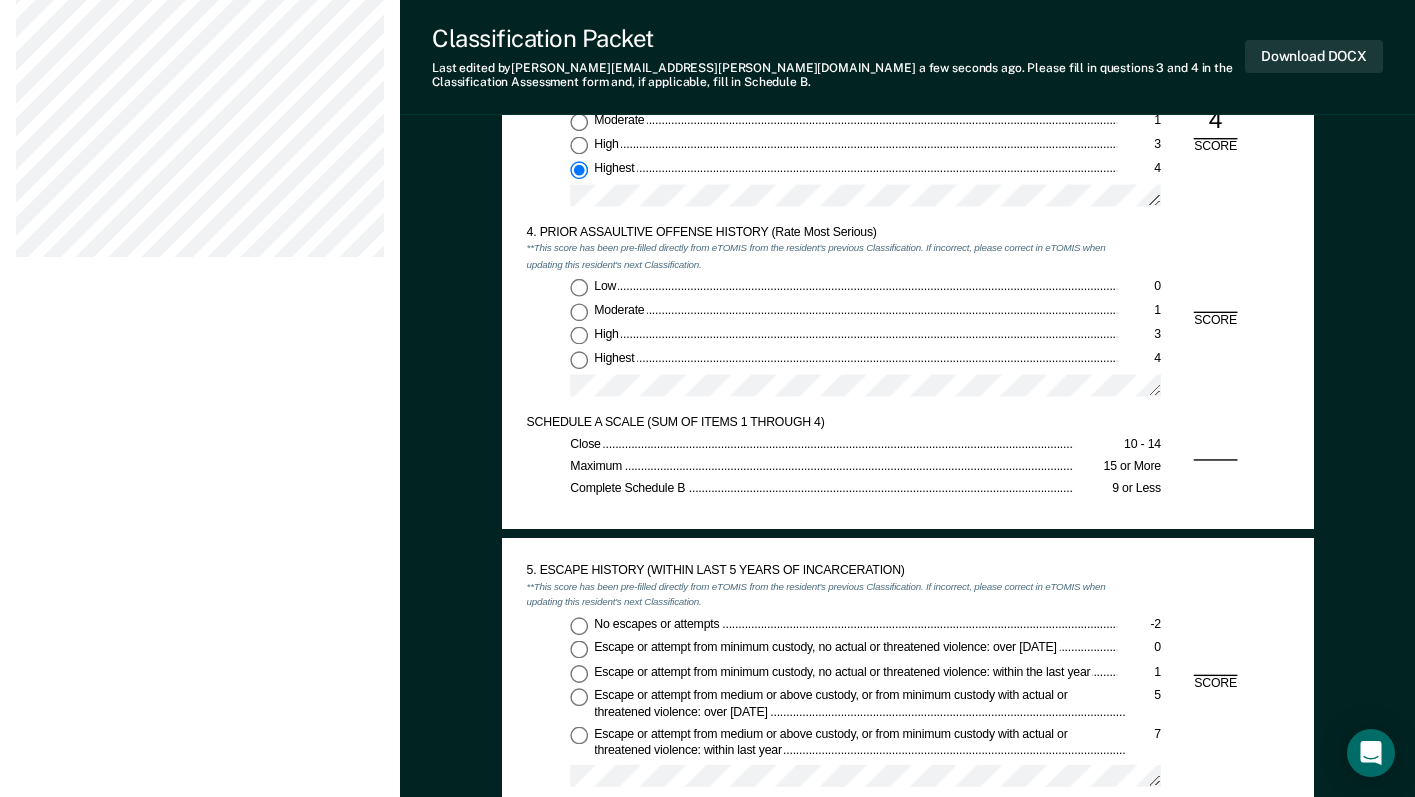 click on "Highest 4" at bounding box center [579, 360] 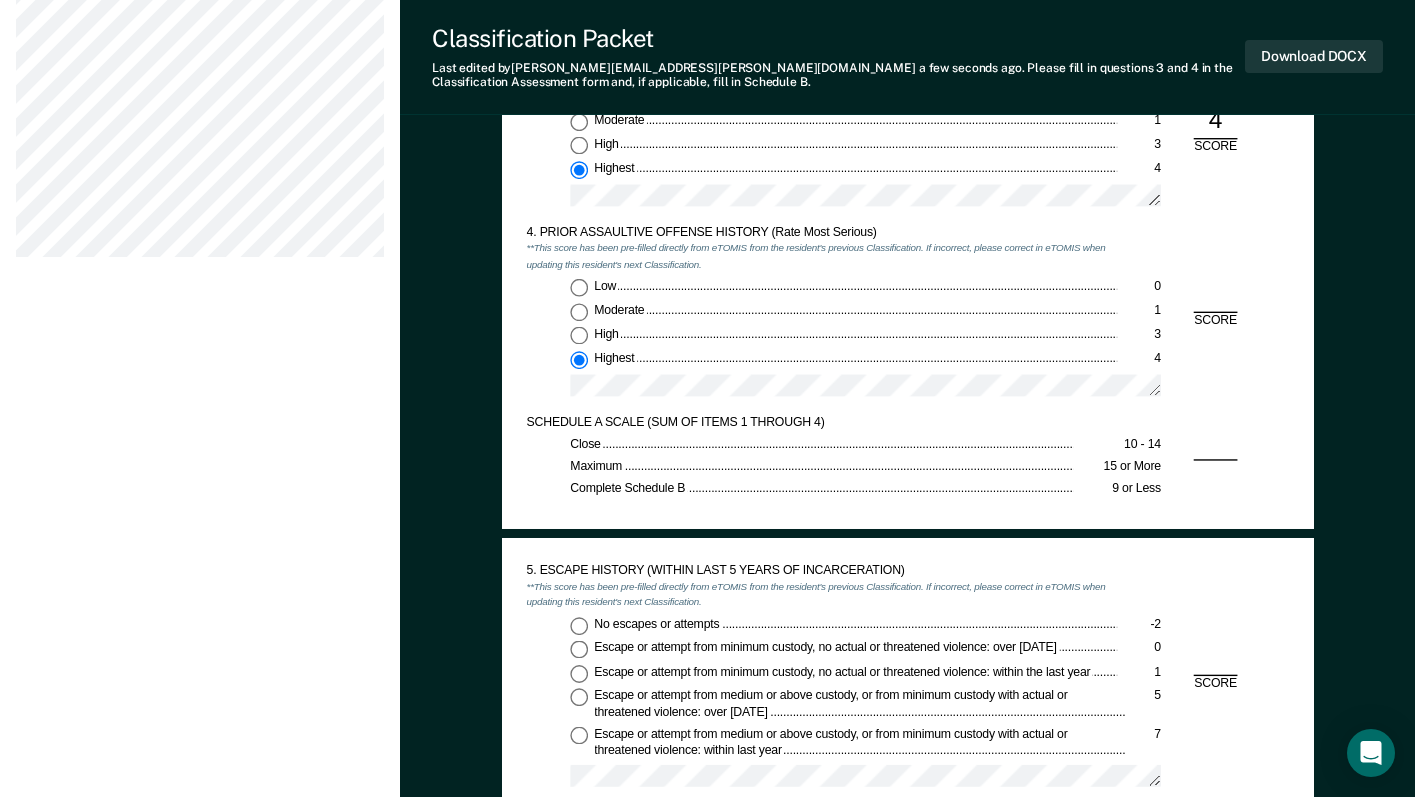 type on "x" 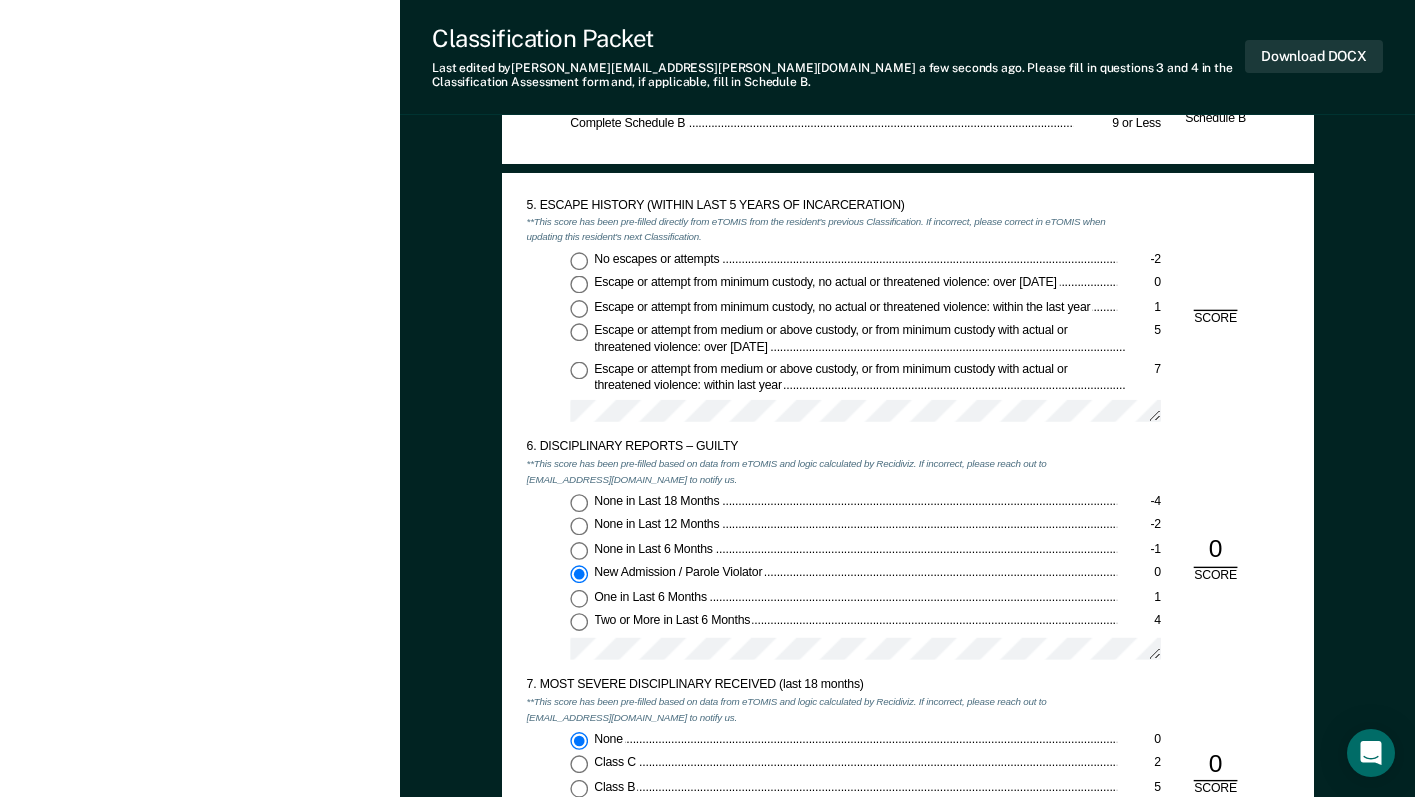 scroll, scrollTop: 2200, scrollLeft: 0, axis: vertical 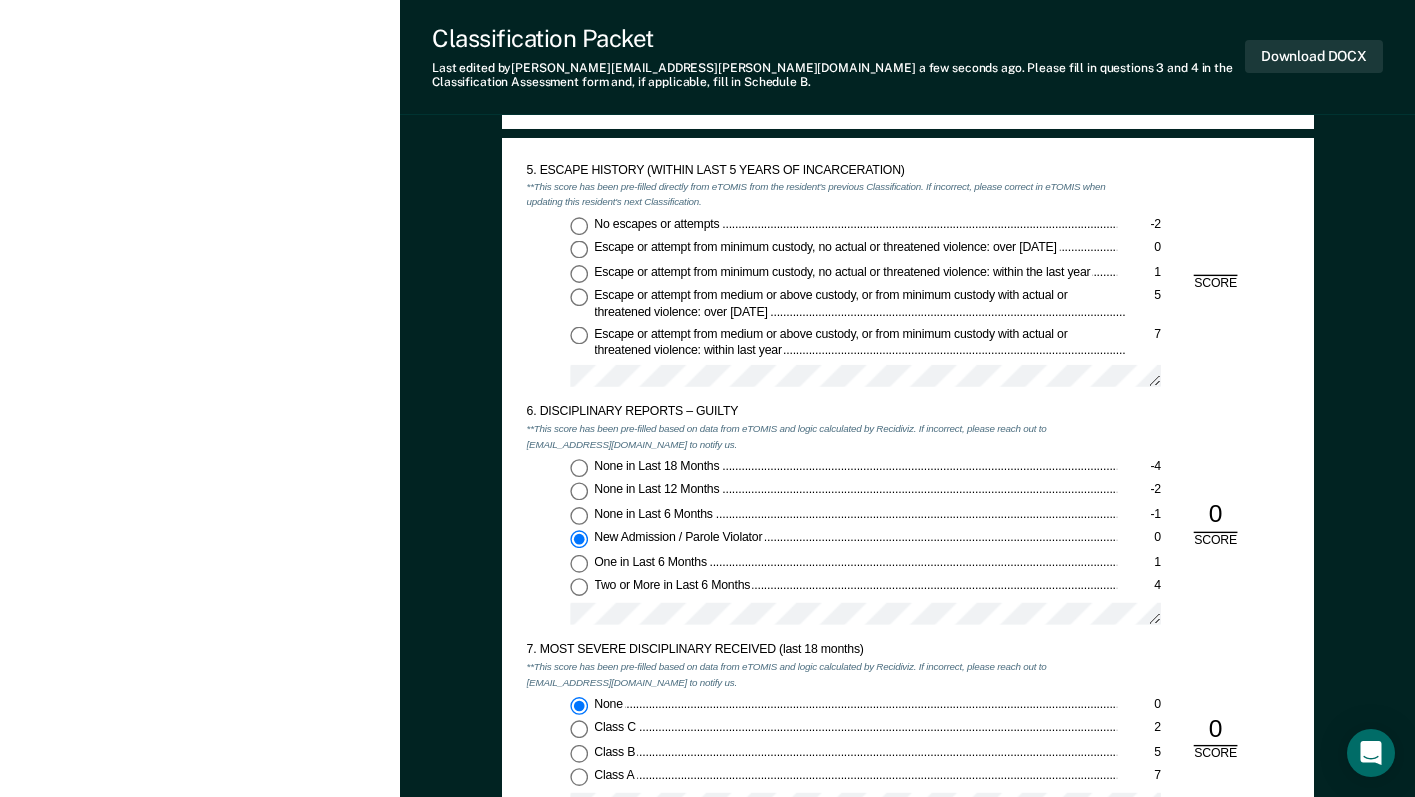 click on "No escapes or attempts -2" at bounding box center (579, 226) 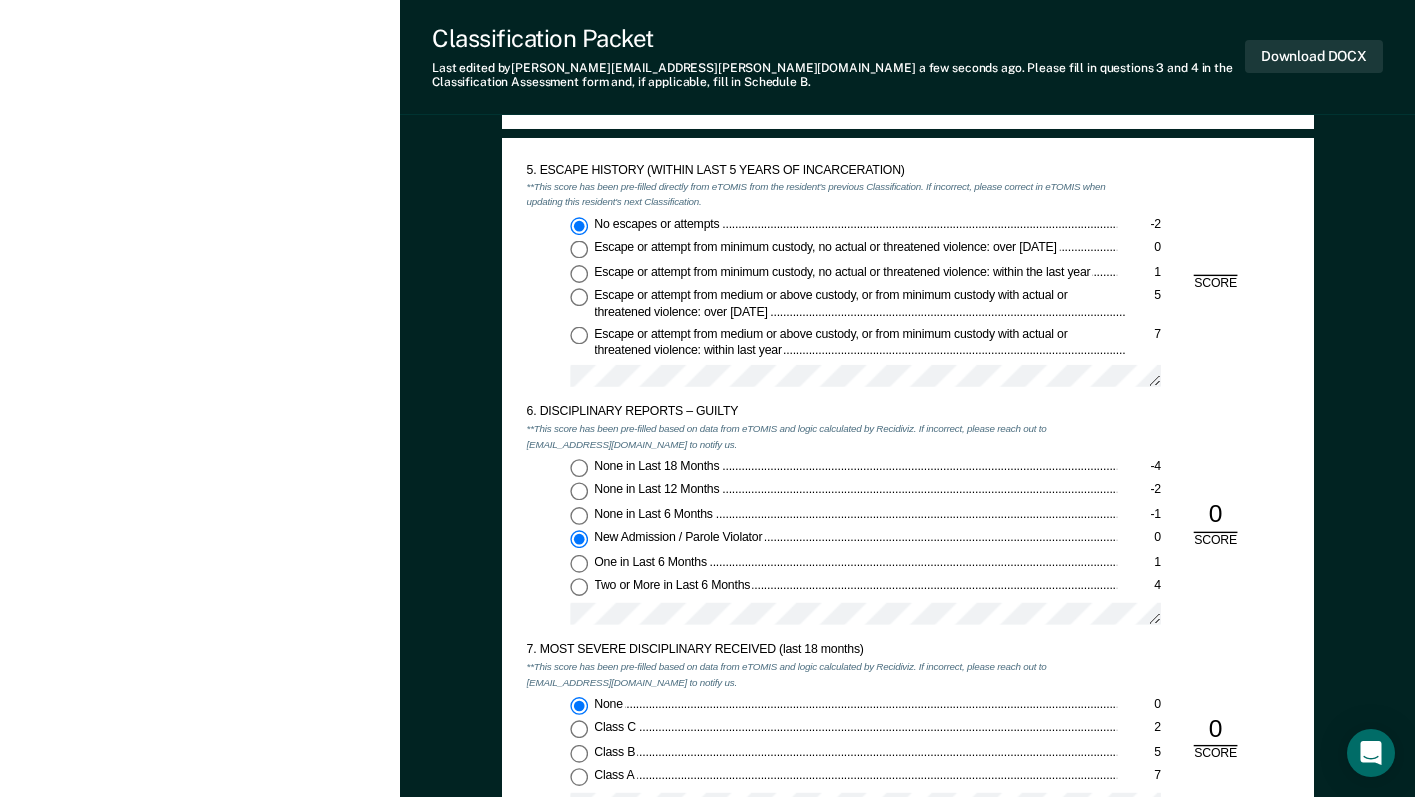 type on "x" 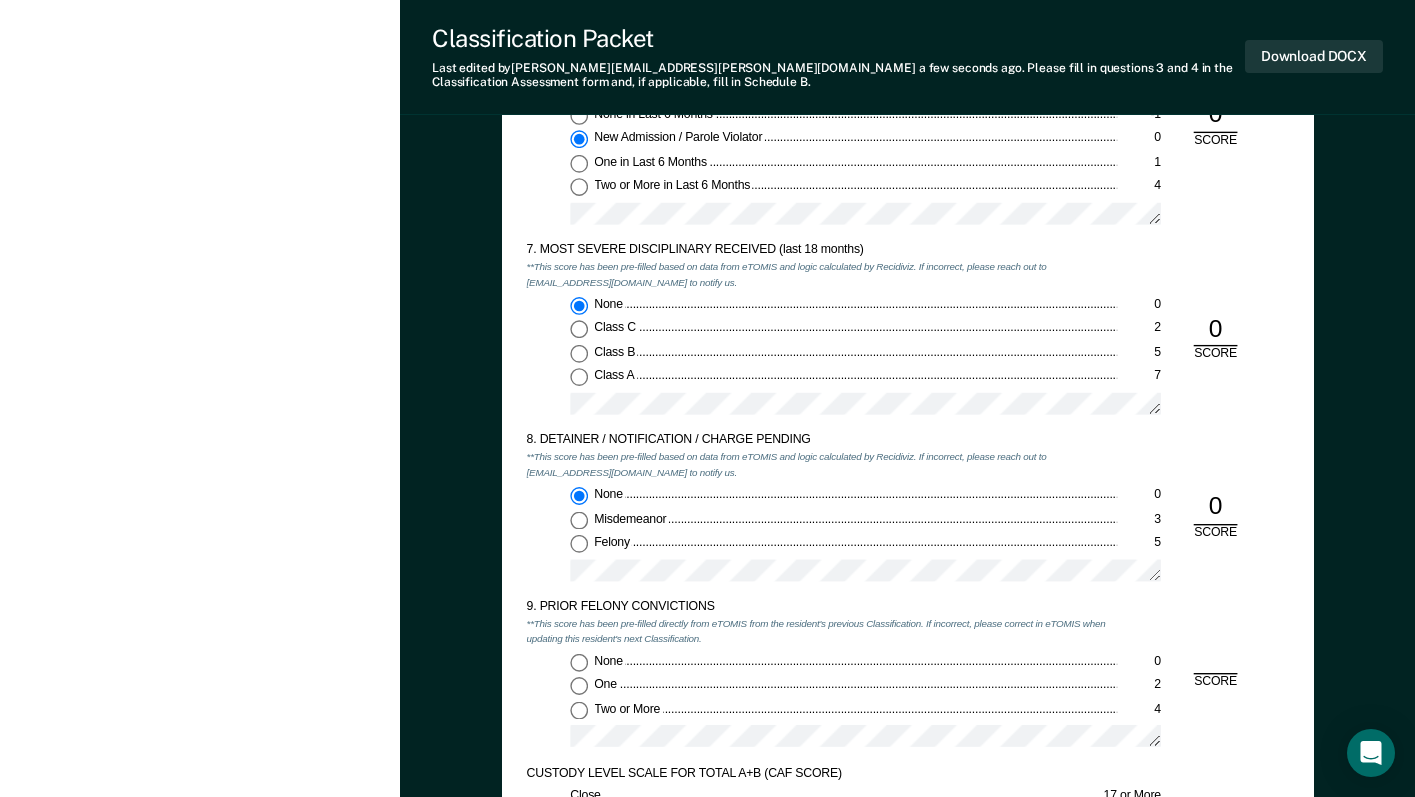 scroll, scrollTop: 2800, scrollLeft: 0, axis: vertical 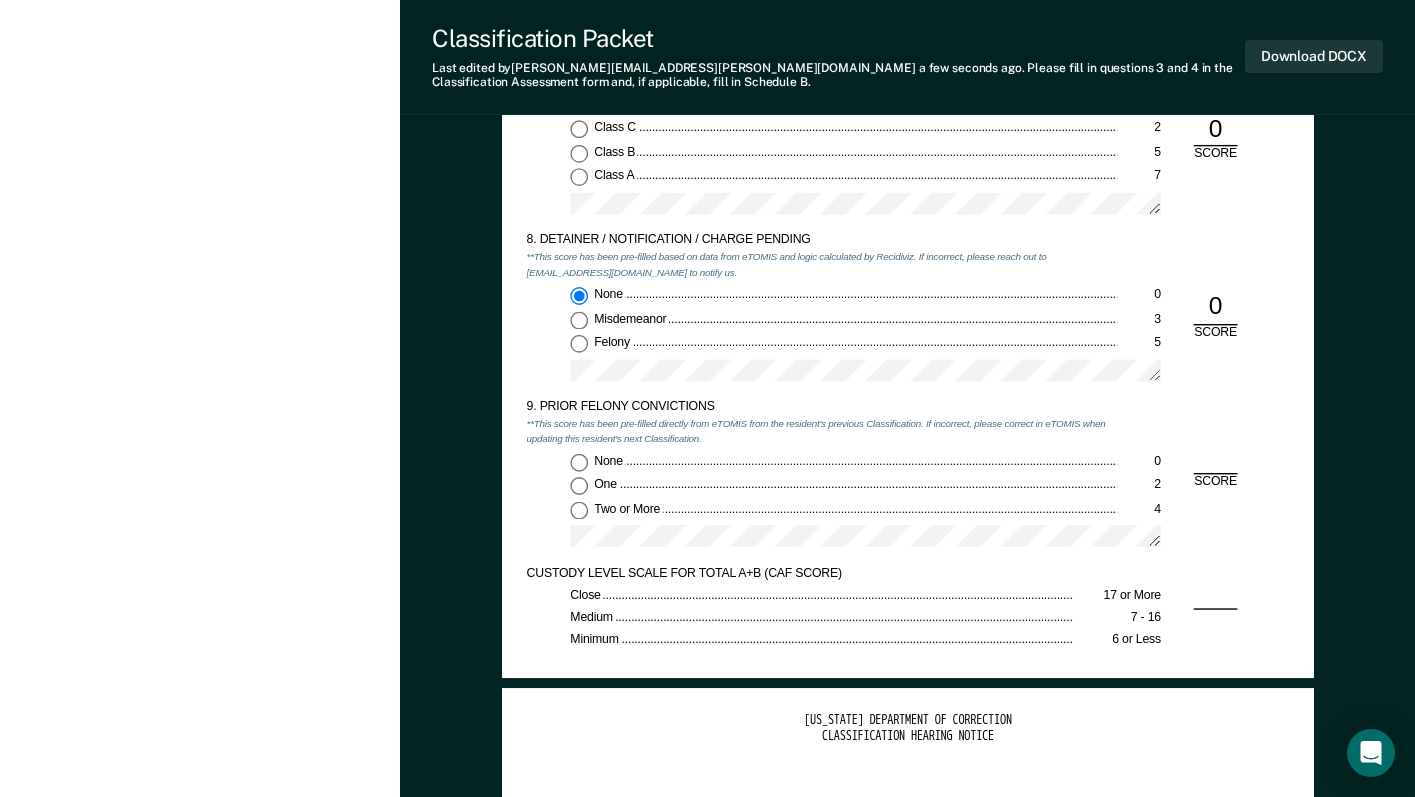 click on "Two or More 4" at bounding box center (579, 510) 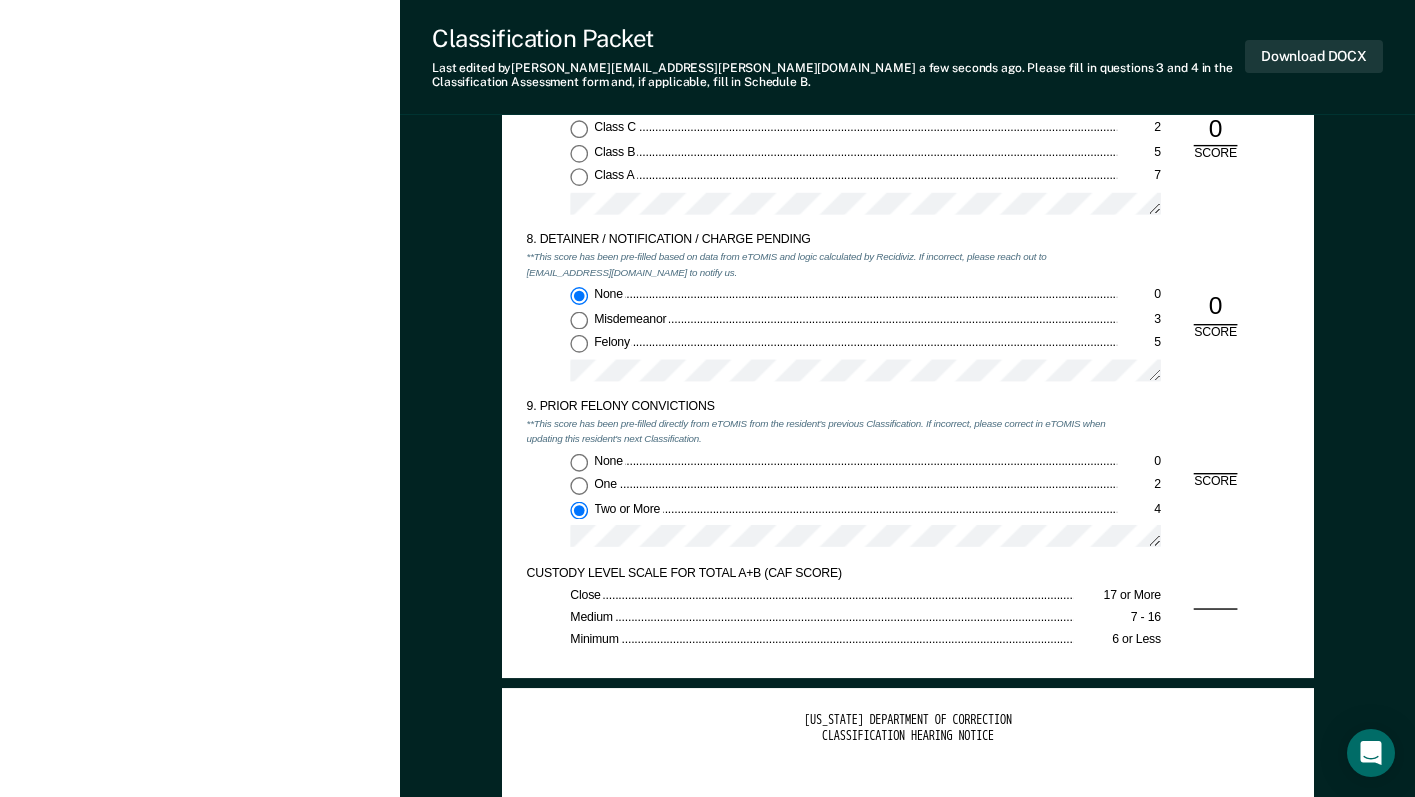 type on "x" 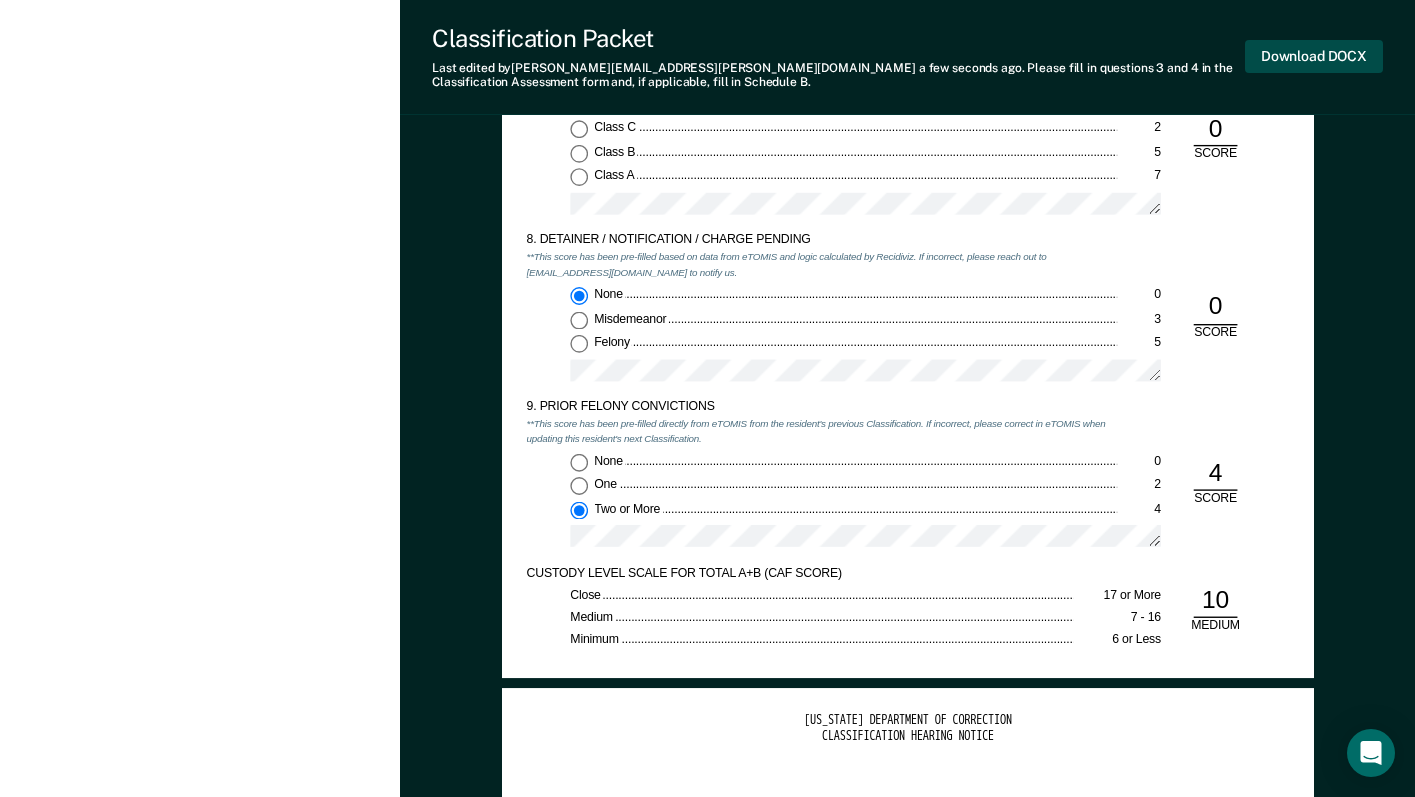 click on "Download DOCX" at bounding box center [1314, 56] 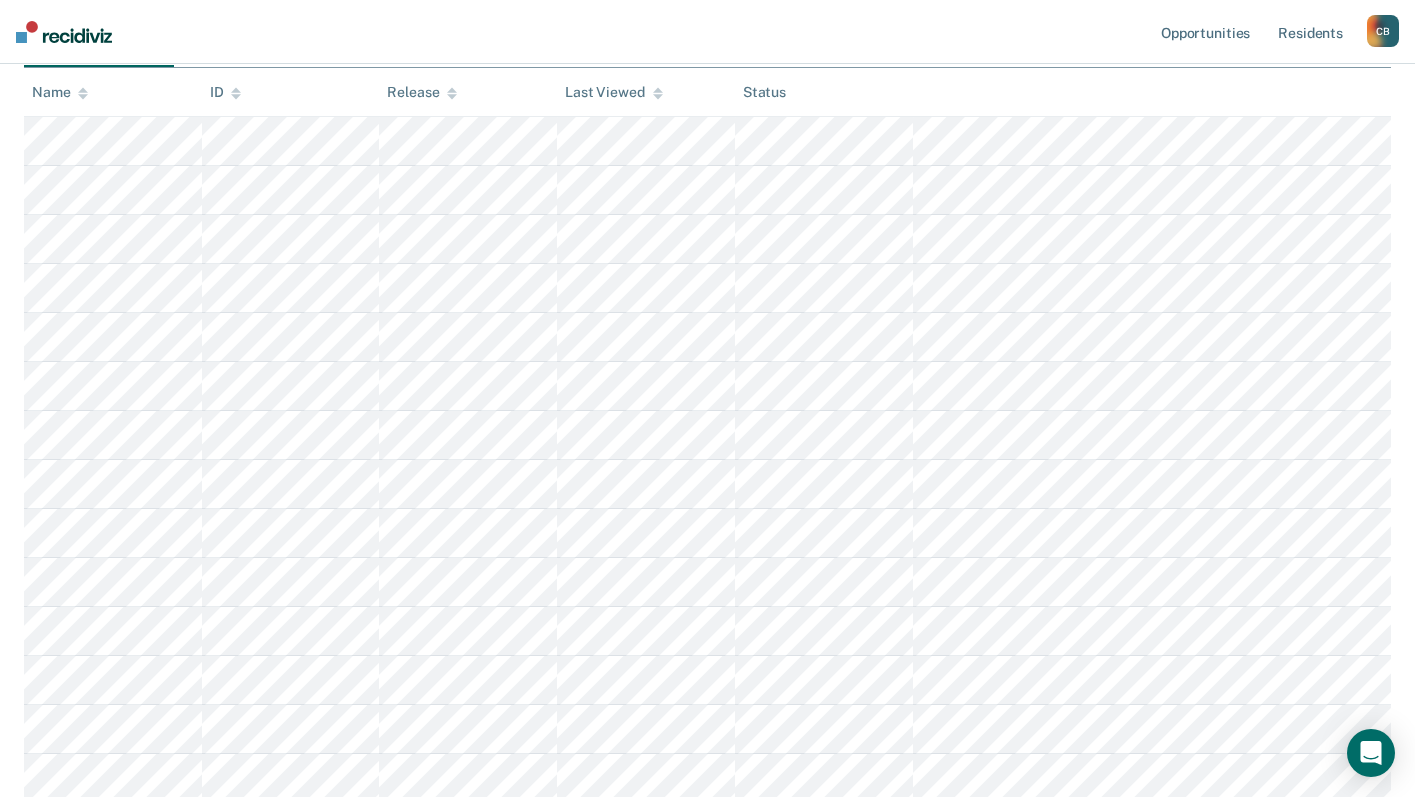 scroll, scrollTop: 500, scrollLeft: 0, axis: vertical 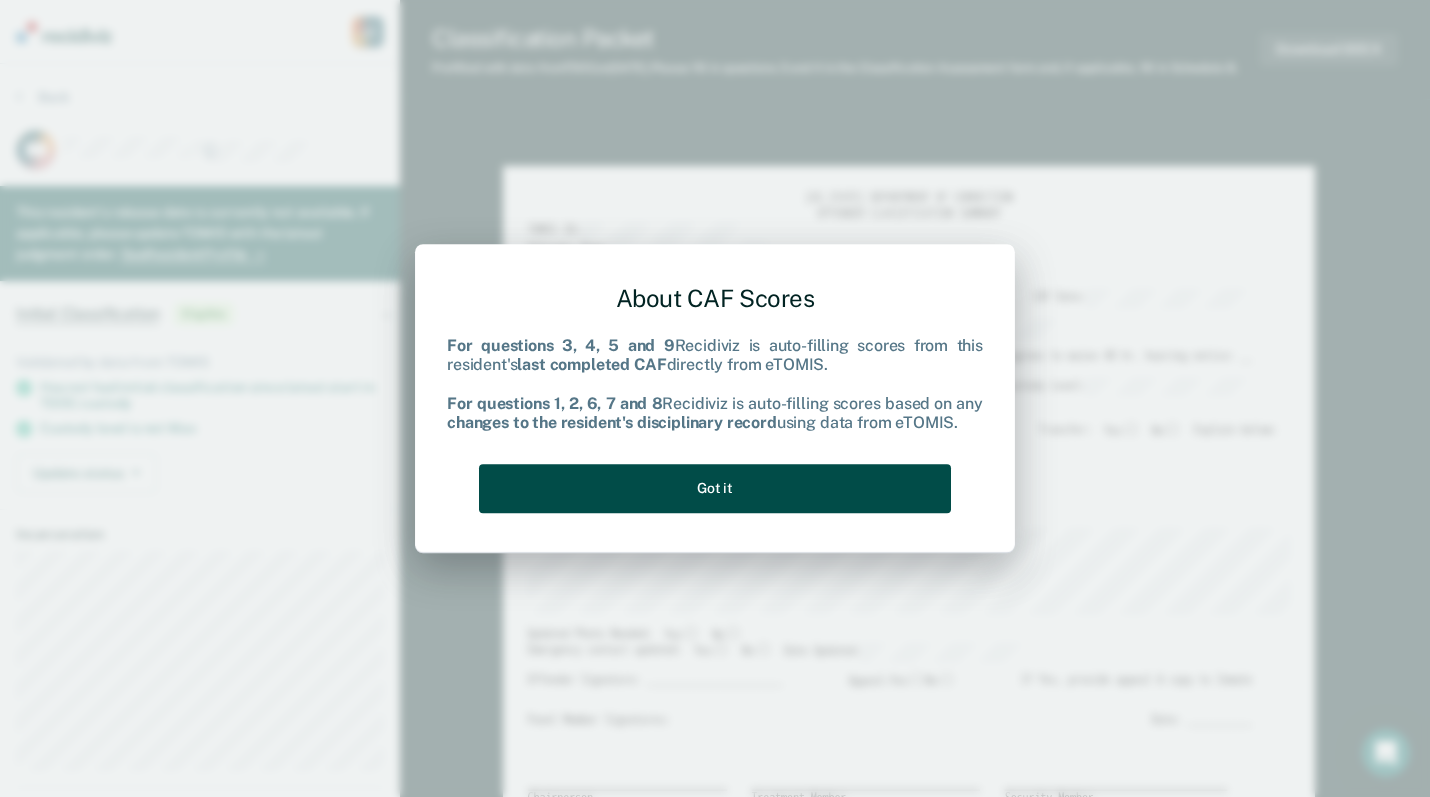 click on "Got it" at bounding box center [715, 488] 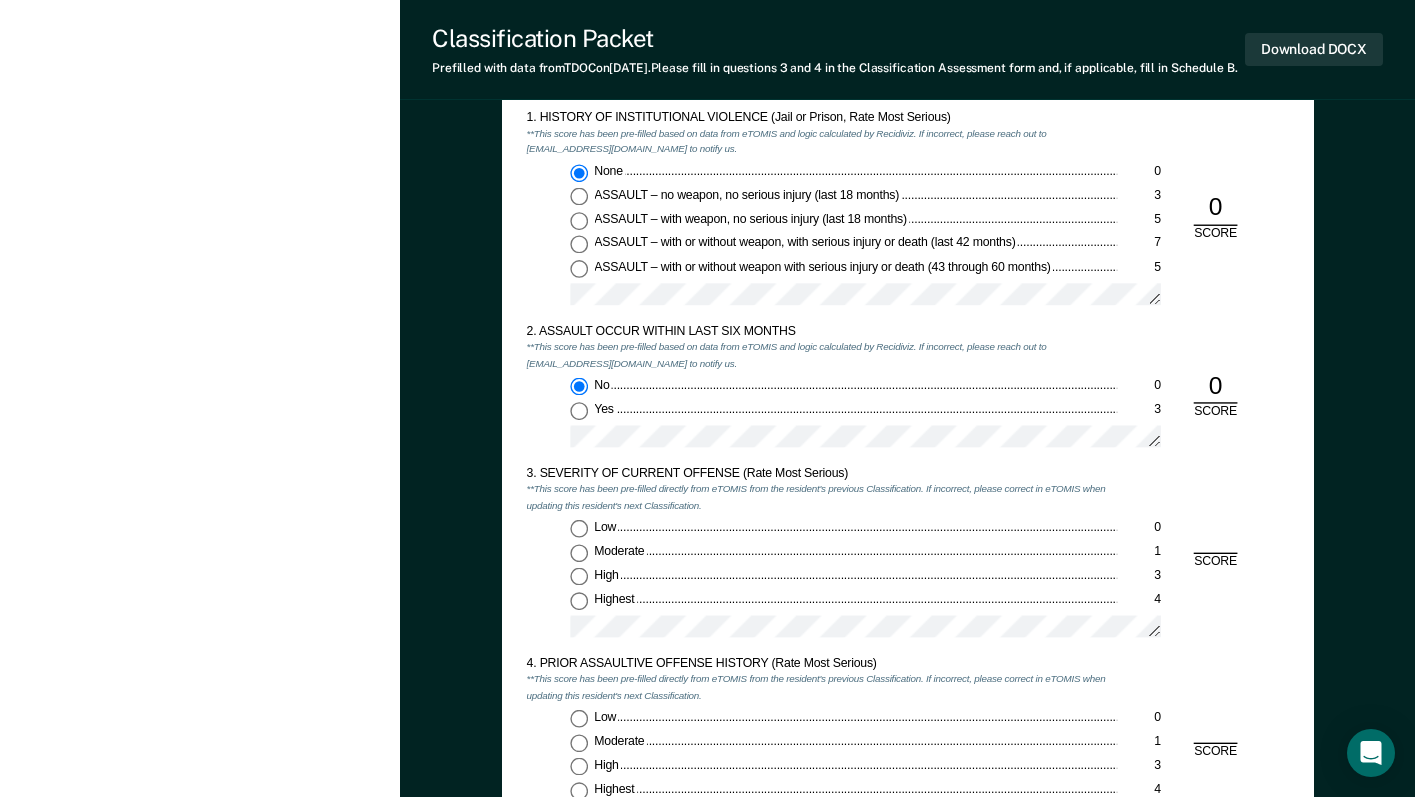scroll, scrollTop: 1400, scrollLeft: 0, axis: vertical 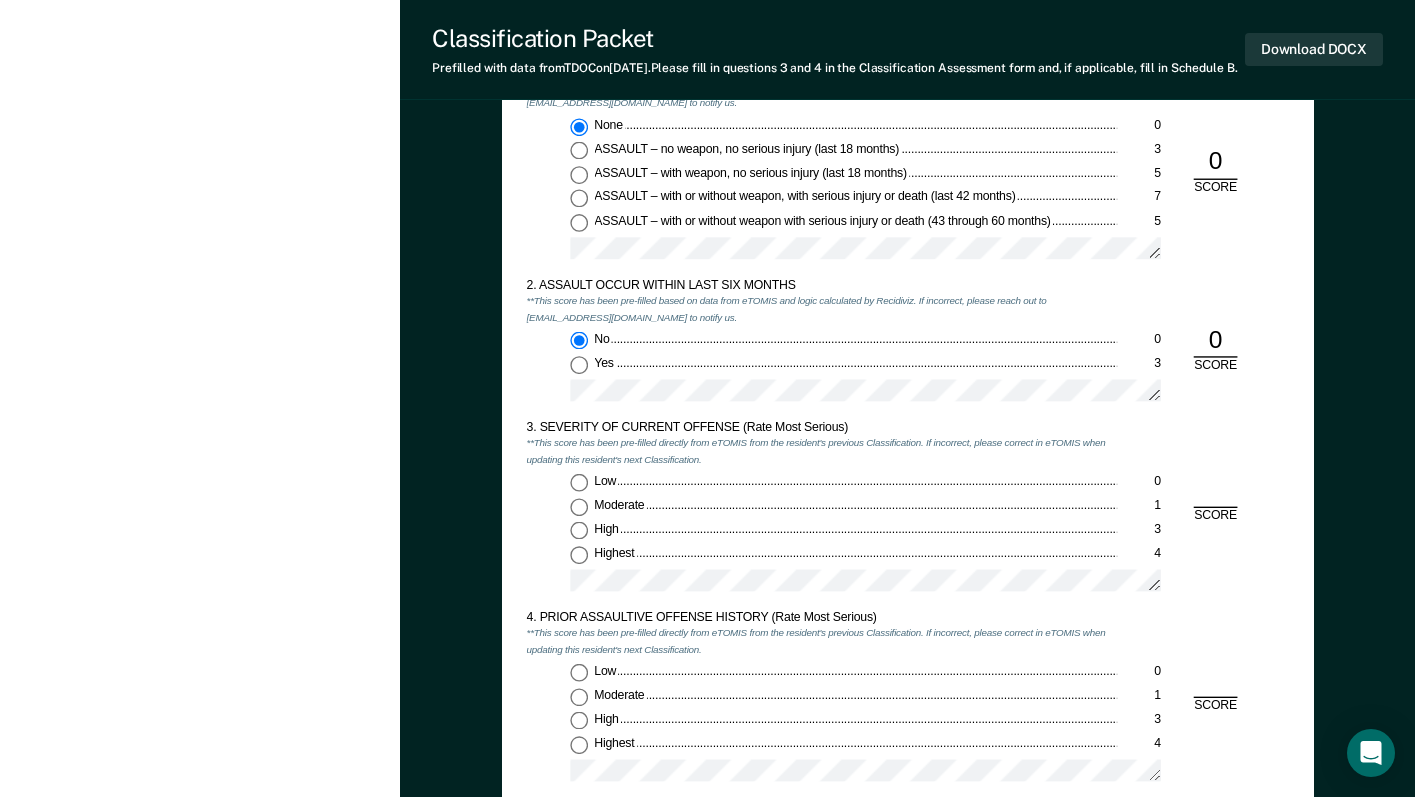 click on "Low 0 Moderate 1 High 3 Highest 4" at bounding box center [821, 539] 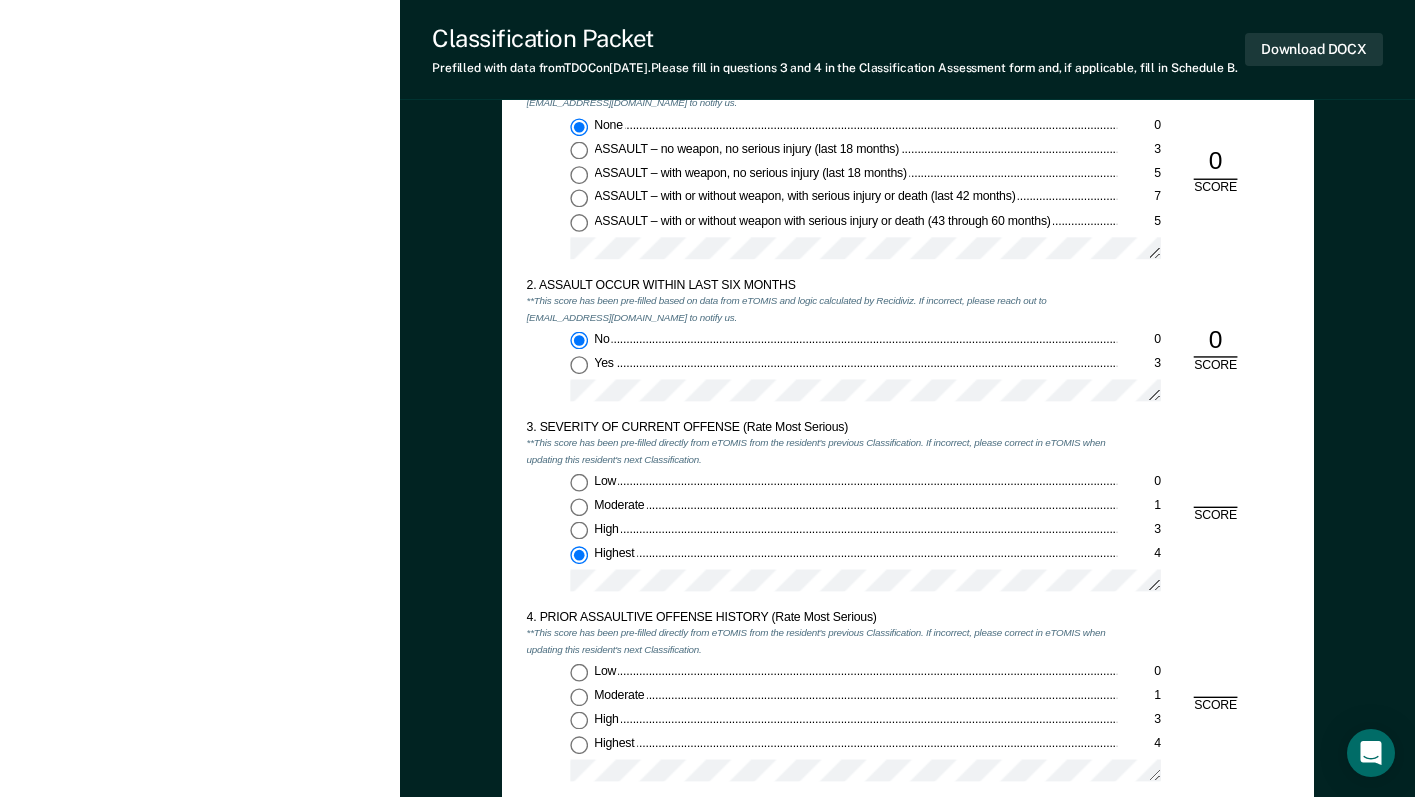 type on "x" 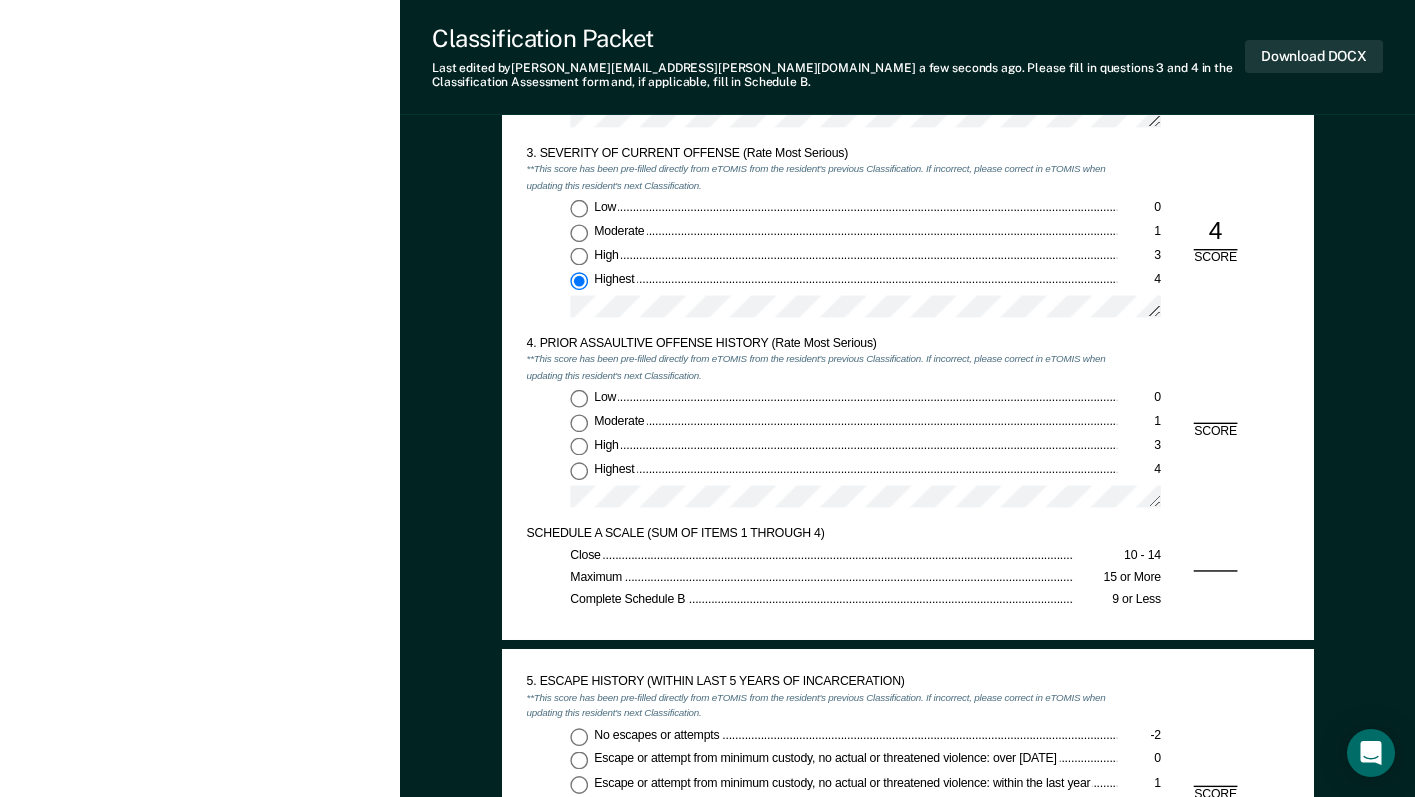 scroll, scrollTop: 1700, scrollLeft: 0, axis: vertical 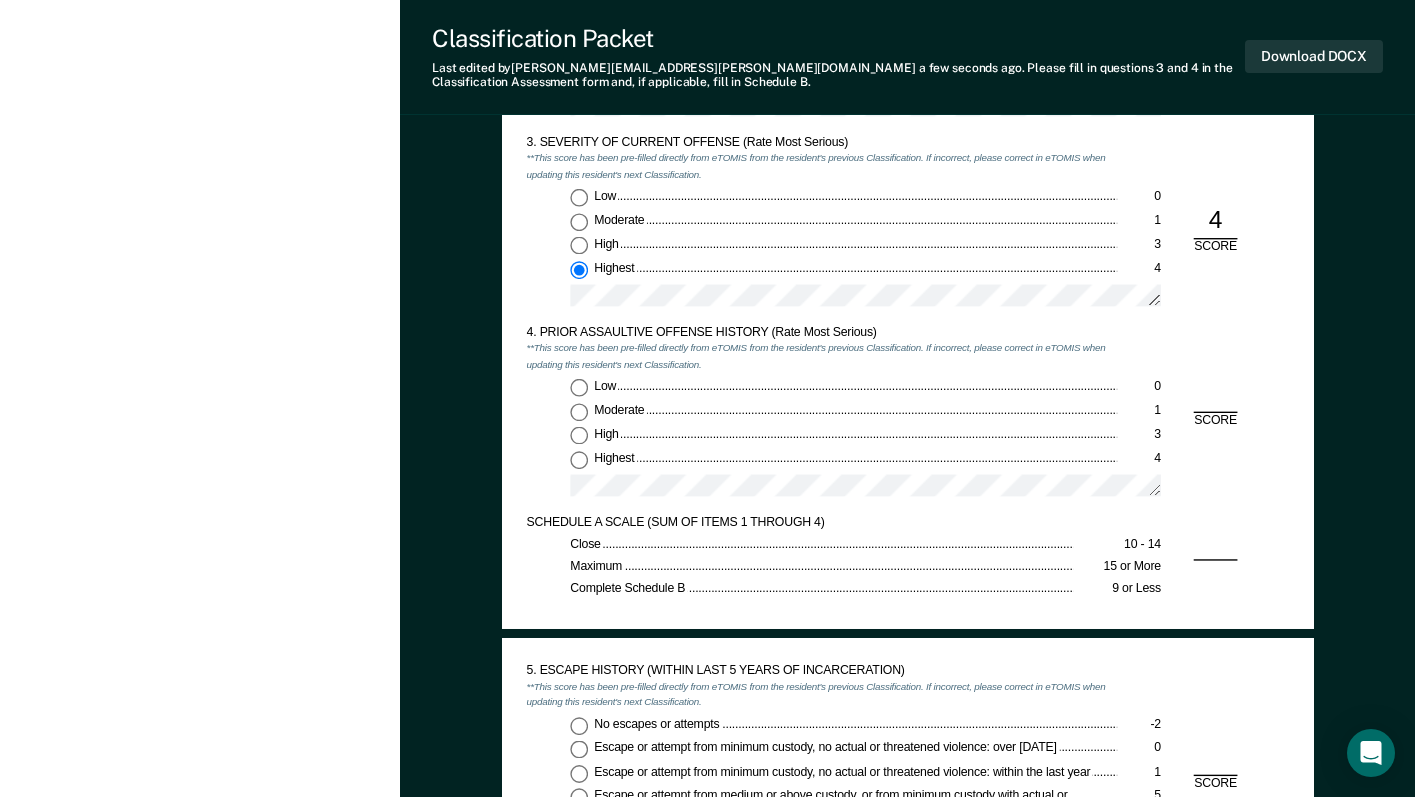 click on "Highest 4" at bounding box center (579, 460) 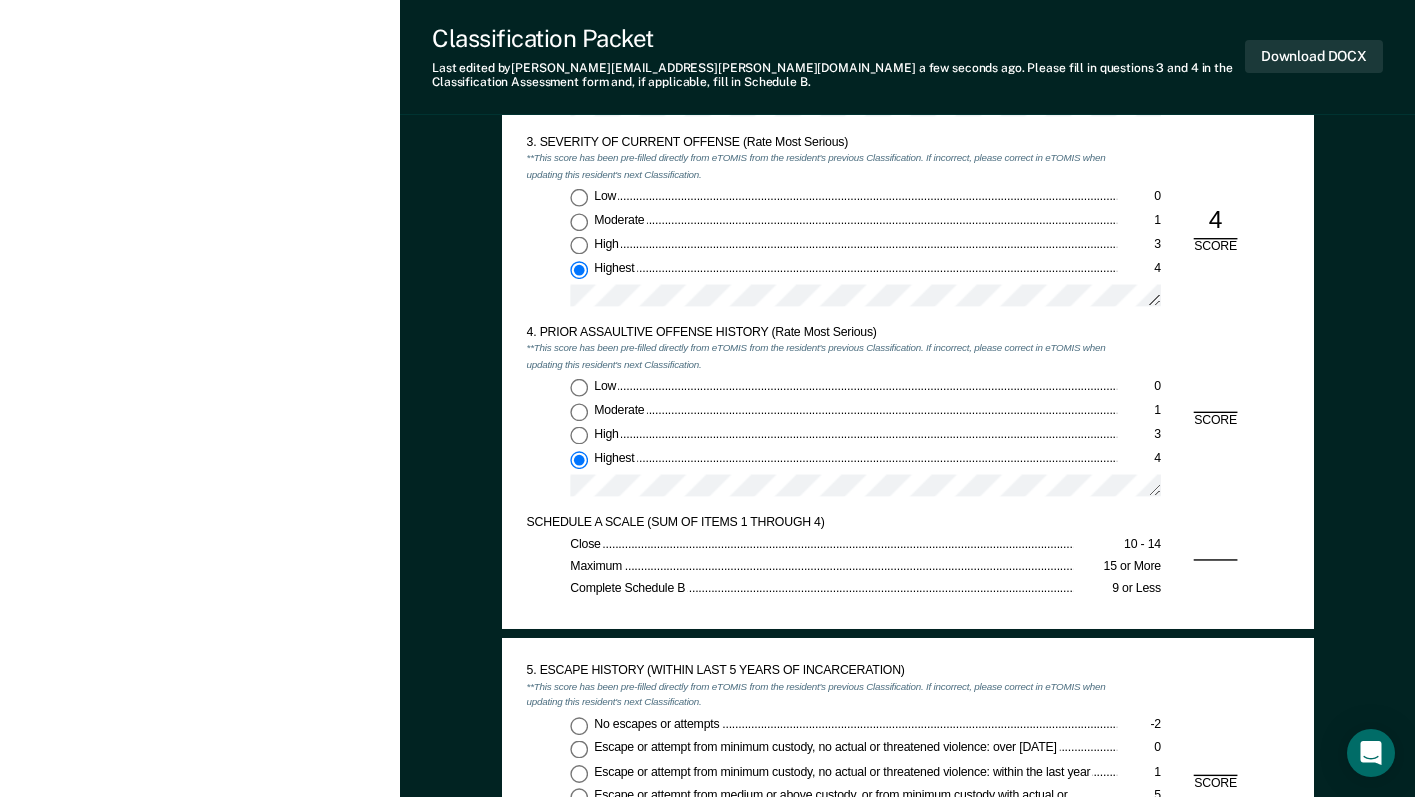 type on "x" 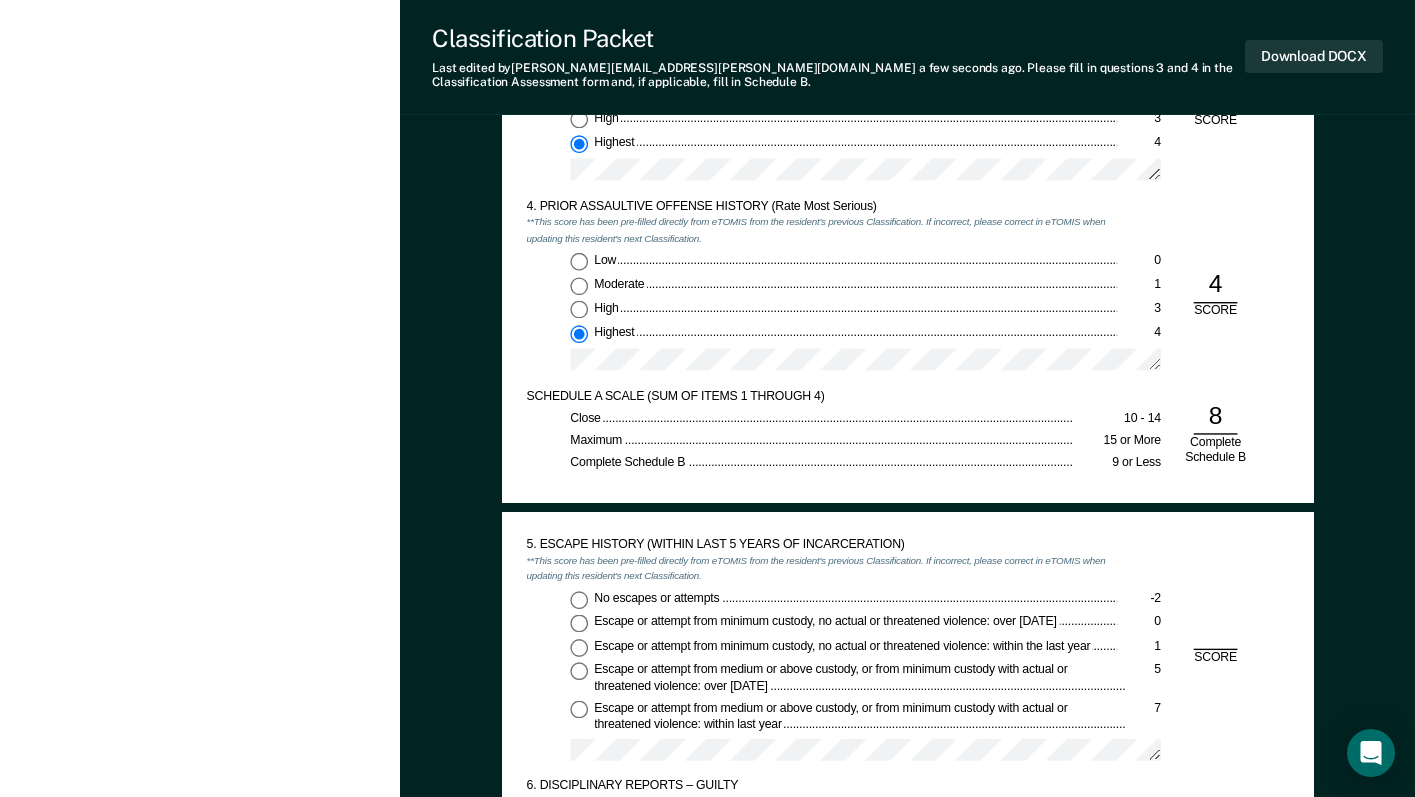 scroll, scrollTop: 2000, scrollLeft: 0, axis: vertical 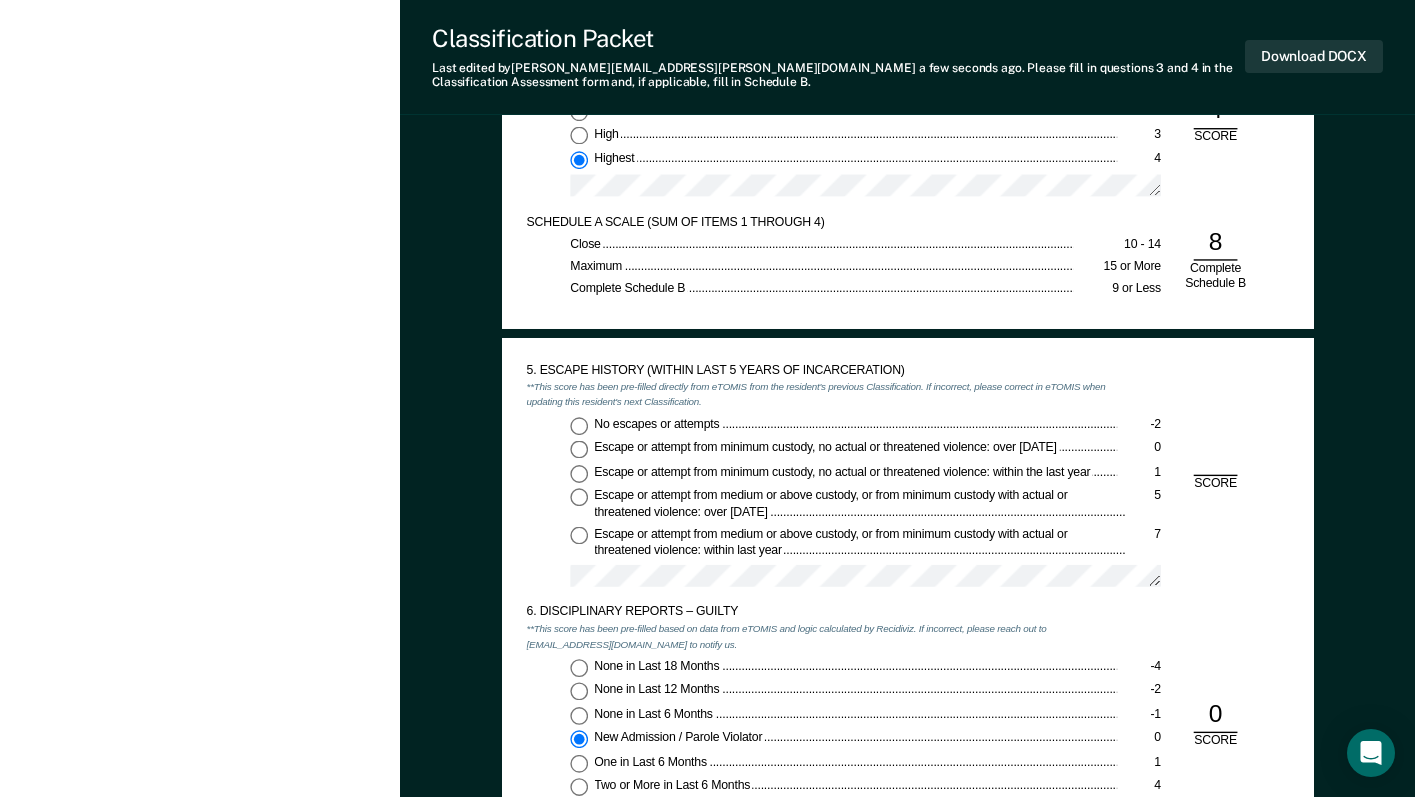 click on "No escapes or attempts -2" at bounding box center (579, 426) 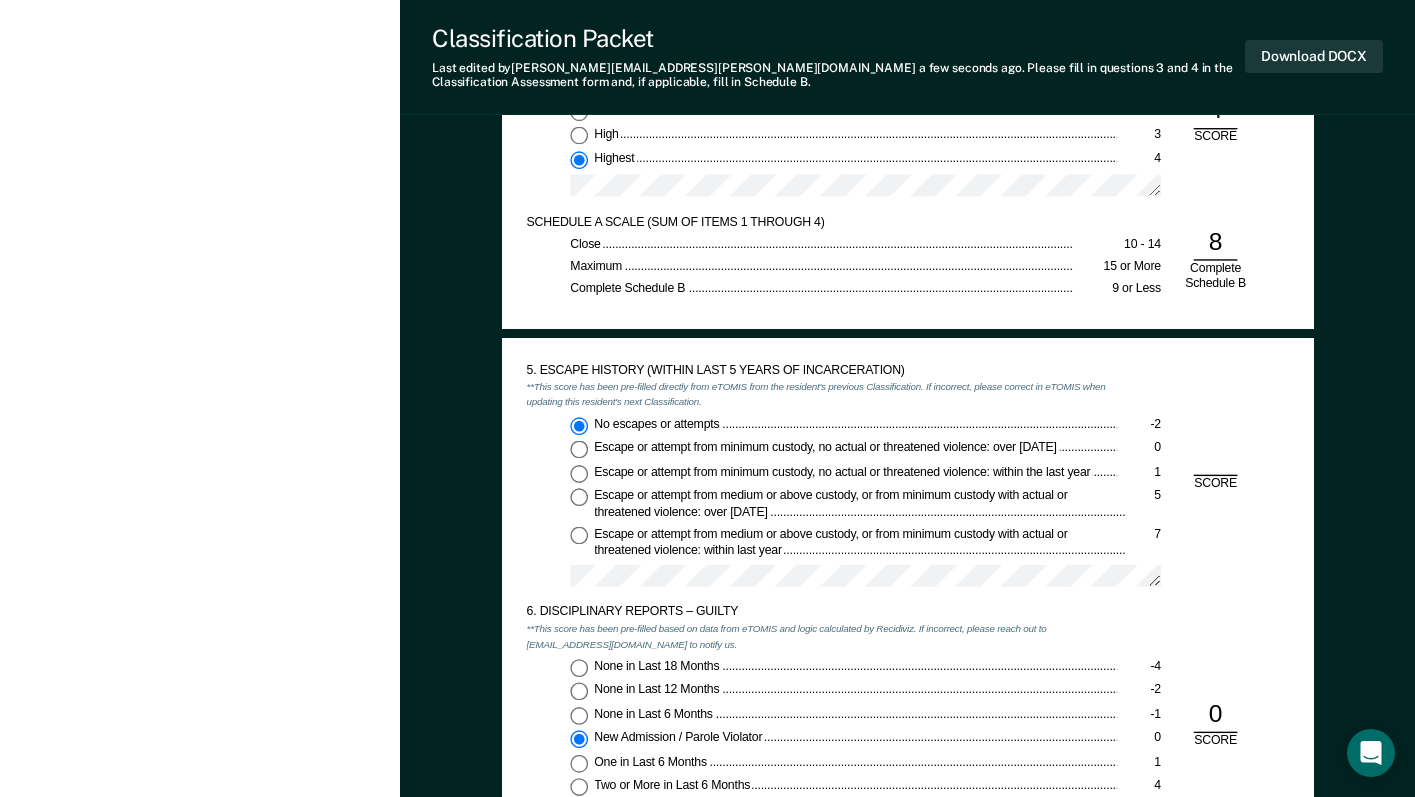 type on "x" 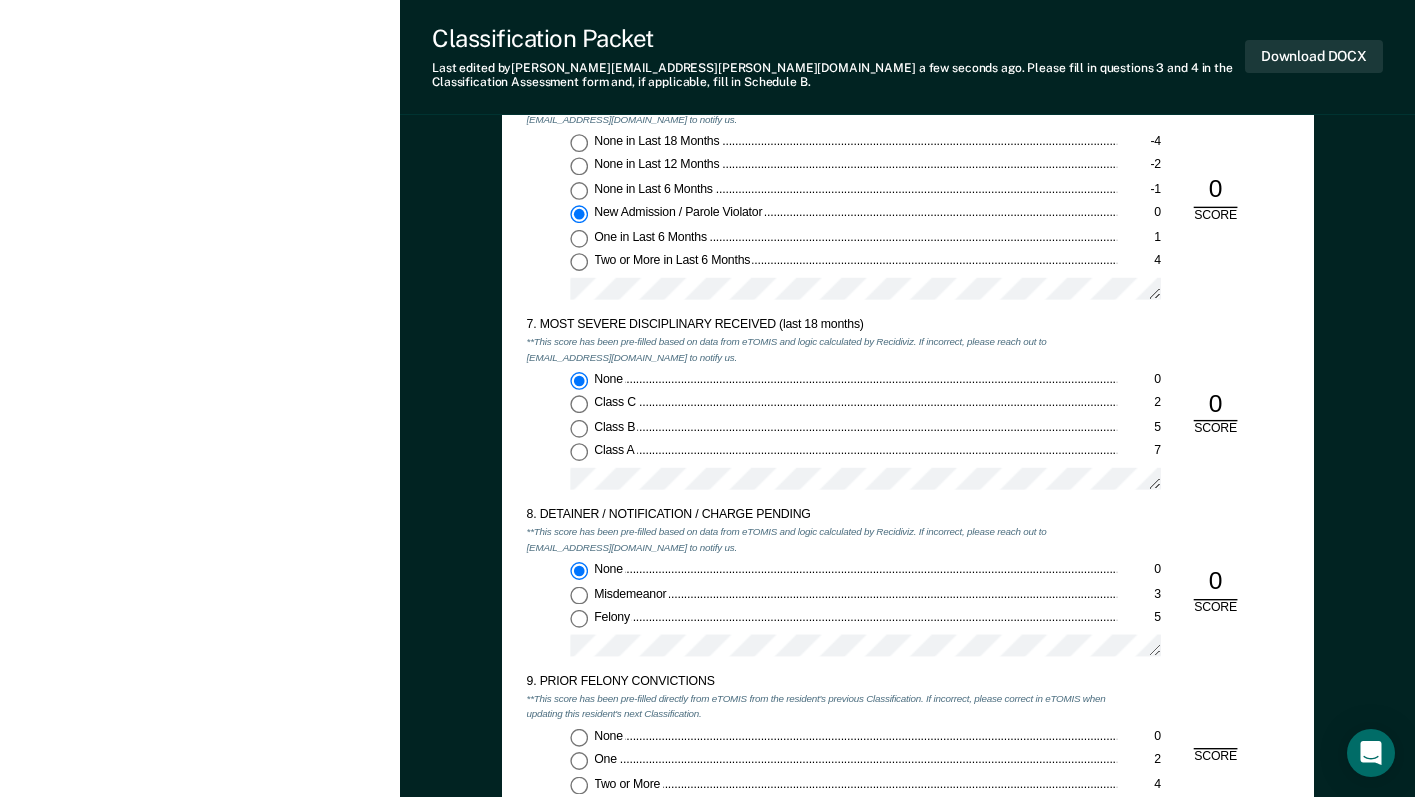scroll, scrollTop: 2700, scrollLeft: 0, axis: vertical 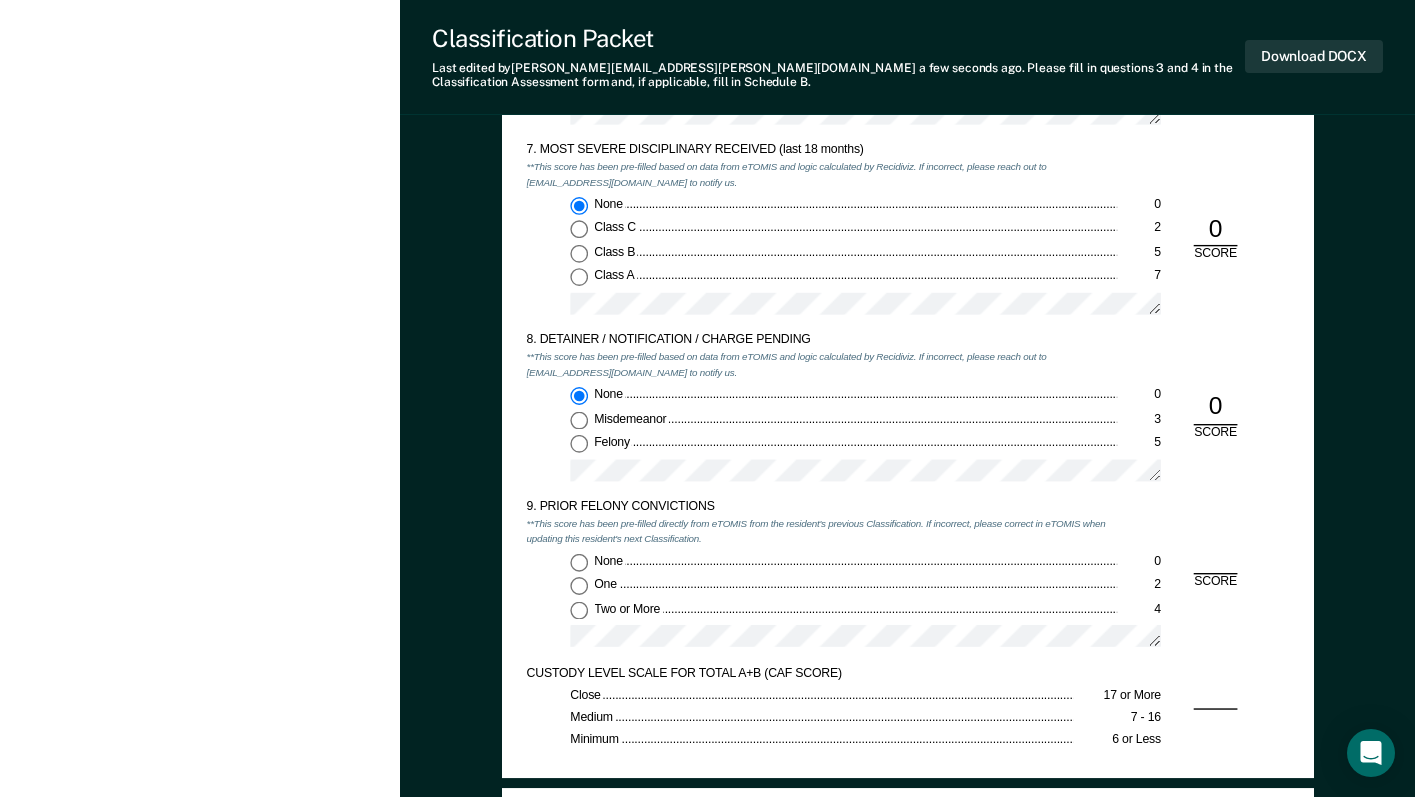 click on "One 2" at bounding box center [579, 586] 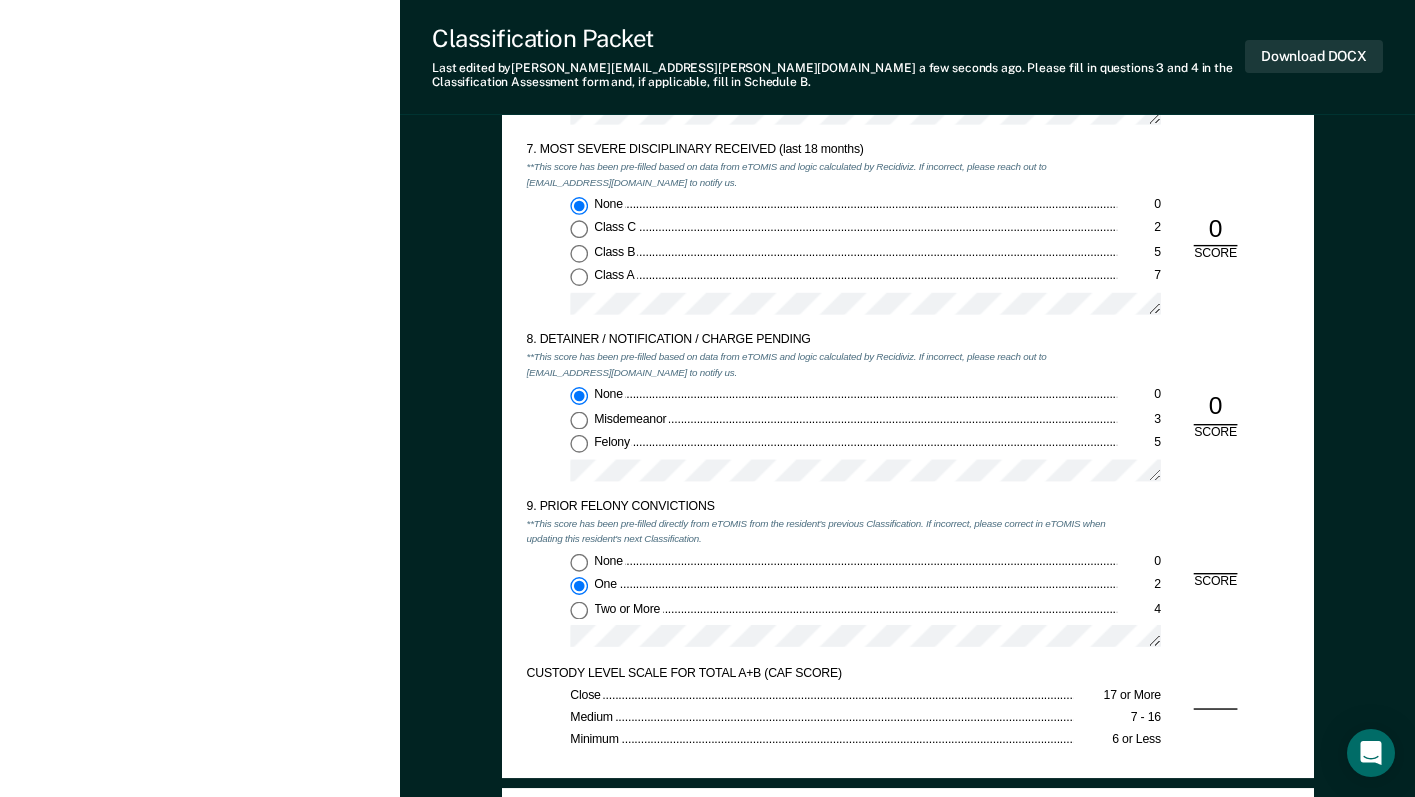 type on "x" 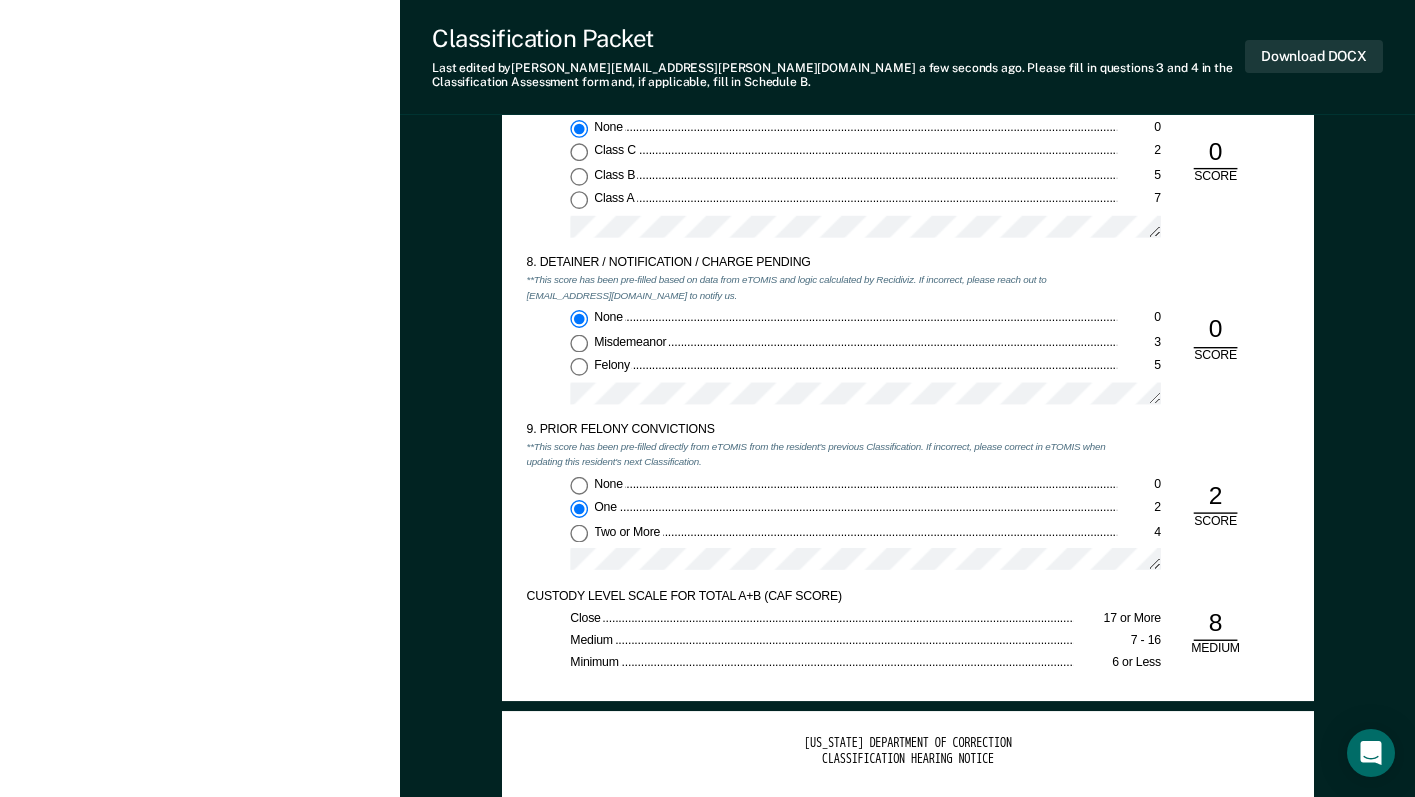 scroll, scrollTop: 2800, scrollLeft: 0, axis: vertical 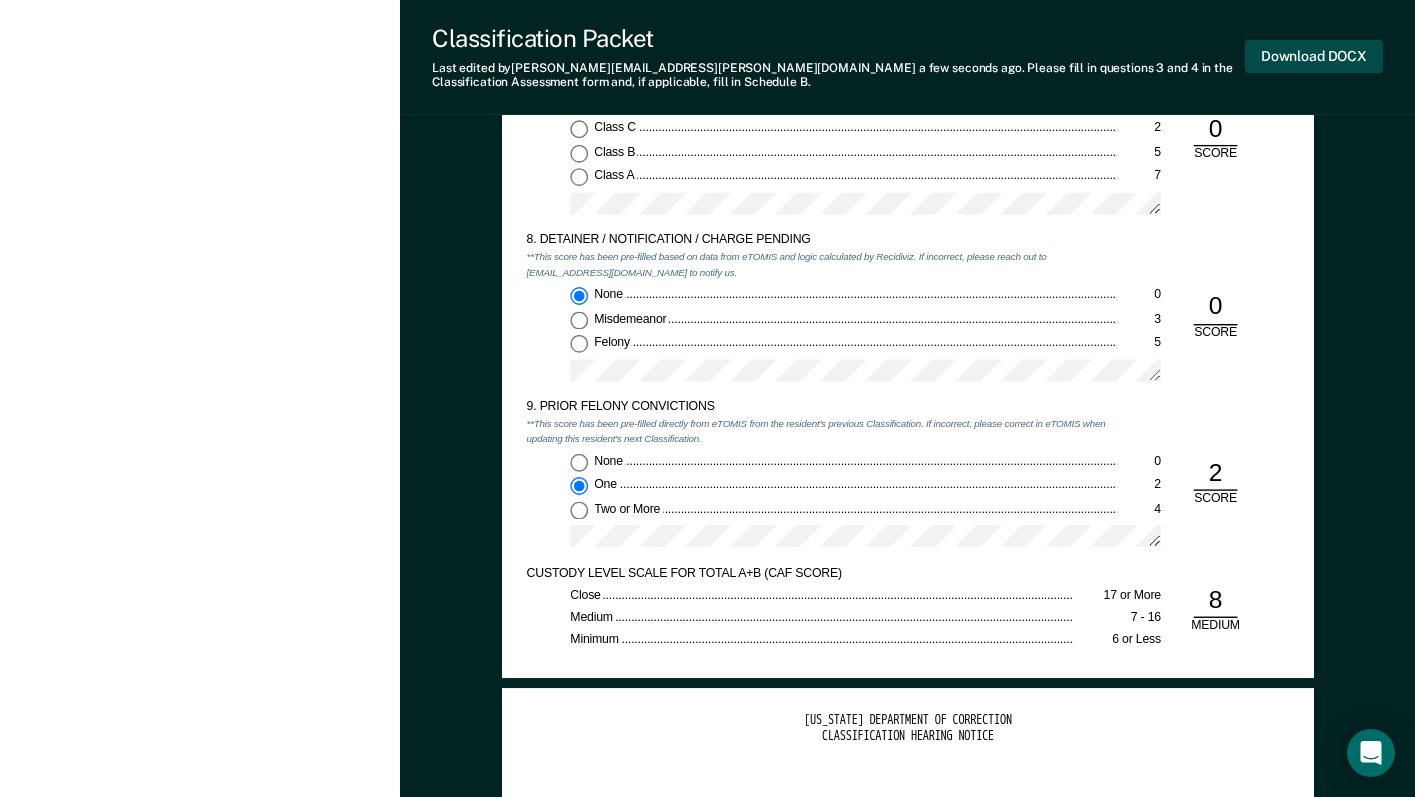 click on "Download DOCX" at bounding box center (1314, 56) 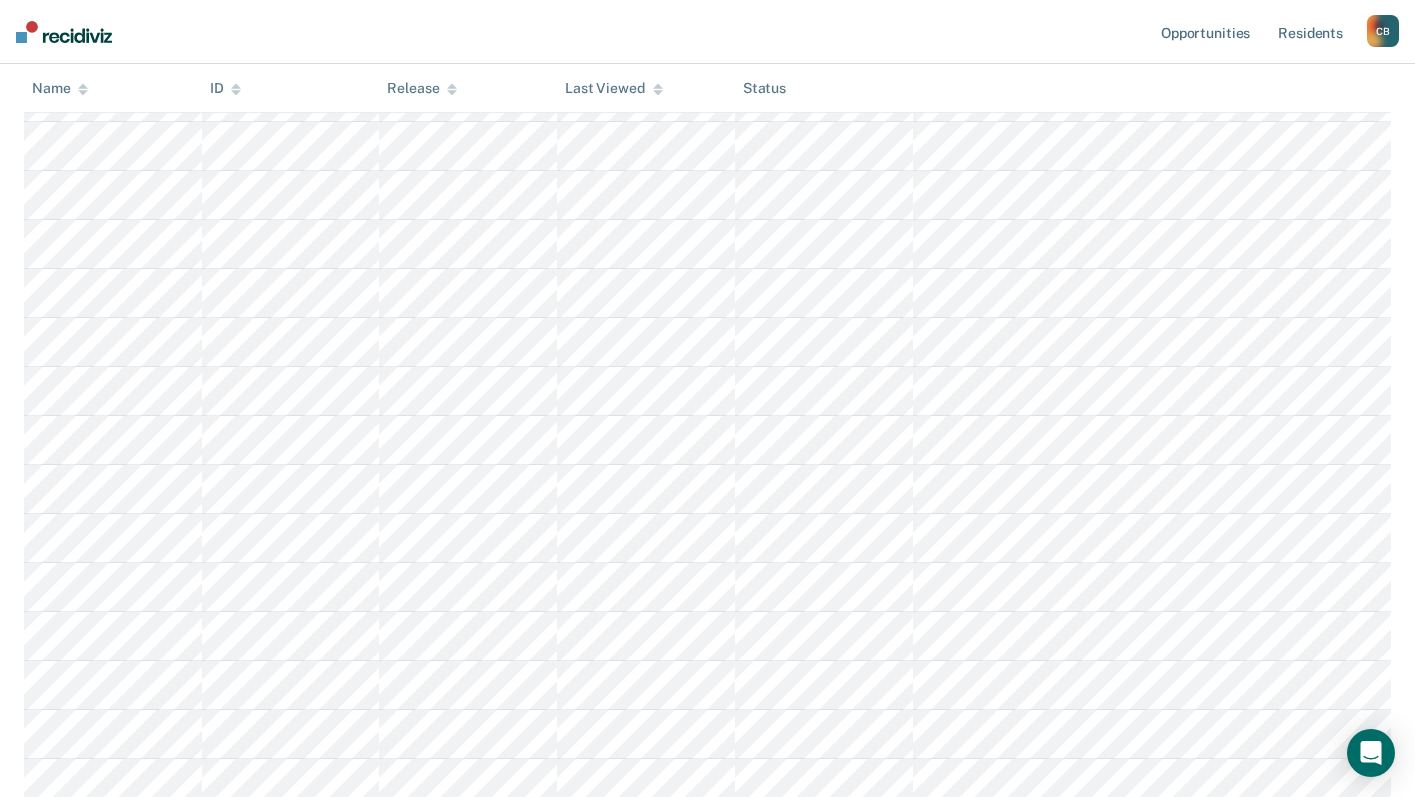 scroll, scrollTop: 100, scrollLeft: 0, axis: vertical 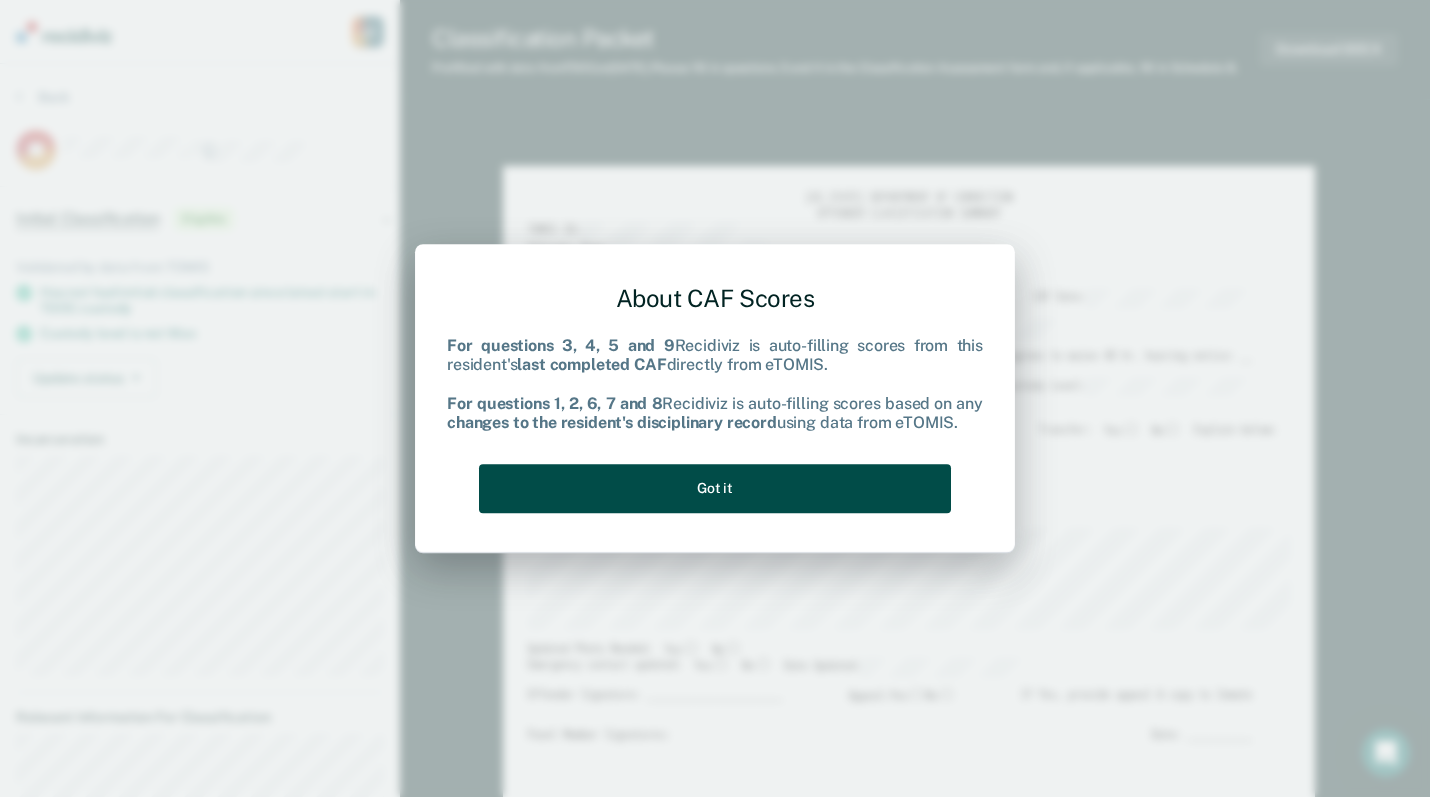 click on "Got it" at bounding box center [715, 488] 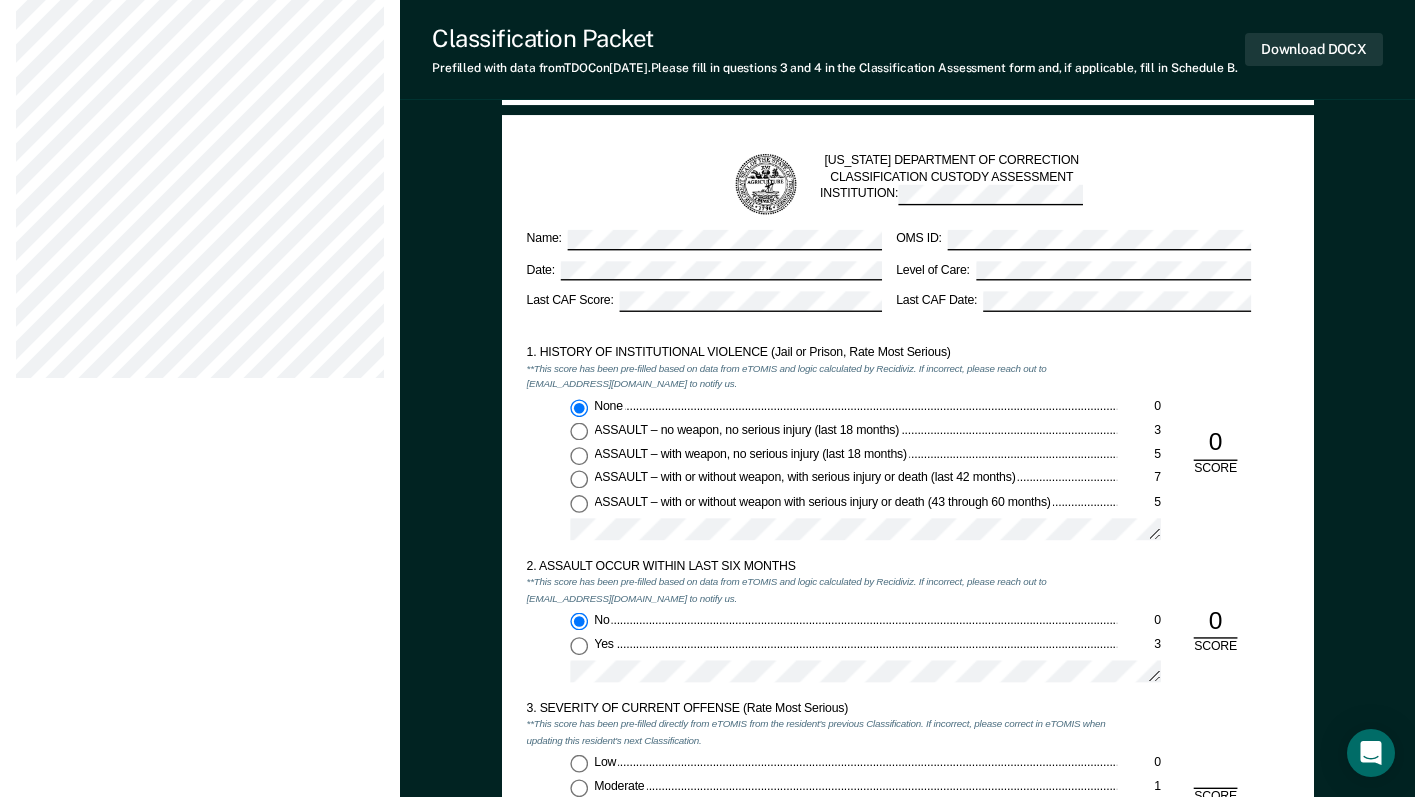 scroll, scrollTop: 1400, scrollLeft: 0, axis: vertical 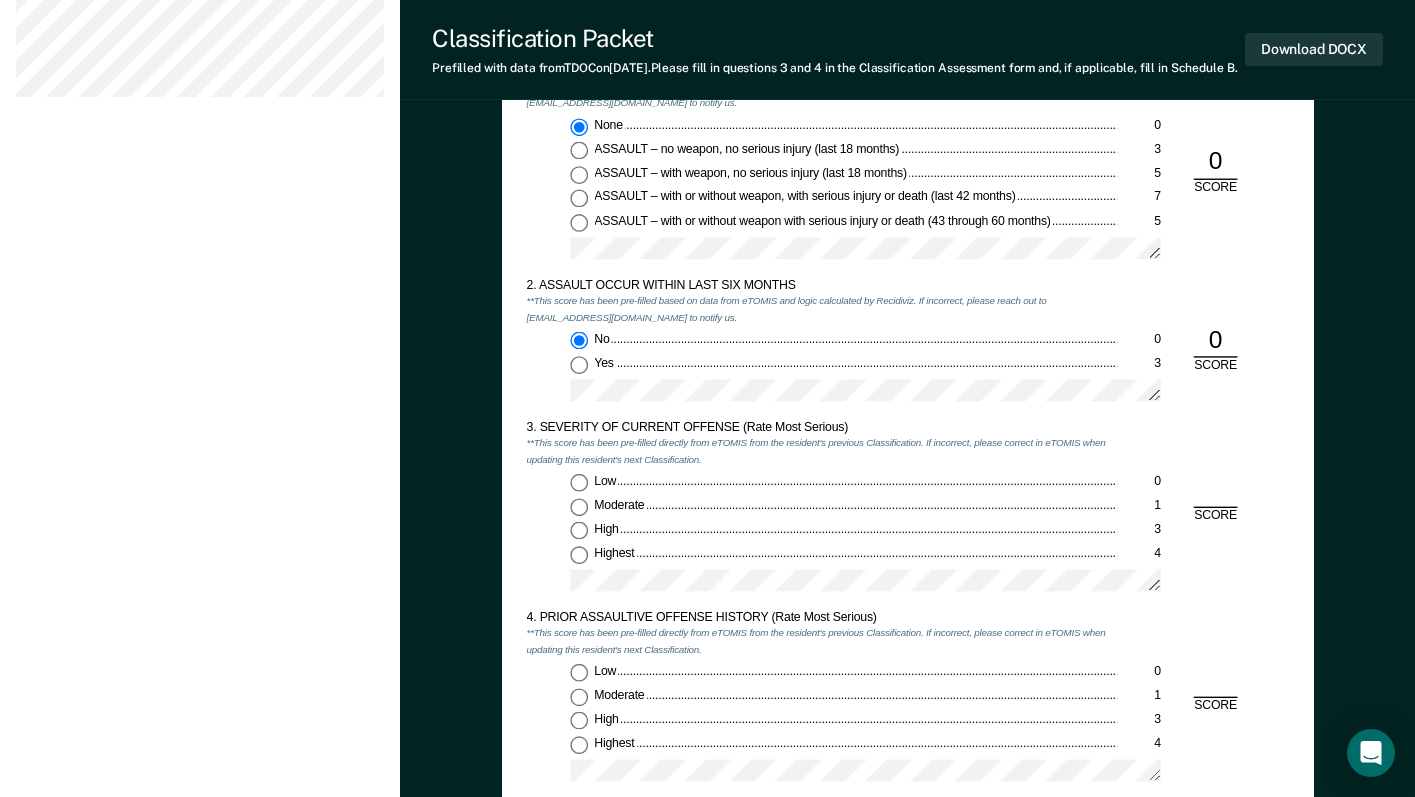 click on "Highest 4" at bounding box center (579, 555) 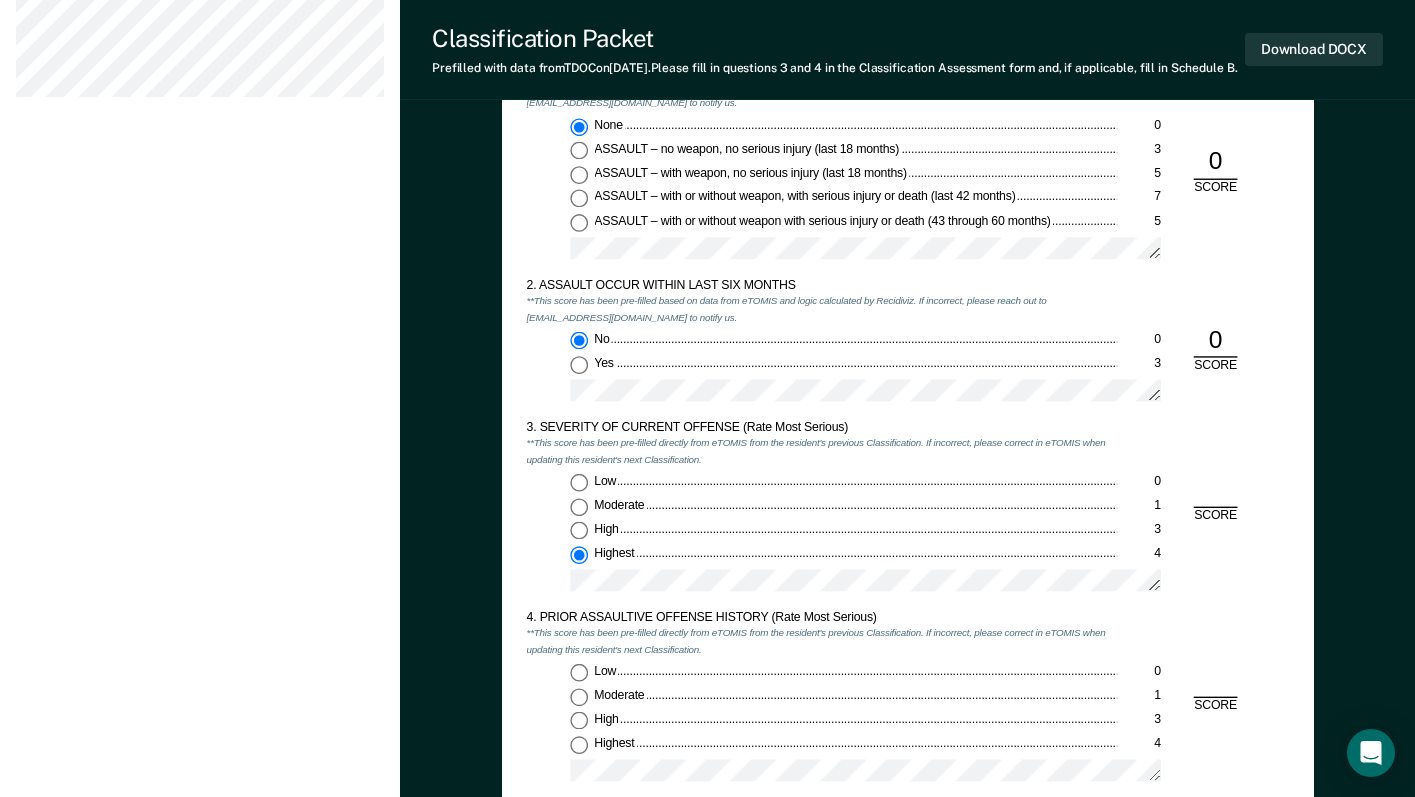 type on "x" 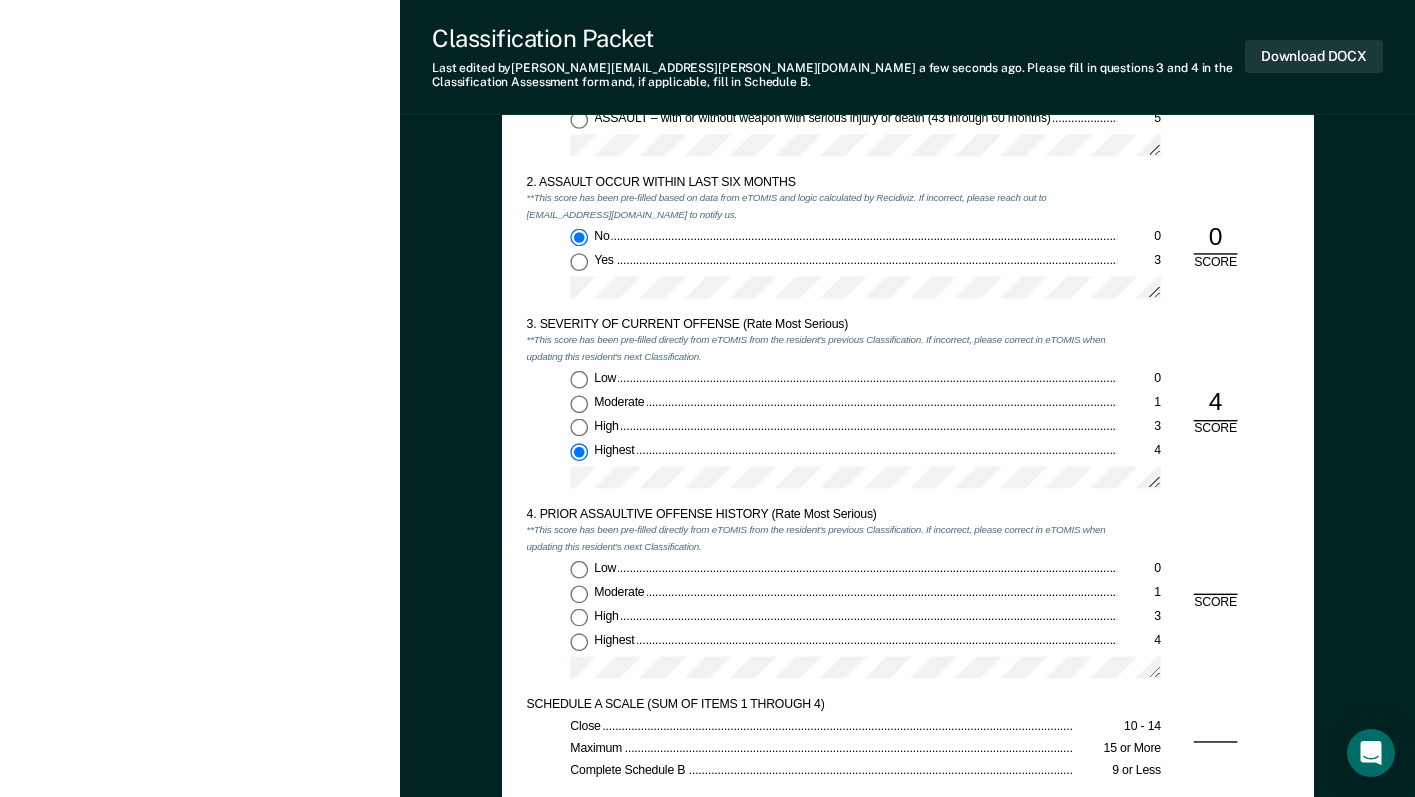 scroll, scrollTop: 1800, scrollLeft: 0, axis: vertical 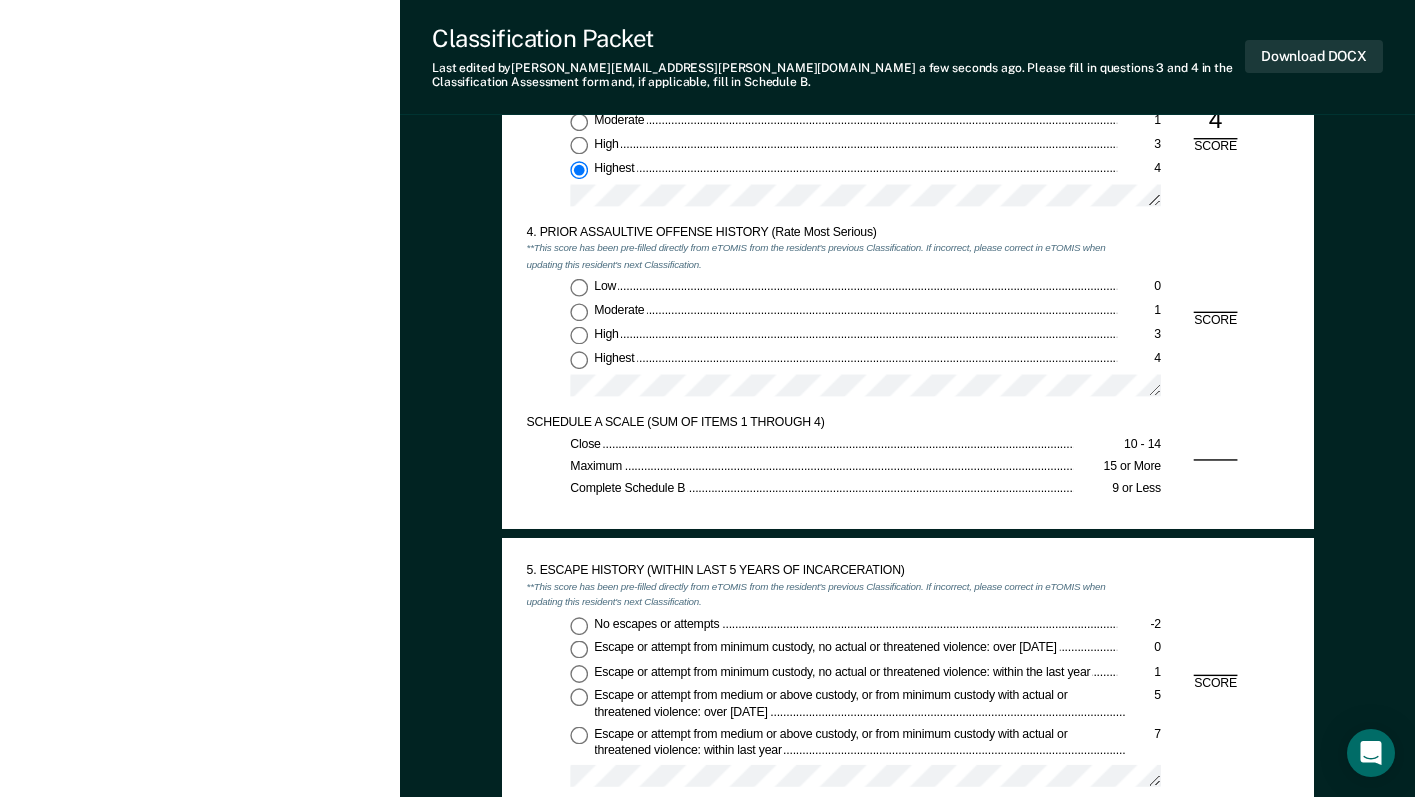 click on "Low 0" at bounding box center [579, 288] 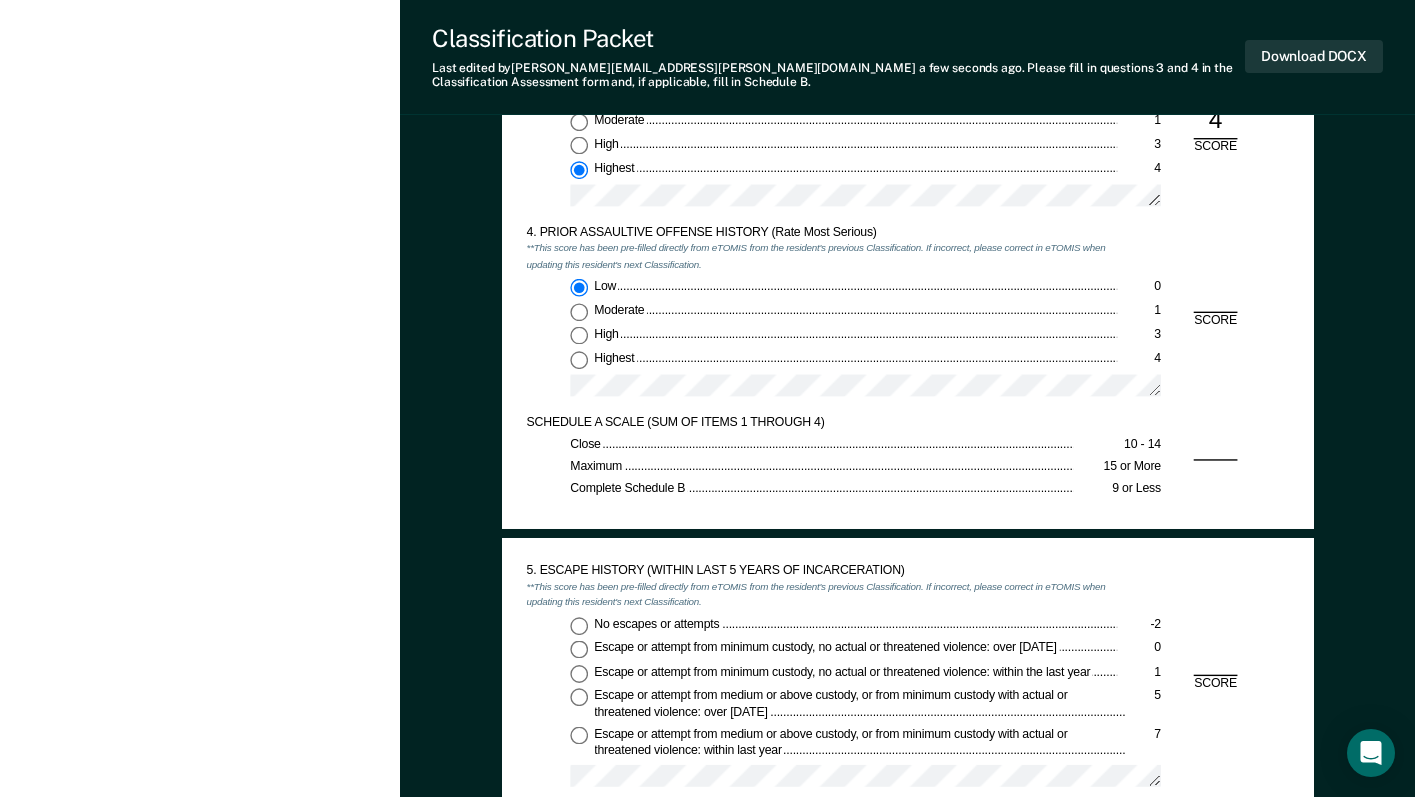 type on "x" 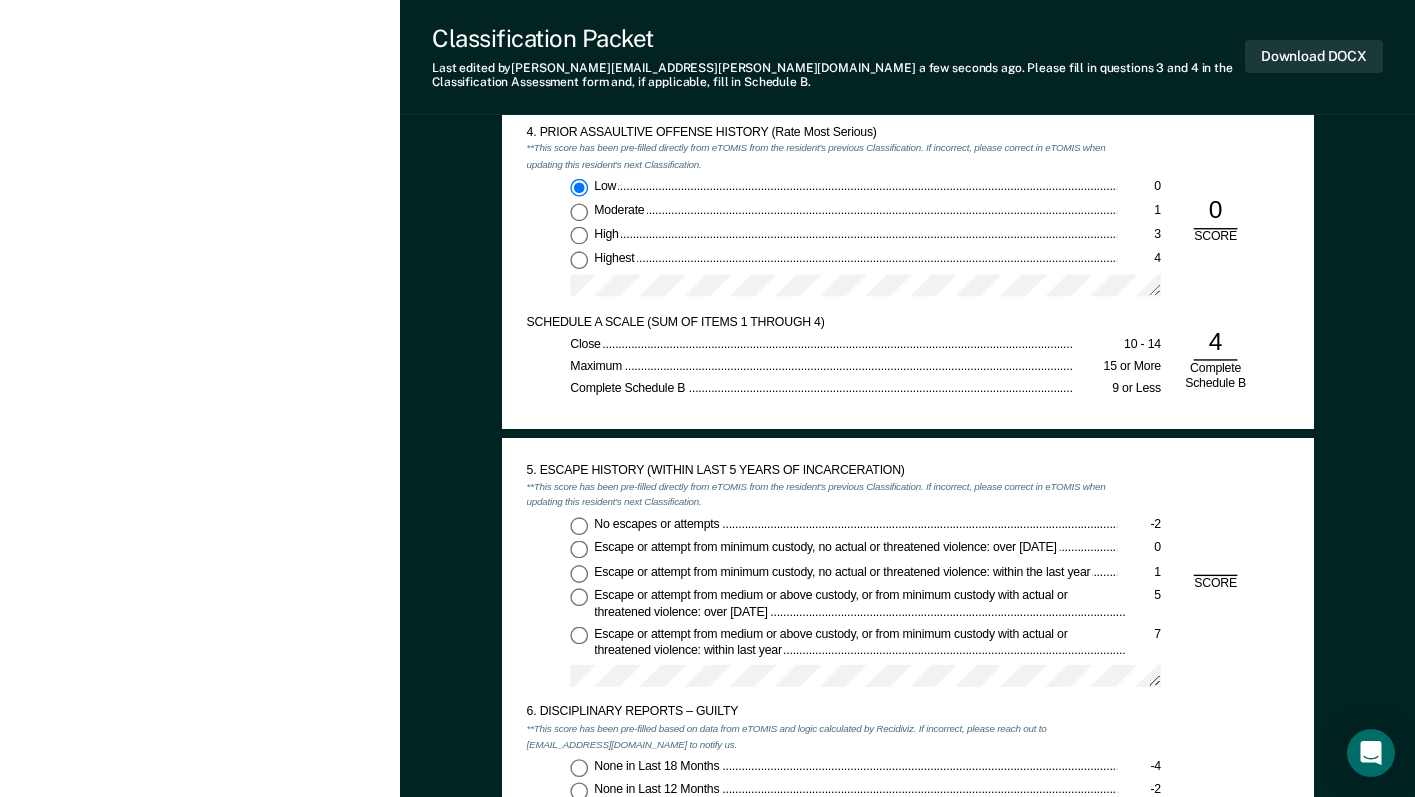 scroll, scrollTop: 2000, scrollLeft: 0, axis: vertical 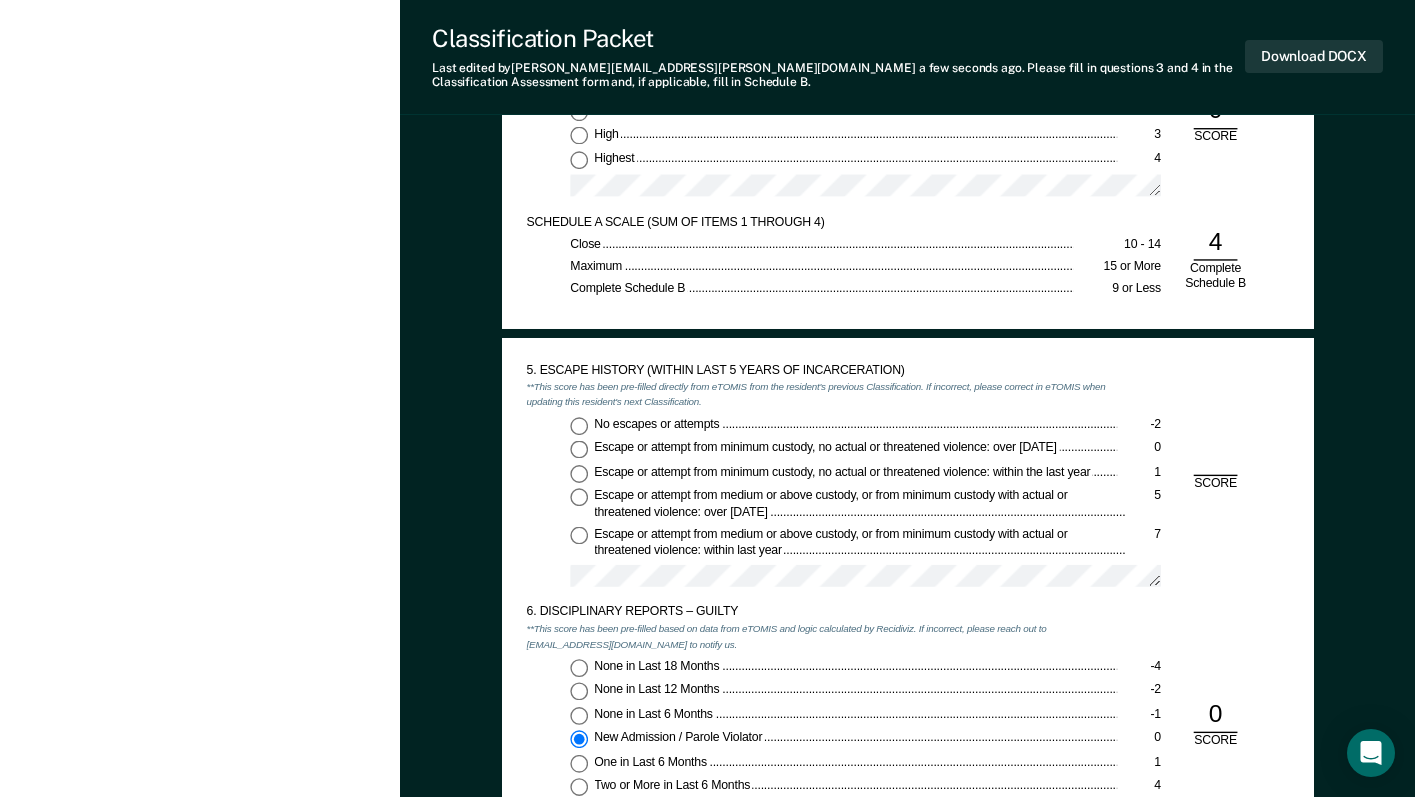 click on "No escapes or attempts -2" at bounding box center [579, 426] 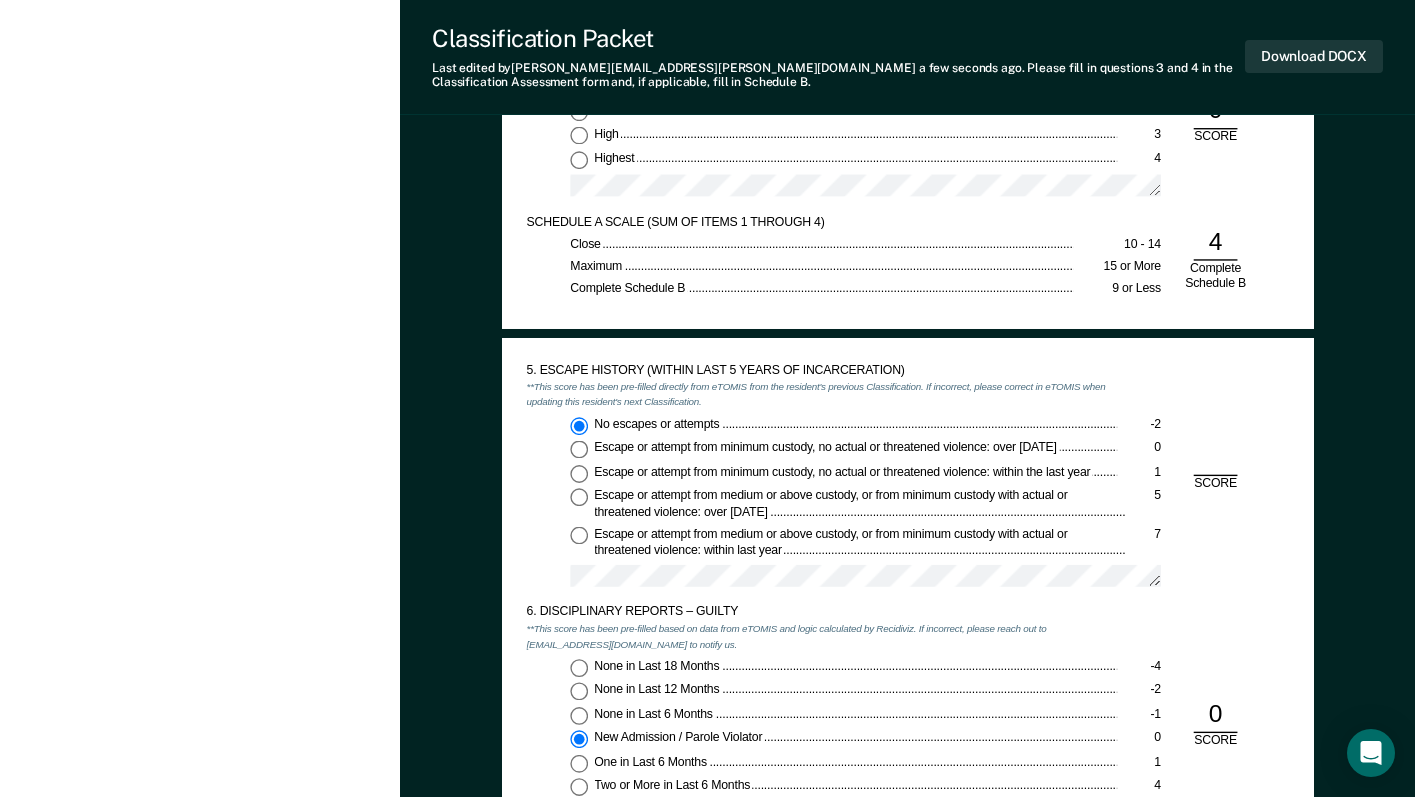 type on "x" 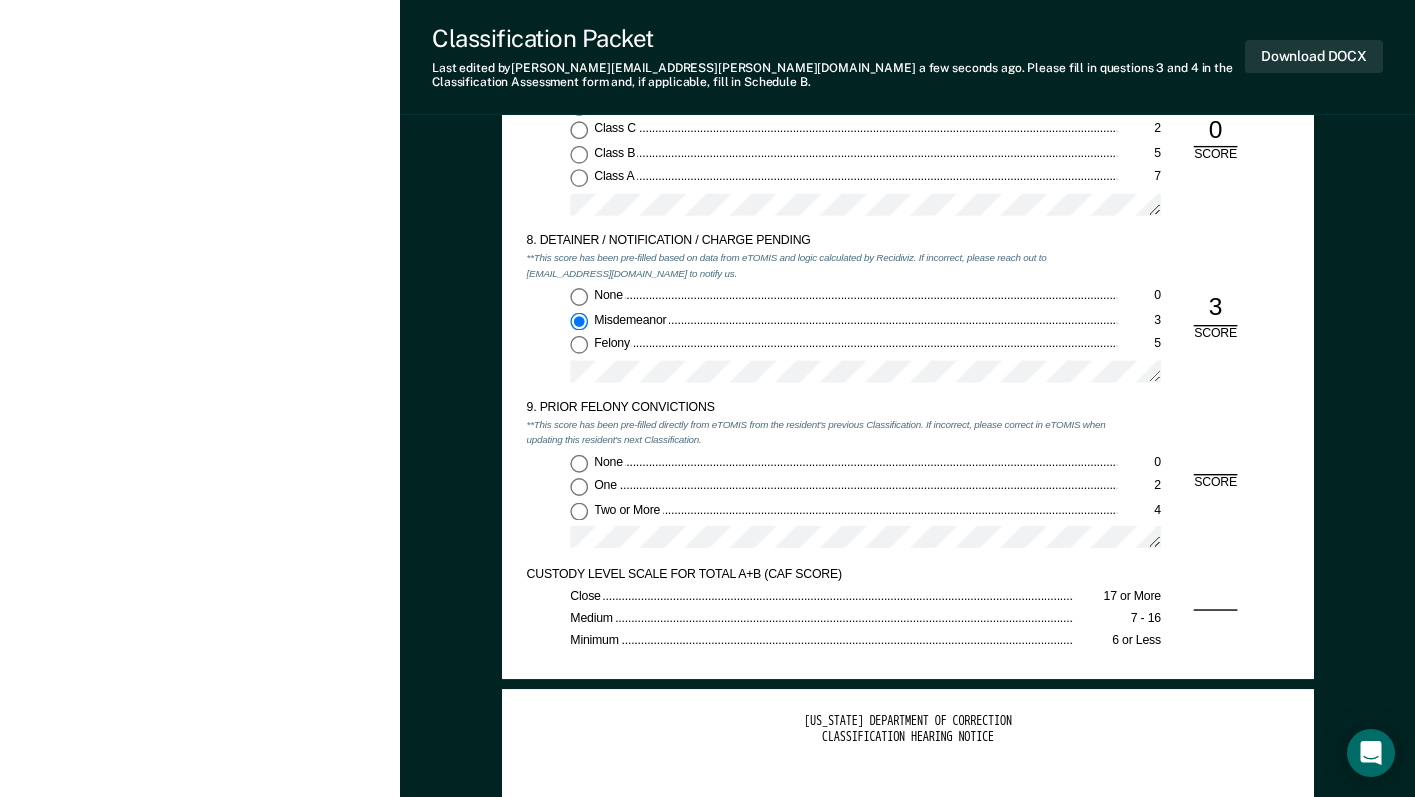scroll, scrollTop: 2800, scrollLeft: 0, axis: vertical 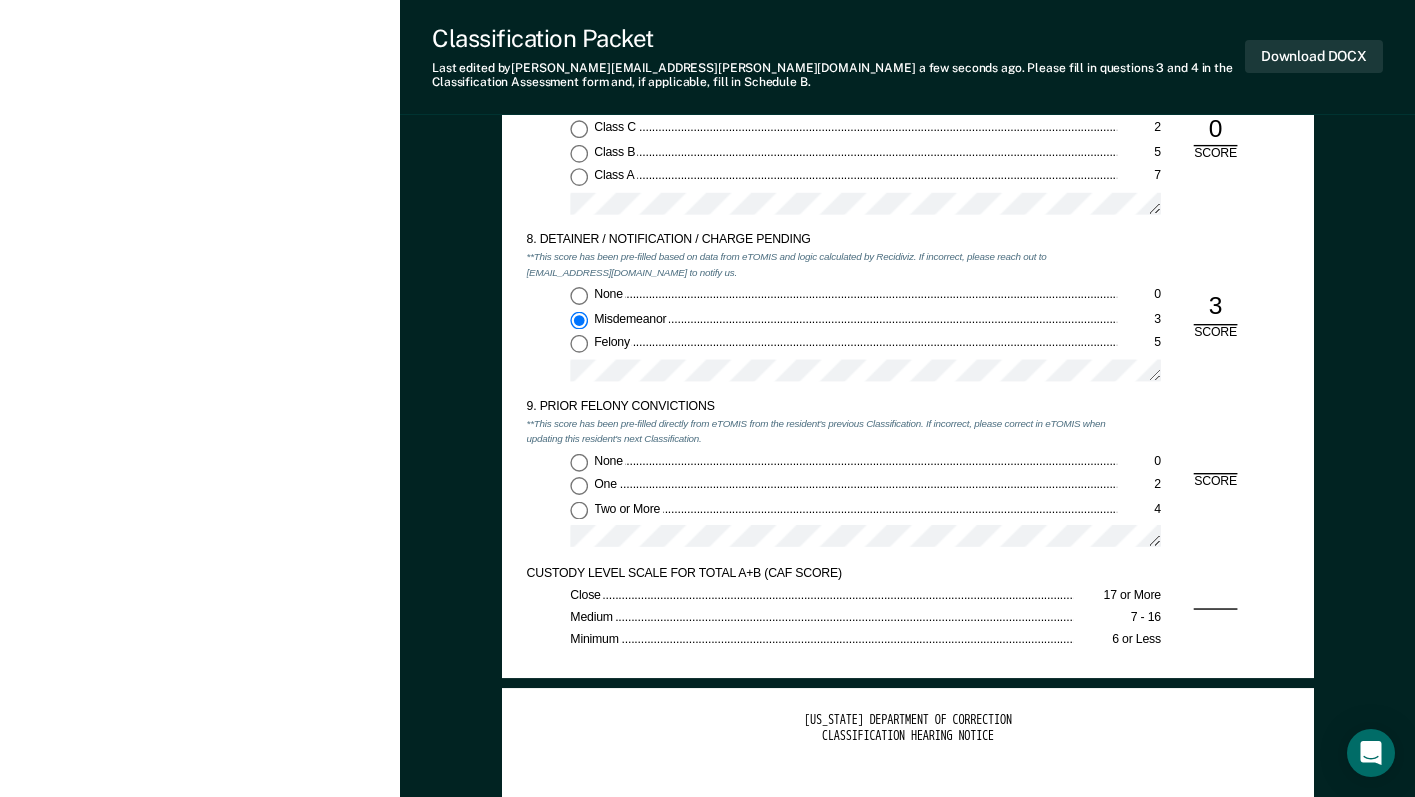 click on "[PERSON_NAME] [PERSON_NAME] Profile How it works Log Out Back JY   Initial Classification Eligible Validated by data from TOMIS Has not had initial classification since latest start in TDOC   custody Custody level is not   Max Update status Mark Pending Mark Ineligible Incarceration Relevant Information For Classification" at bounding box center (200, -495) 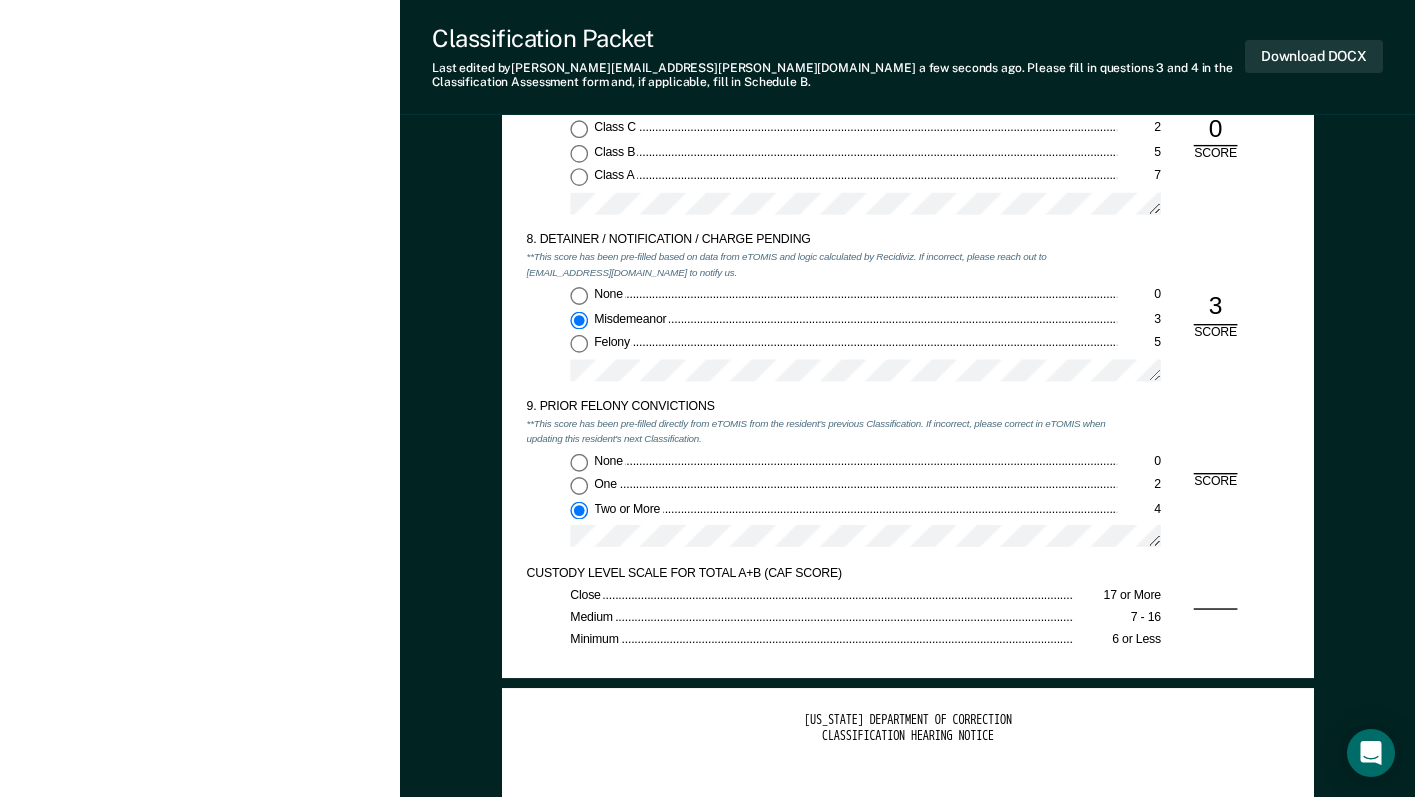 type on "x" 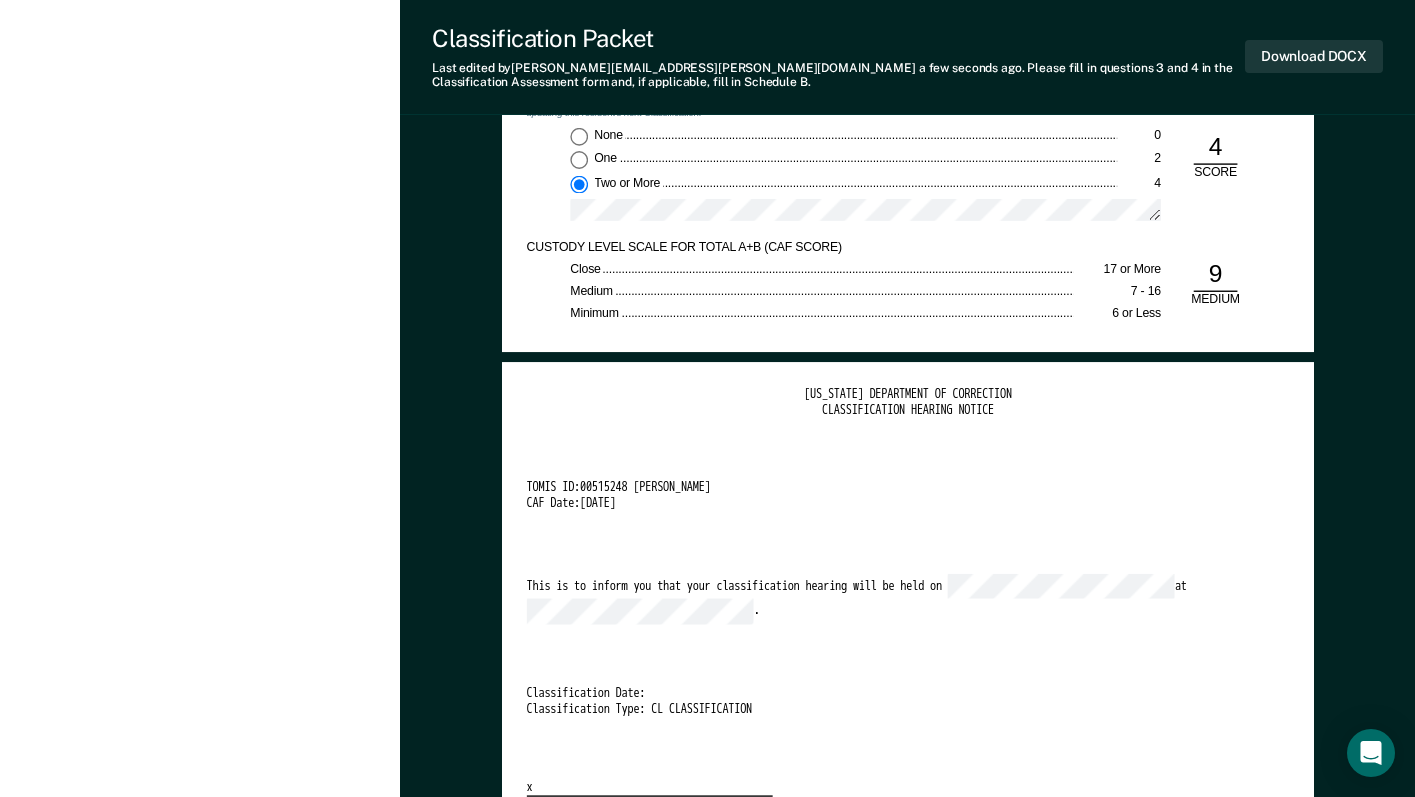 scroll, scrollTop: 2900, scrollLeft: 0, axis: vertical 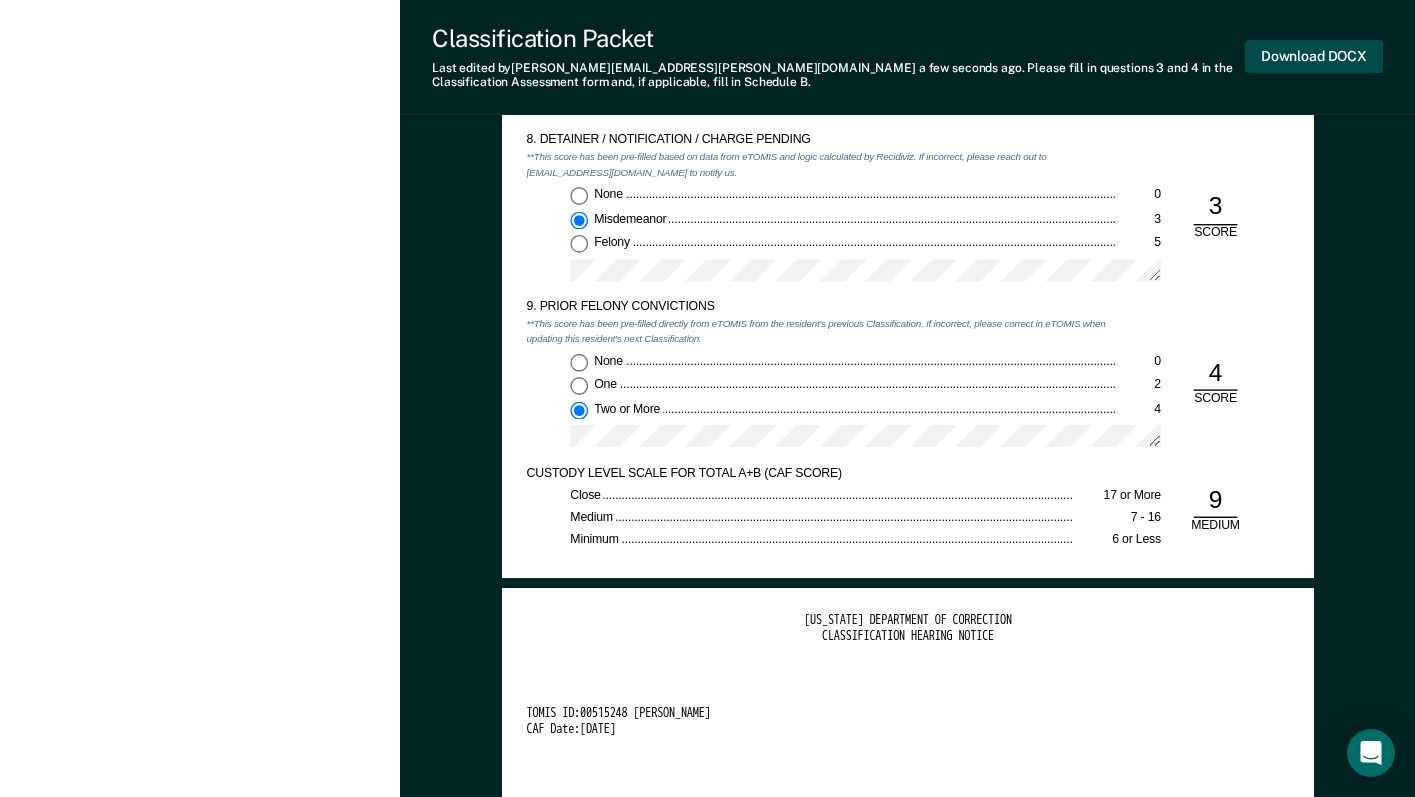 click on "Download DOCX" at bounding box center (1314, 56) 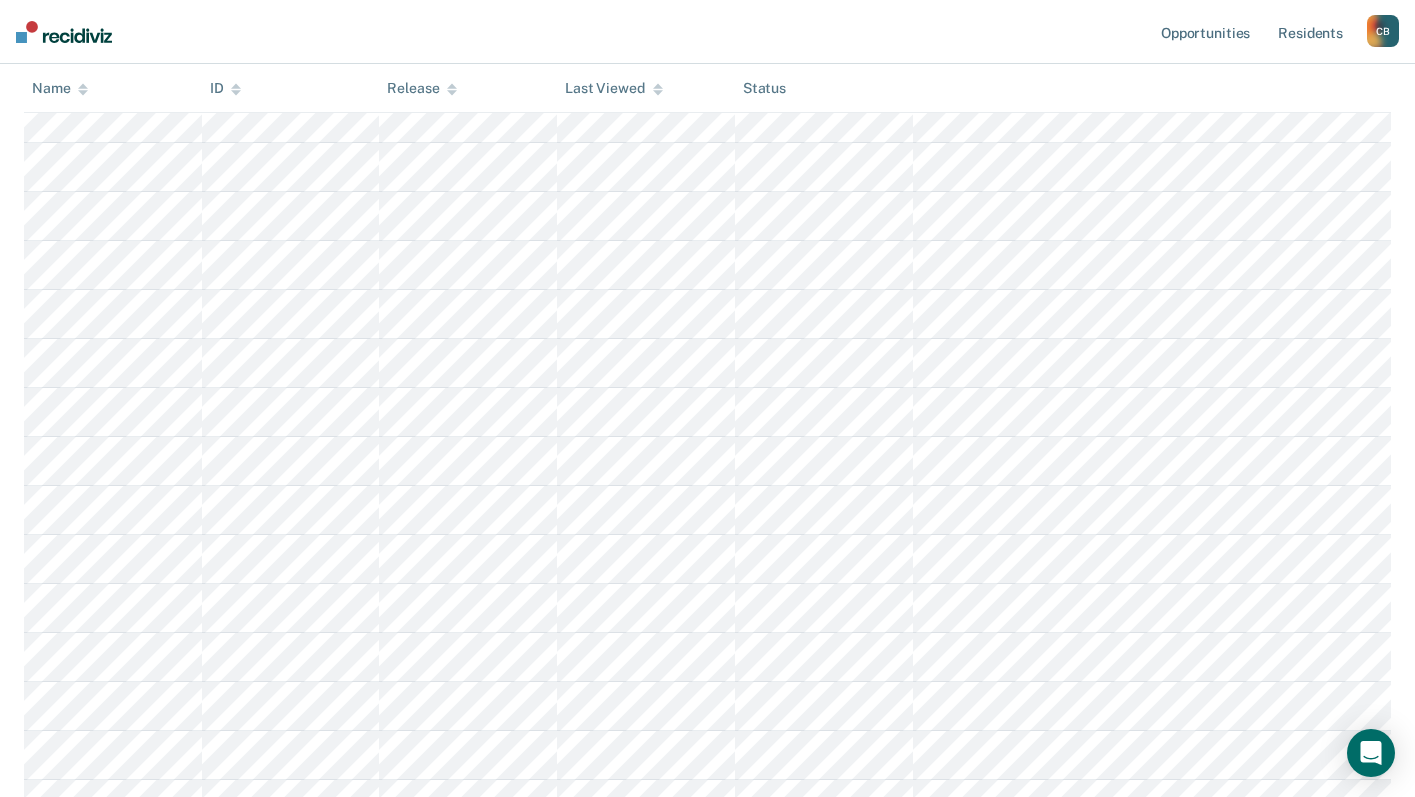 scroll, scrollTop: 600, scrollLeft: 0, axis: vertical 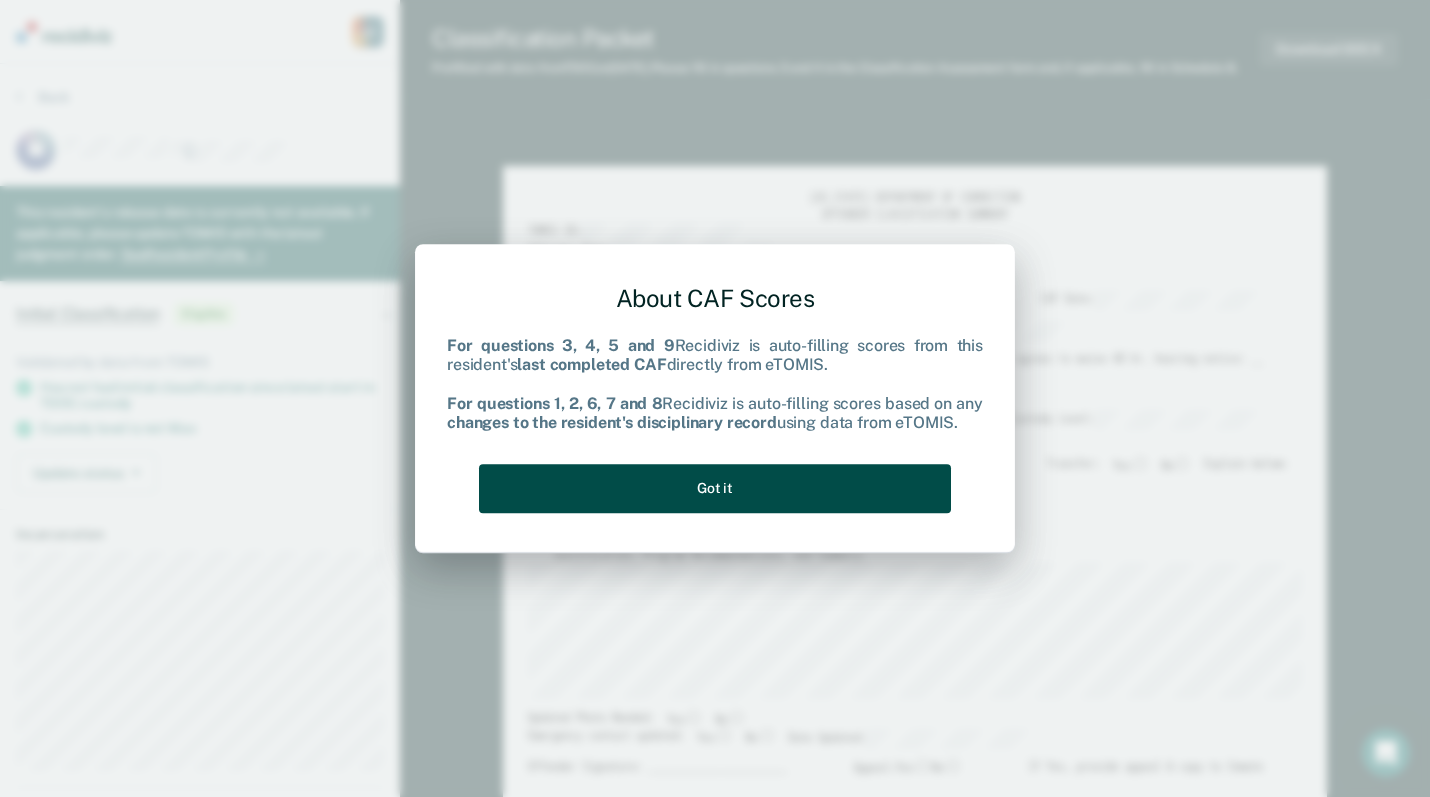 click on "Got it" at bounding box center (715, 488) 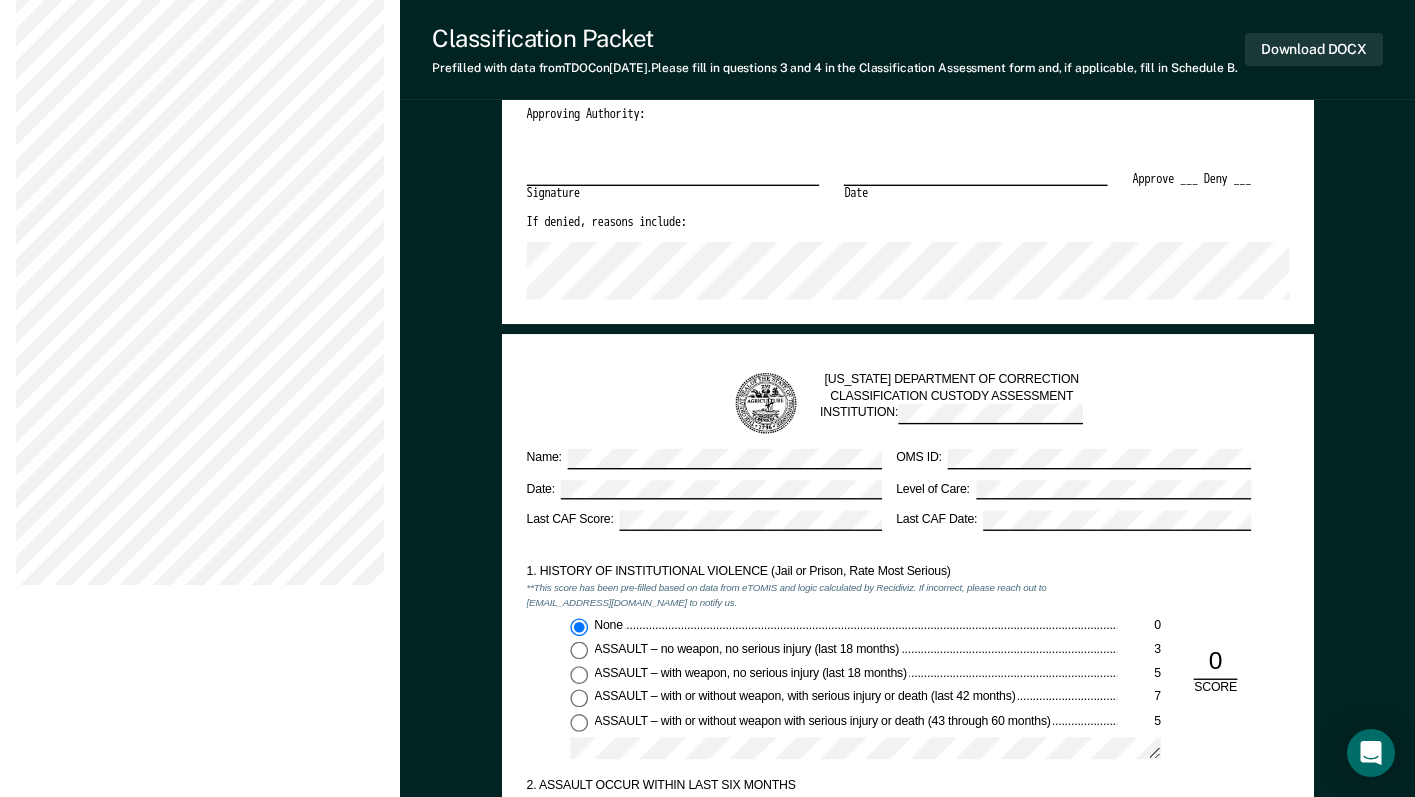 scroll, scrollTop: 1400, scrollLeft: 0, axis: vertical 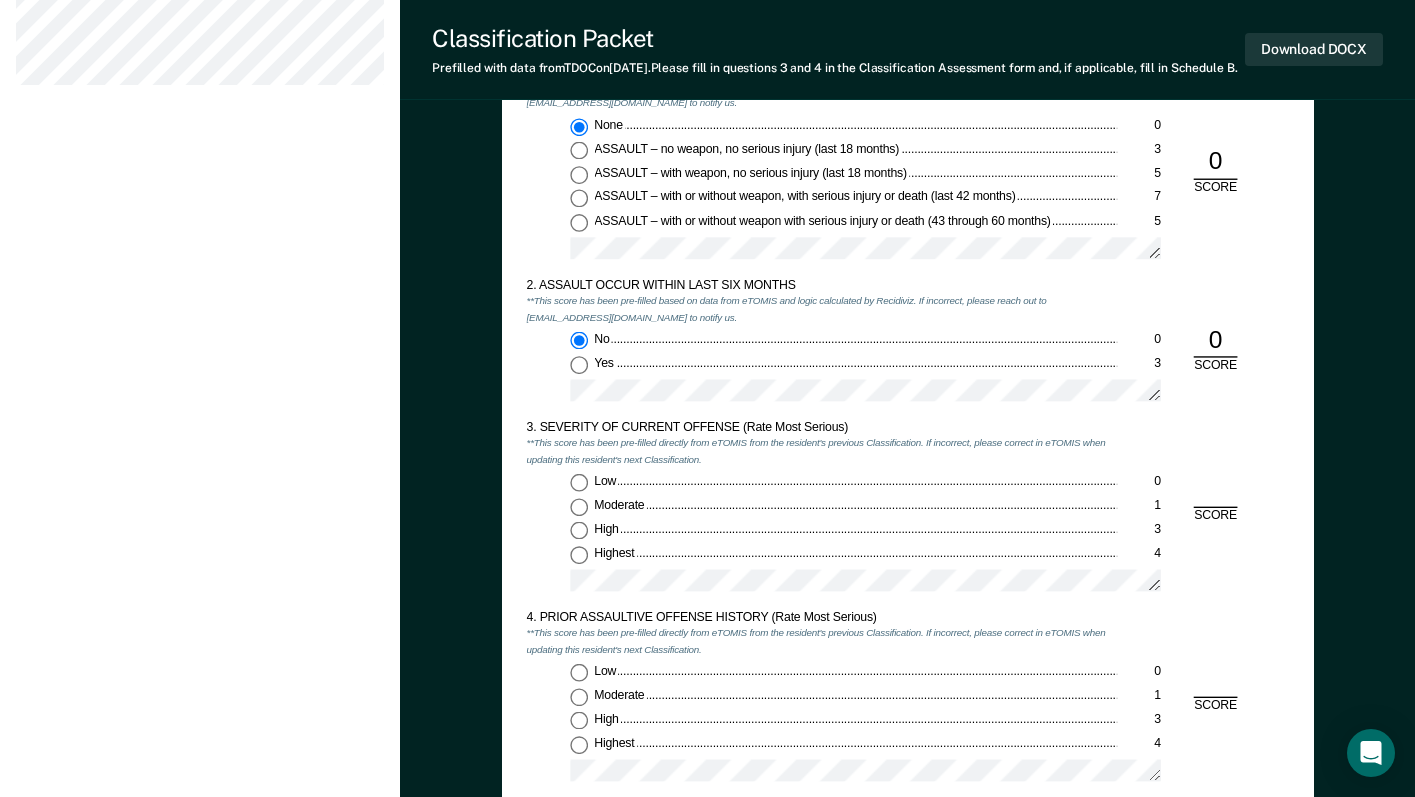 click on "Moderate 1" at bounding box center [579, 507] 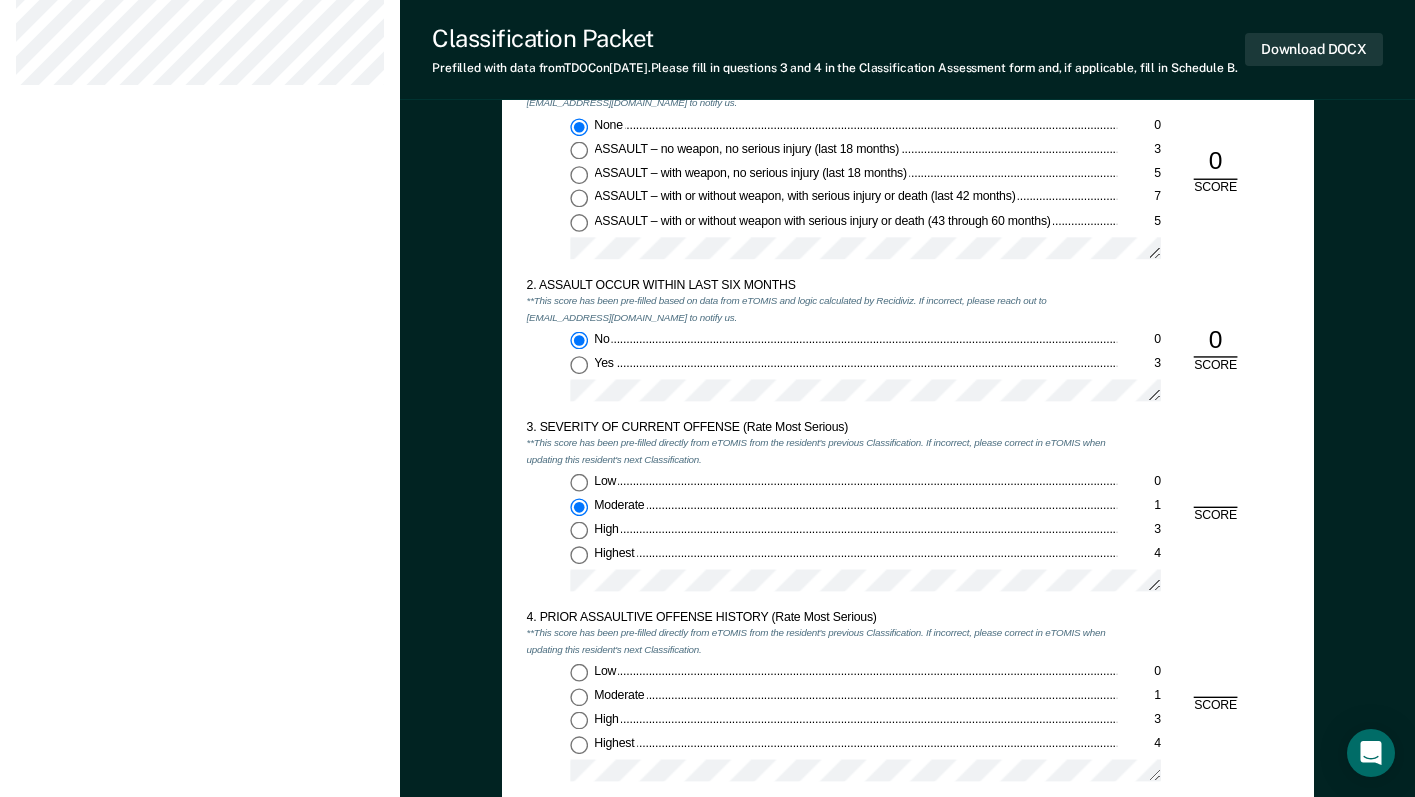 type on "x" 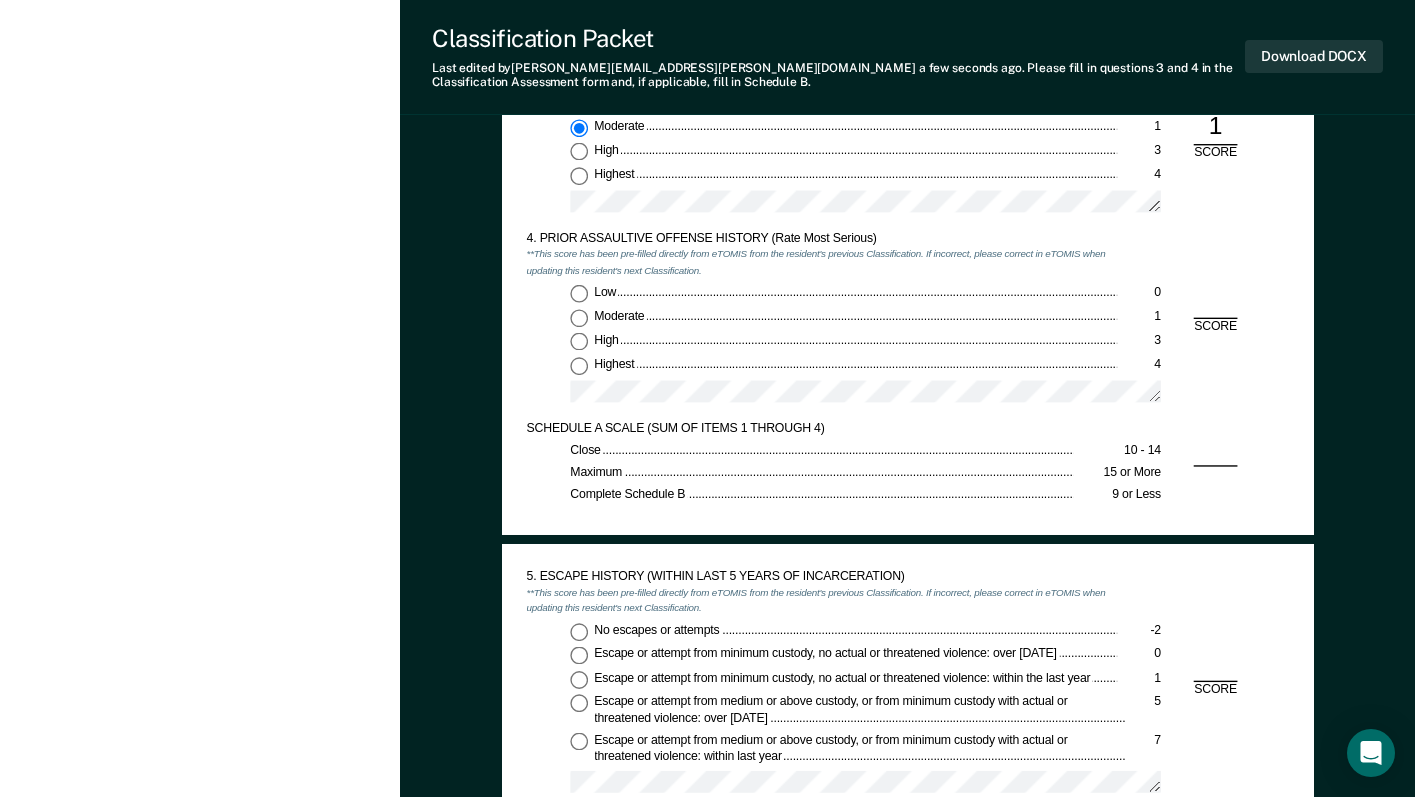 scroll, scrollTop: 1800, scrollLeft: 0, axis: vertical 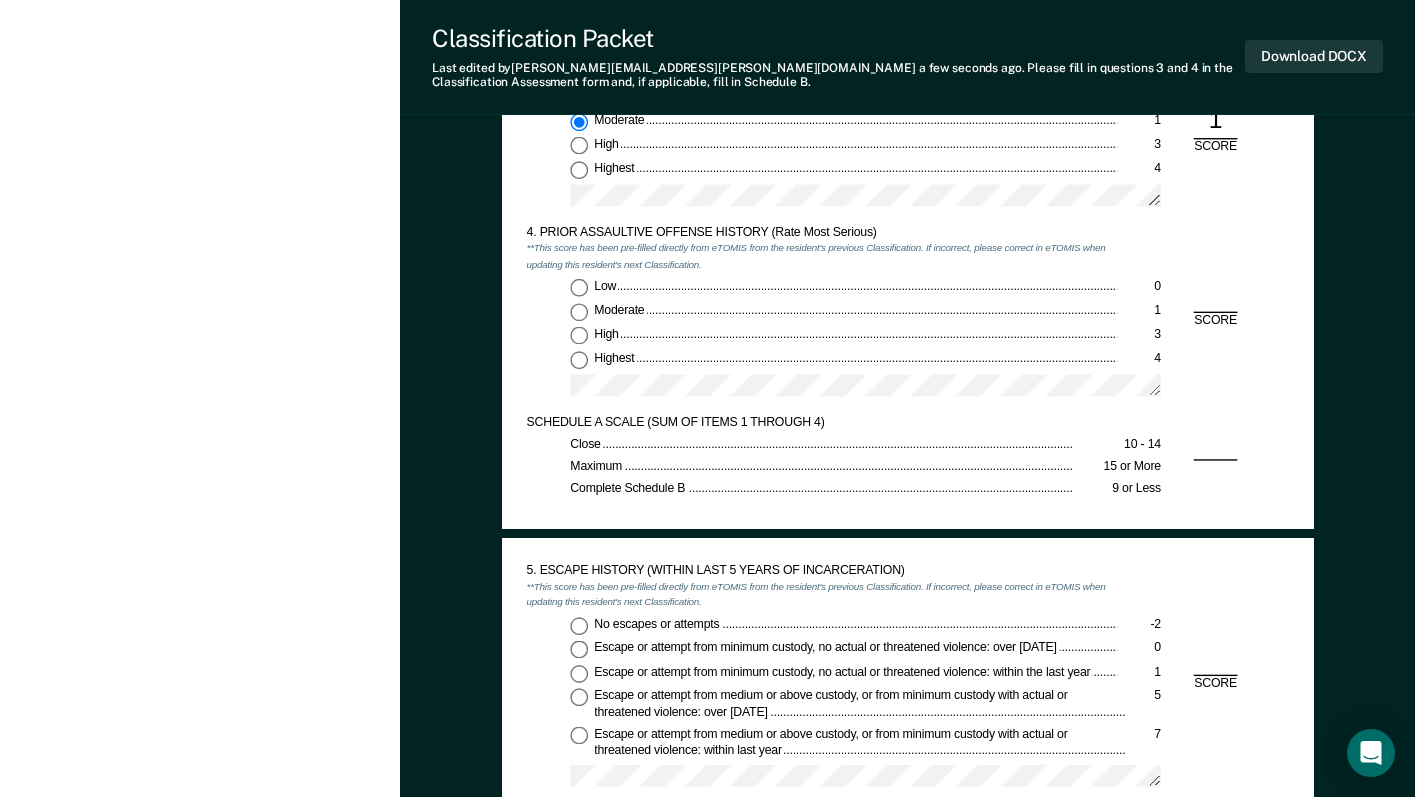 click on "Low 0" at bounding box center [579, 288] 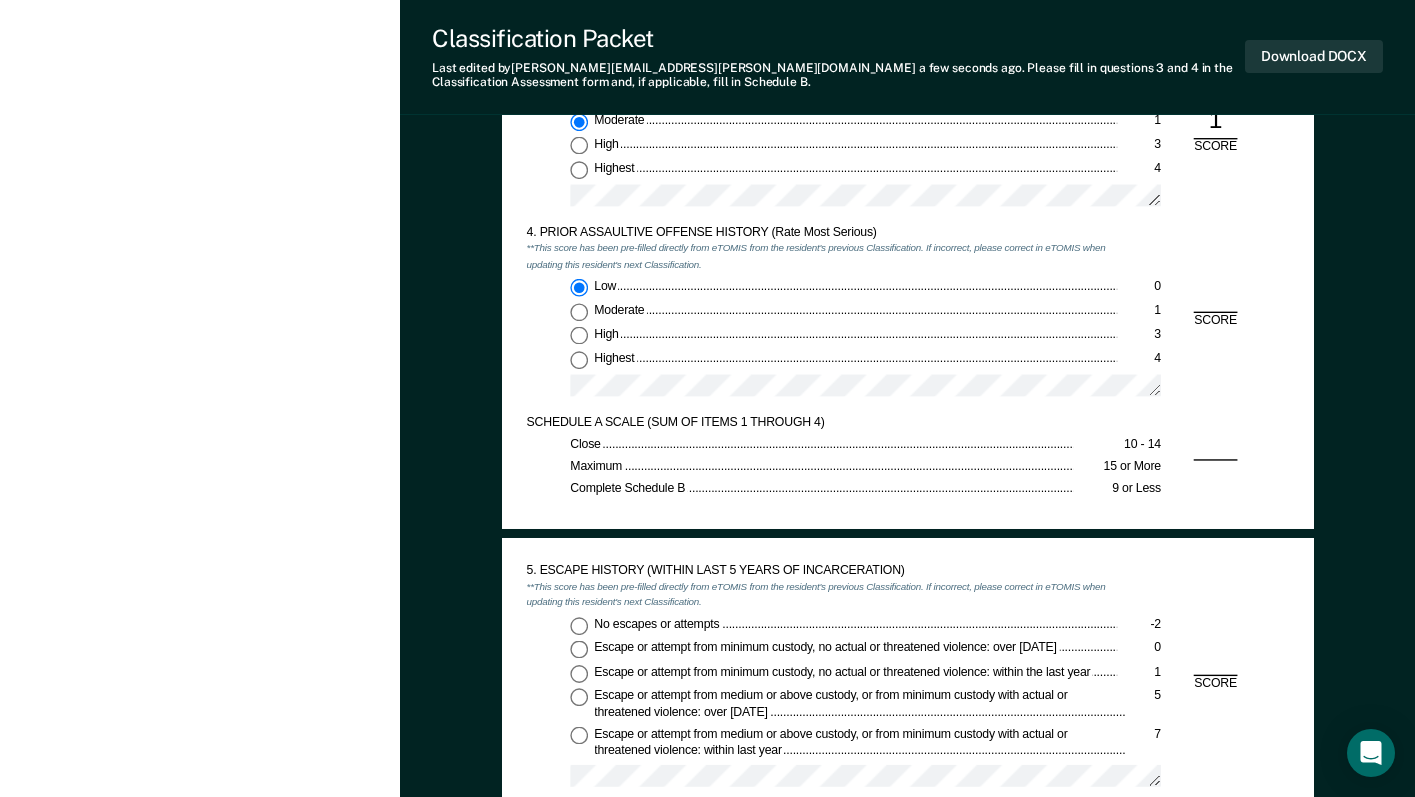 type on "x" 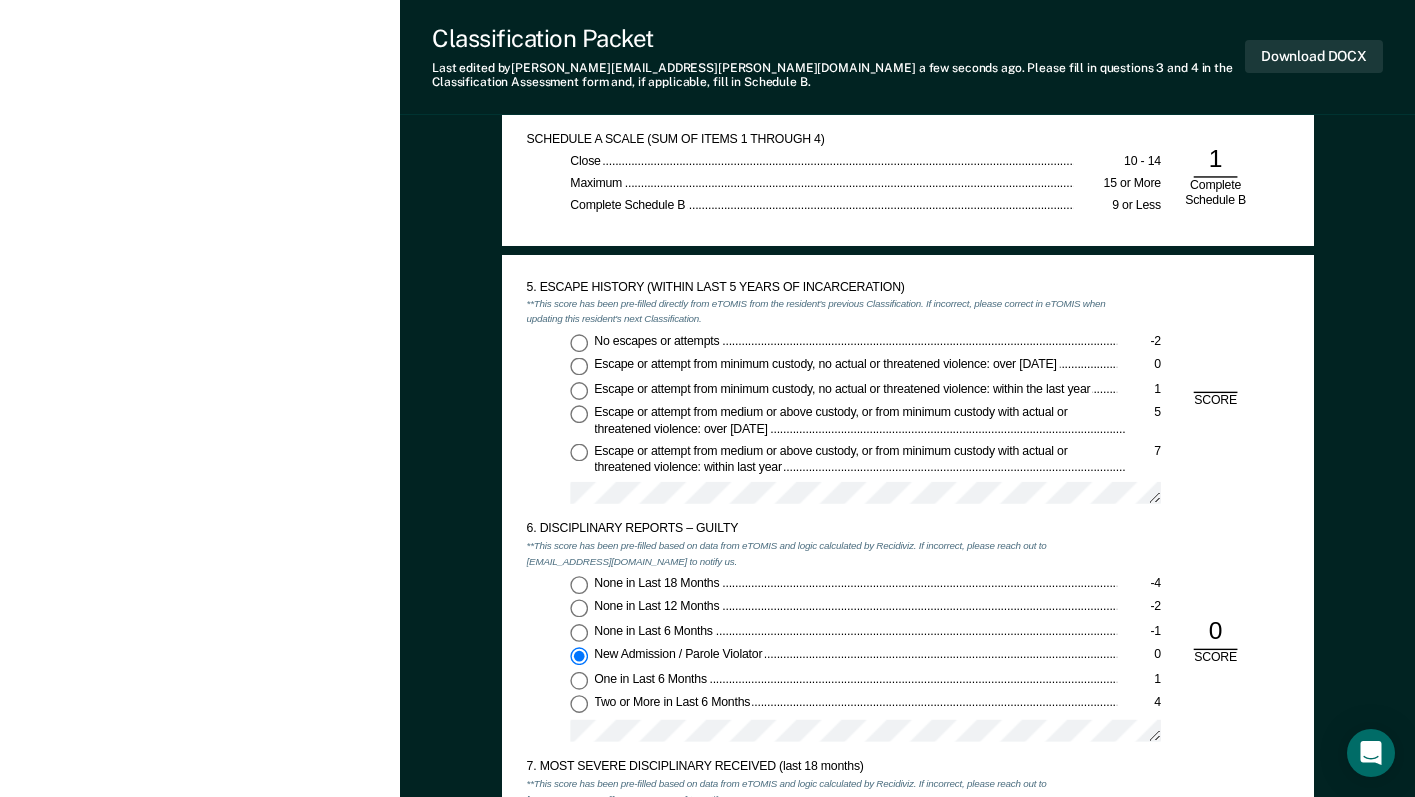 scroll, scrollTop: 2100, scrollLeft: 0, axis: vertical 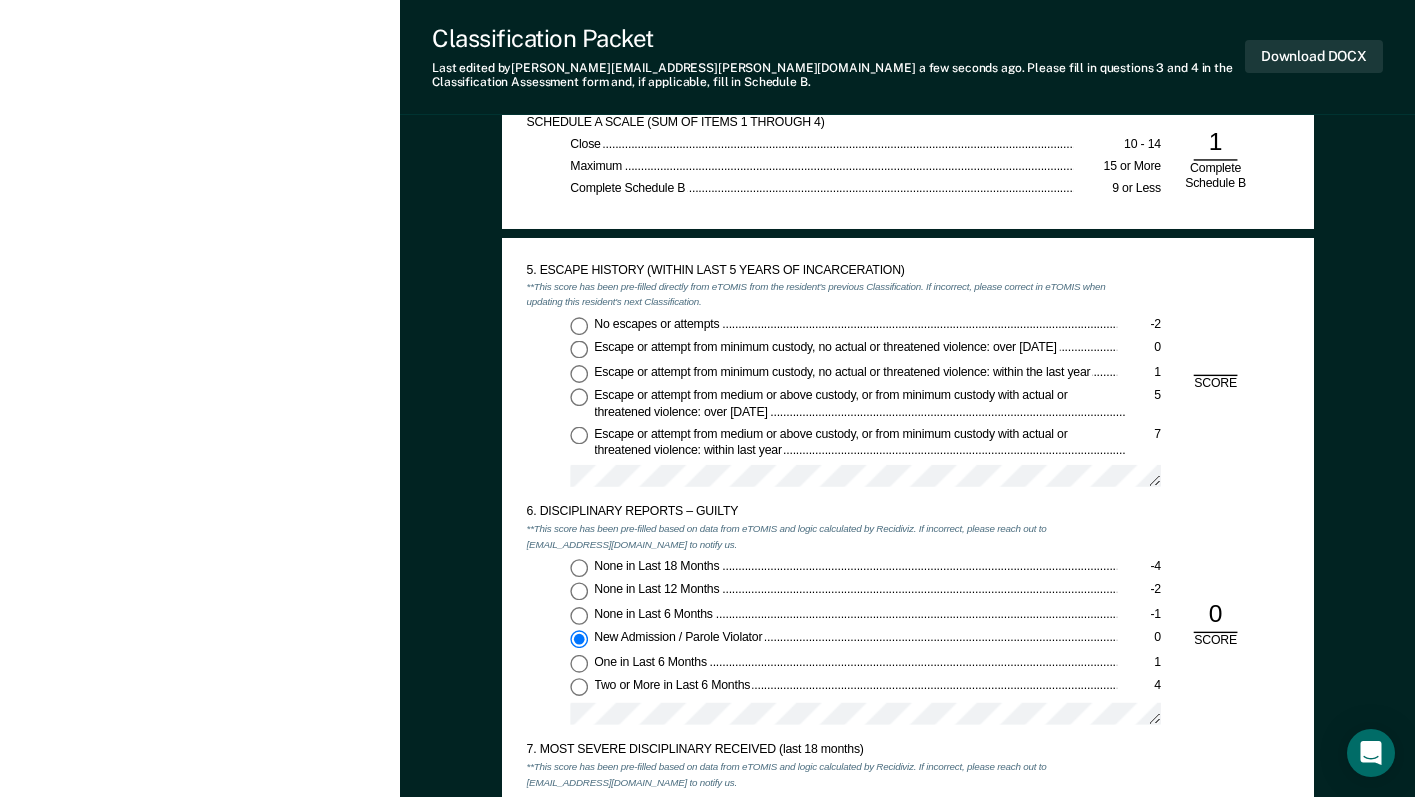 click on "No escapes or attempts -2" at bounding box center [579, 326] 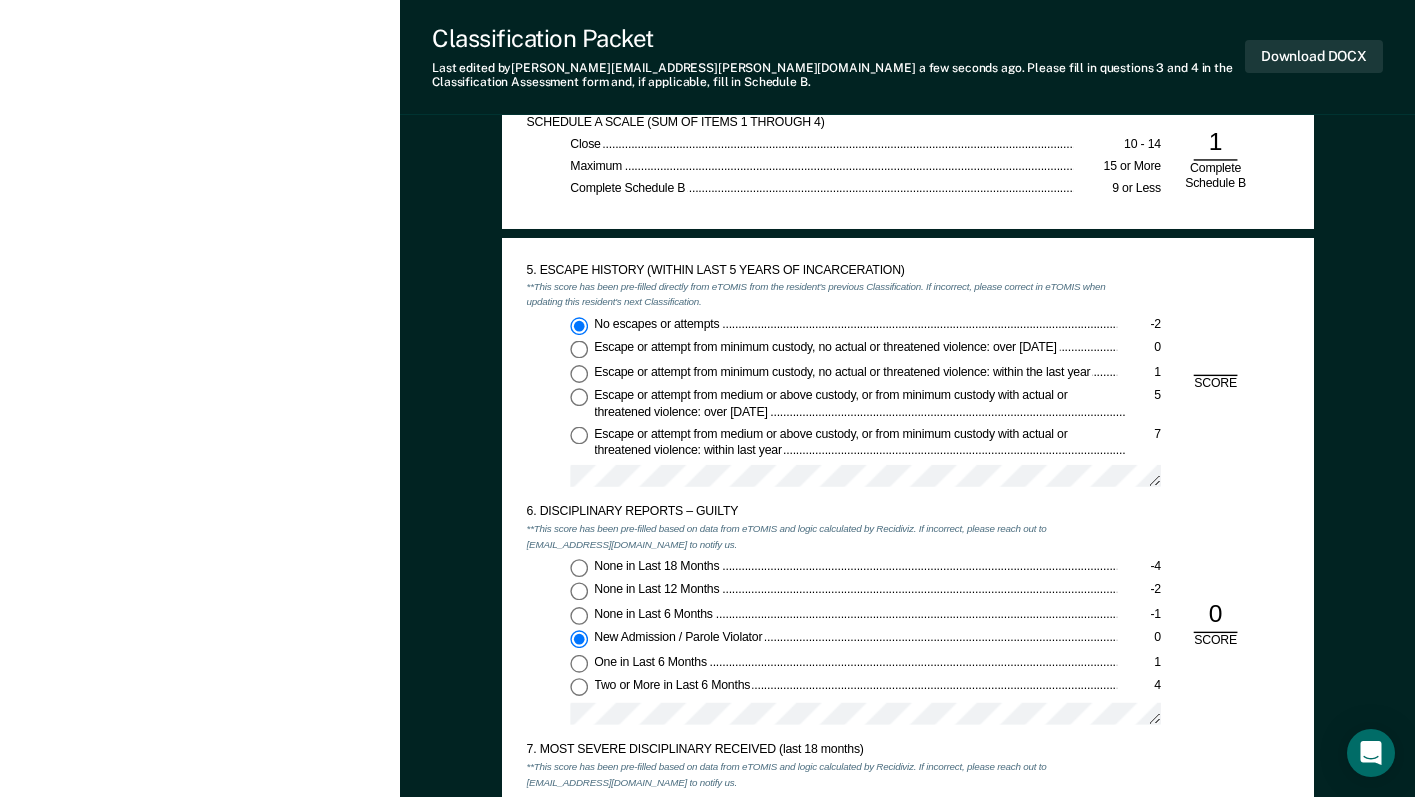 type on "x" 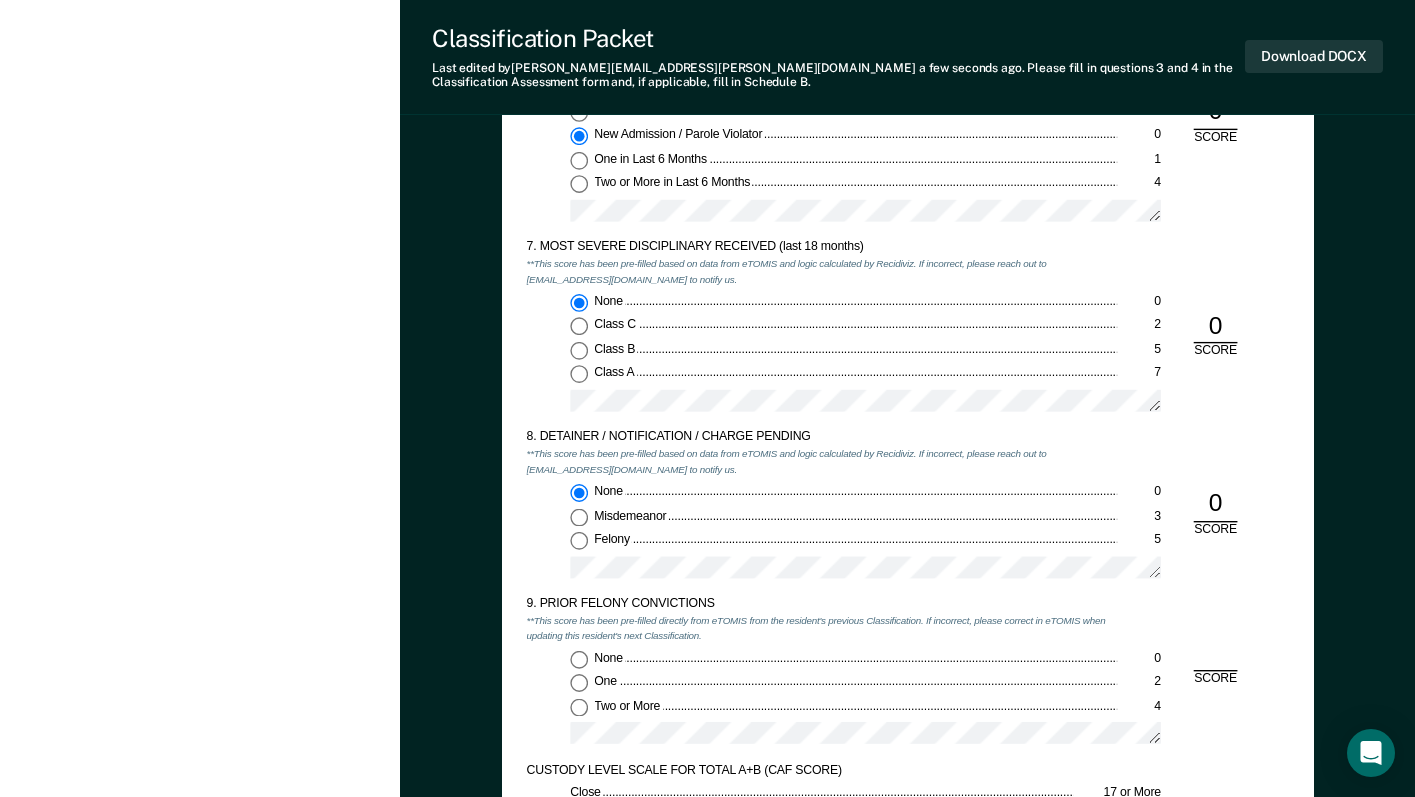 scroll, scrollTop: 2700, scrollLeft: 0, axis: vertical 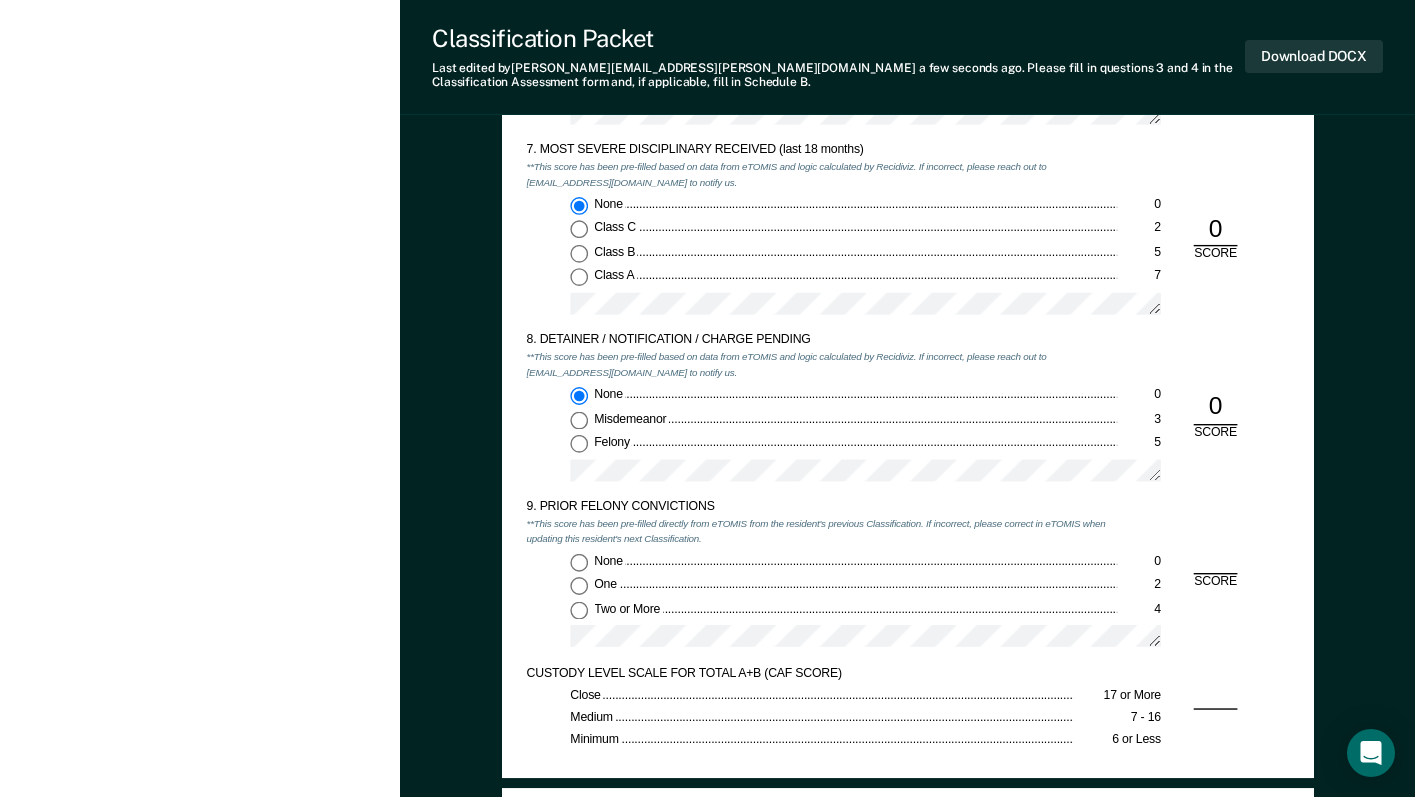 click on "Two or More 4" at bounding box center (579, 610) 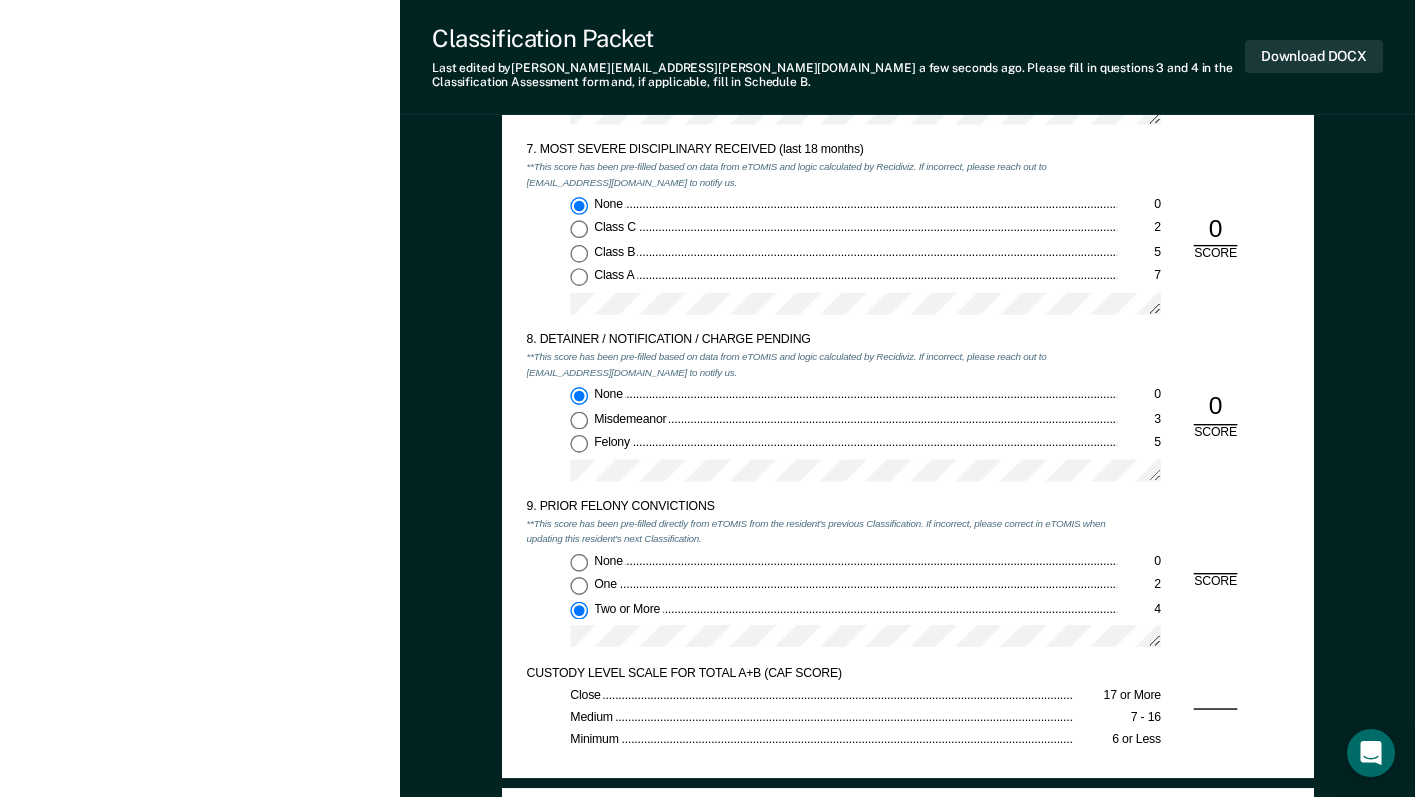 type on "x" 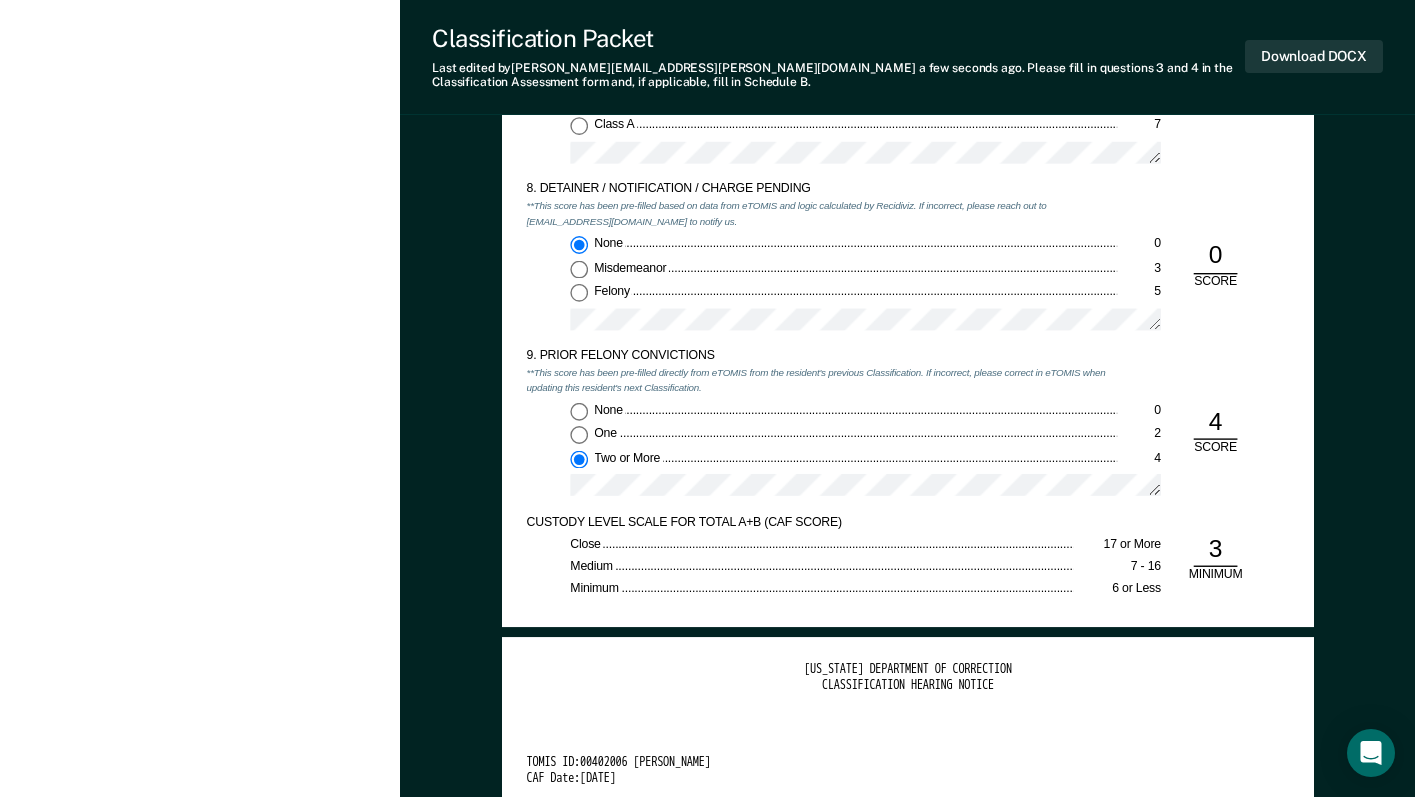 scroll, scrollTop: 2900, scrollLeft: 0, axis: vertical 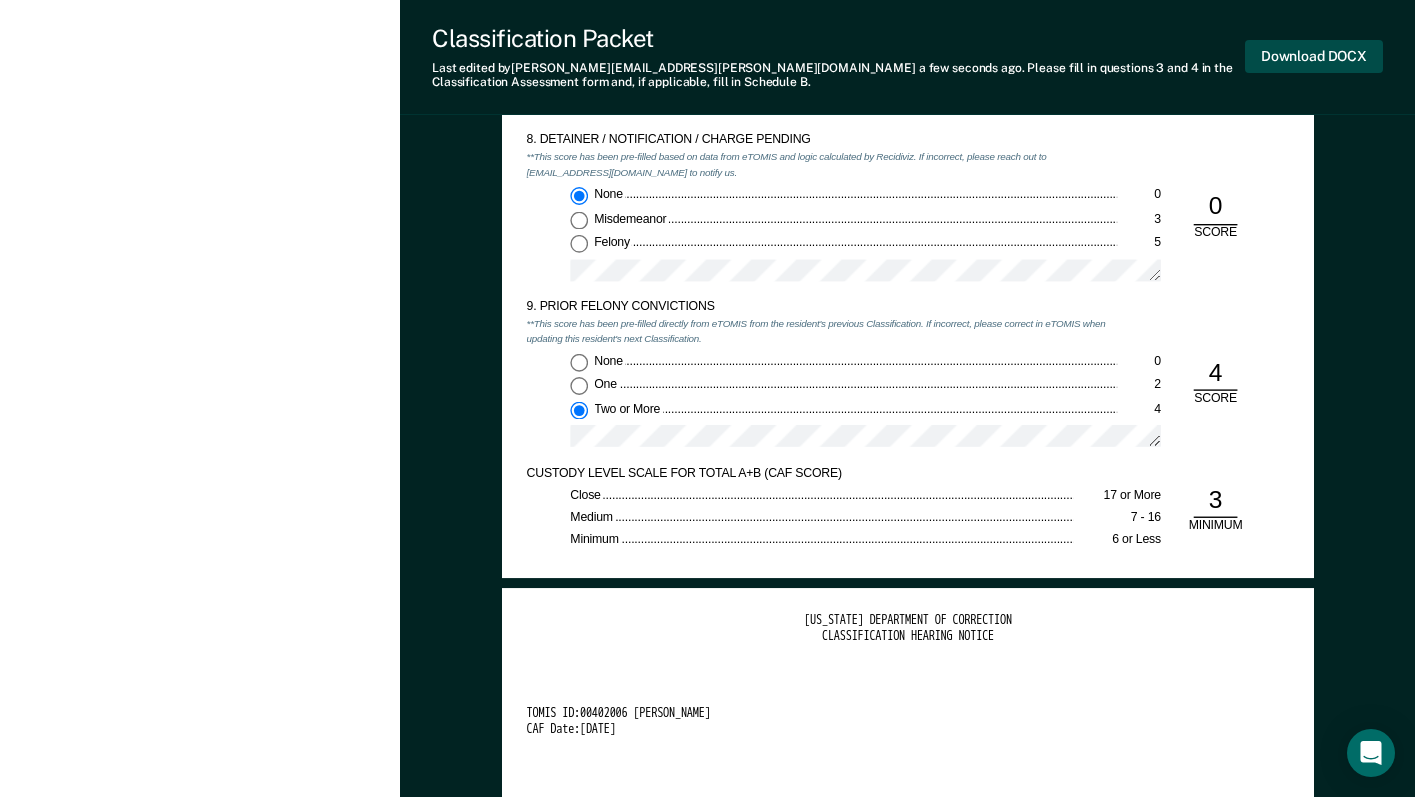 click on "Download DOCX" at bounding box center [1314, 56] 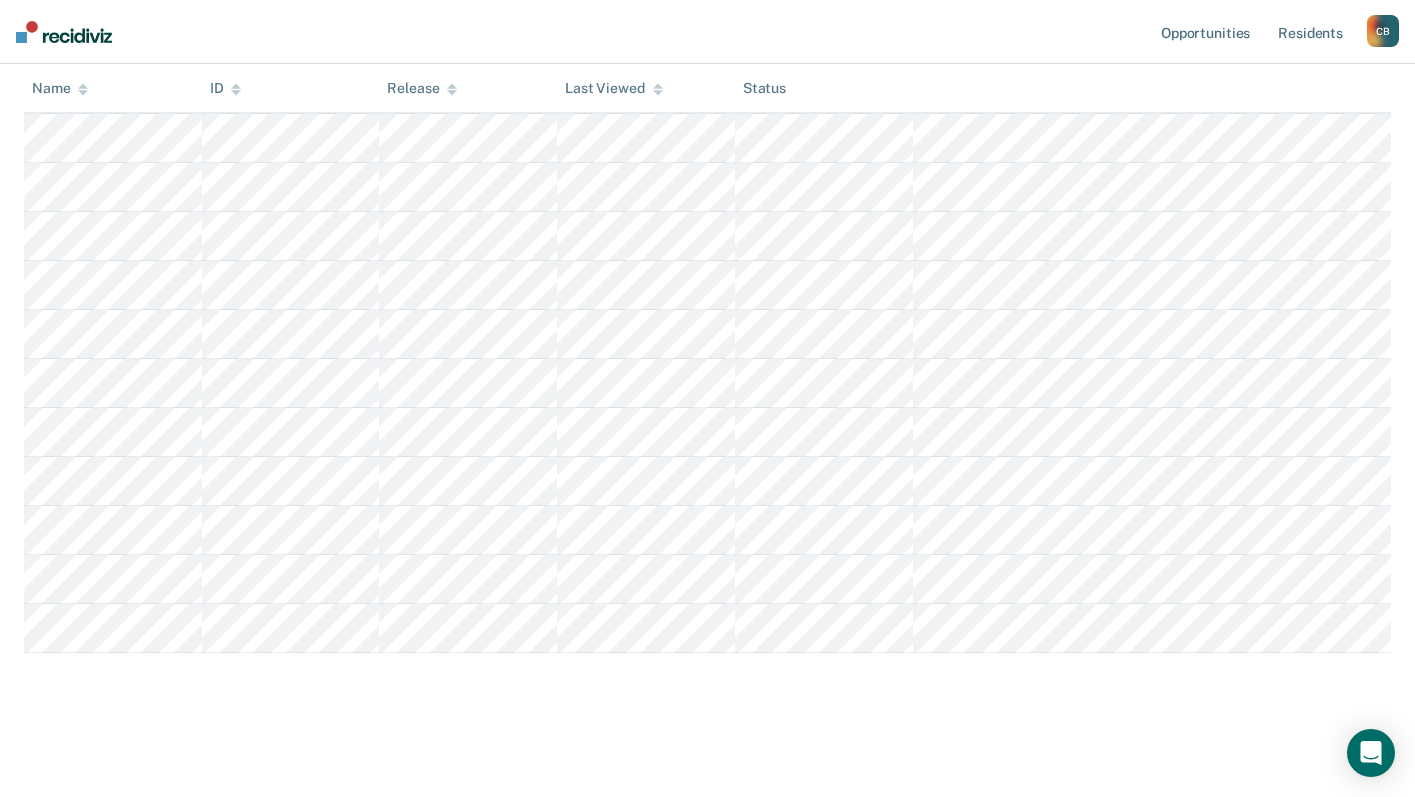 scroll, scrollTop: 600, scrollLeft: 0, axis: vertical 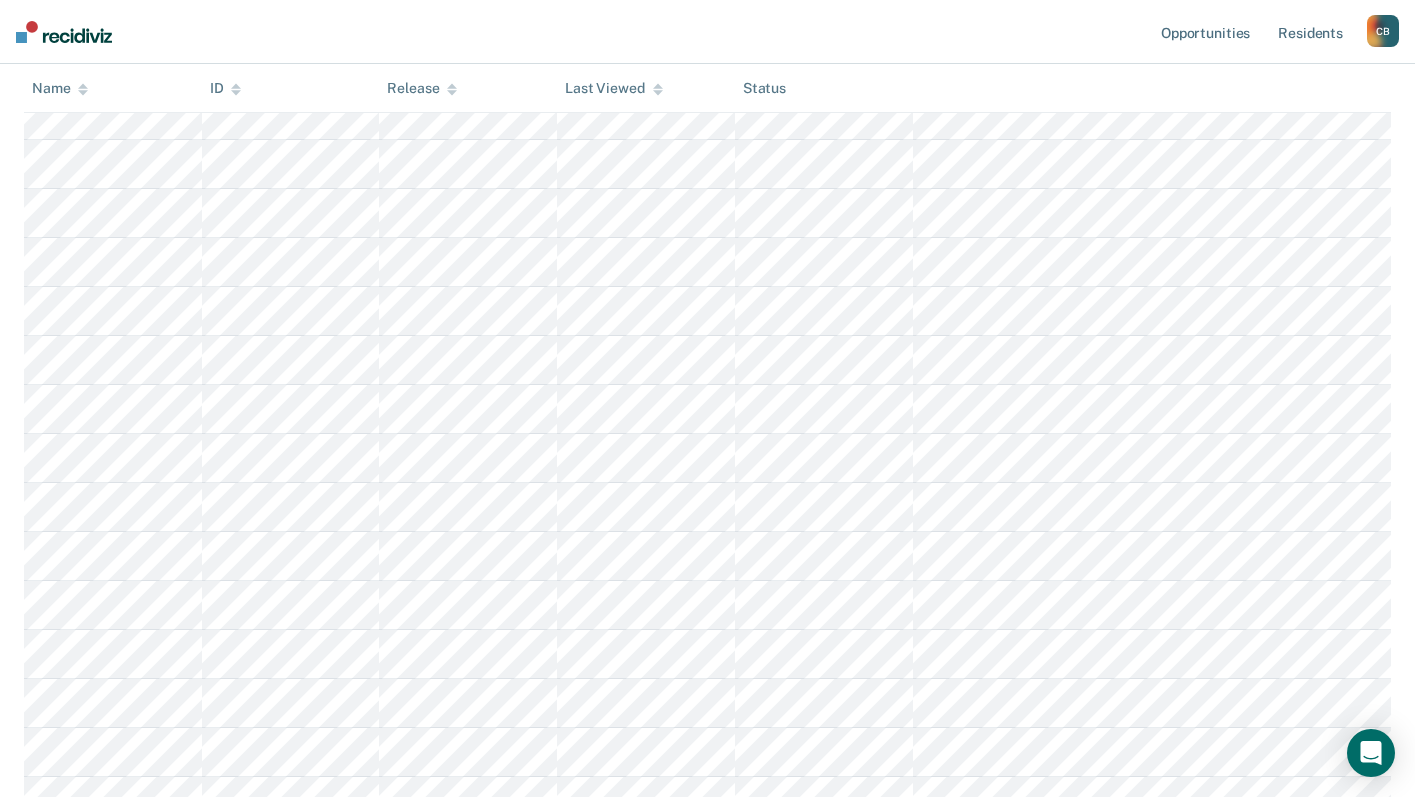click on "Opportunities Resident s [PERSON_NAME] [PERSON_NAME] Profile How it works Log Out" at bounding box center (707, 32) 